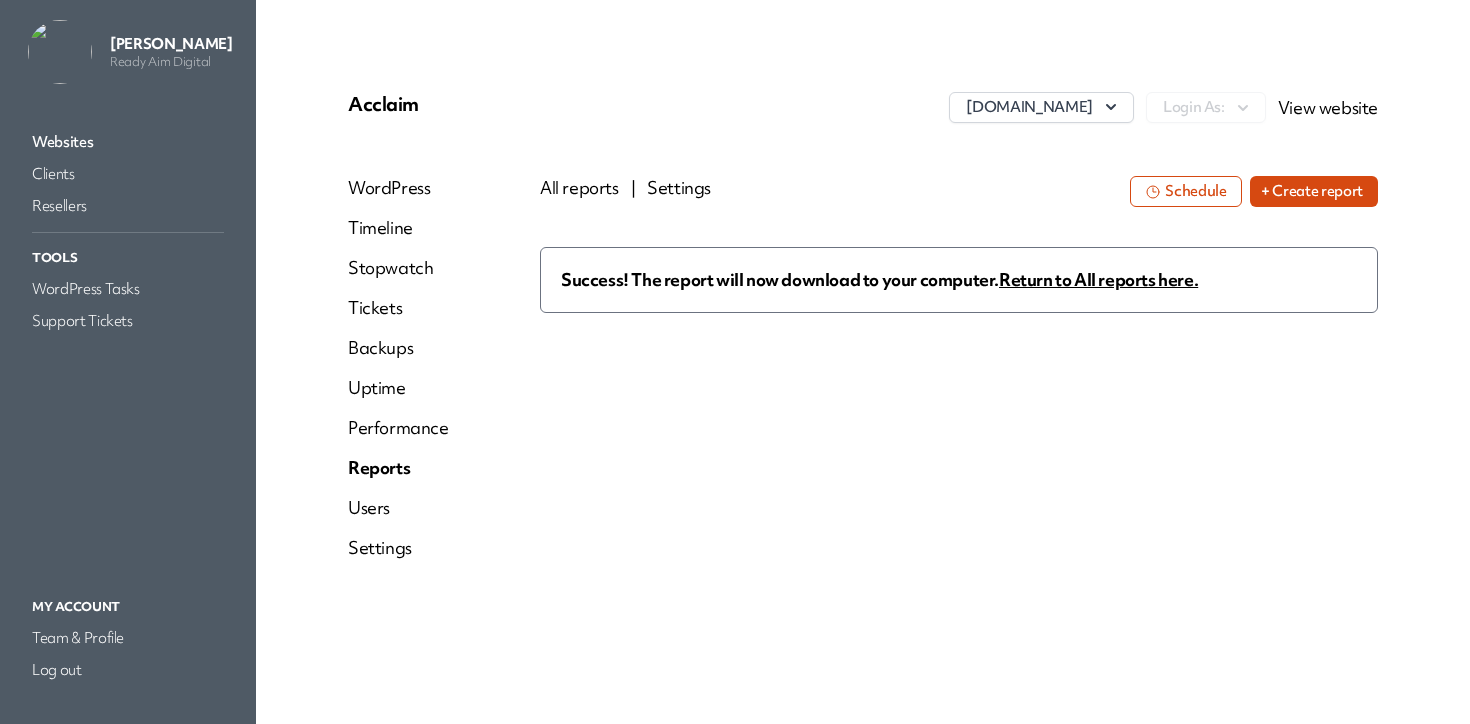 scroll, scrollTop: 0, scrollLeft: 0, axis: both 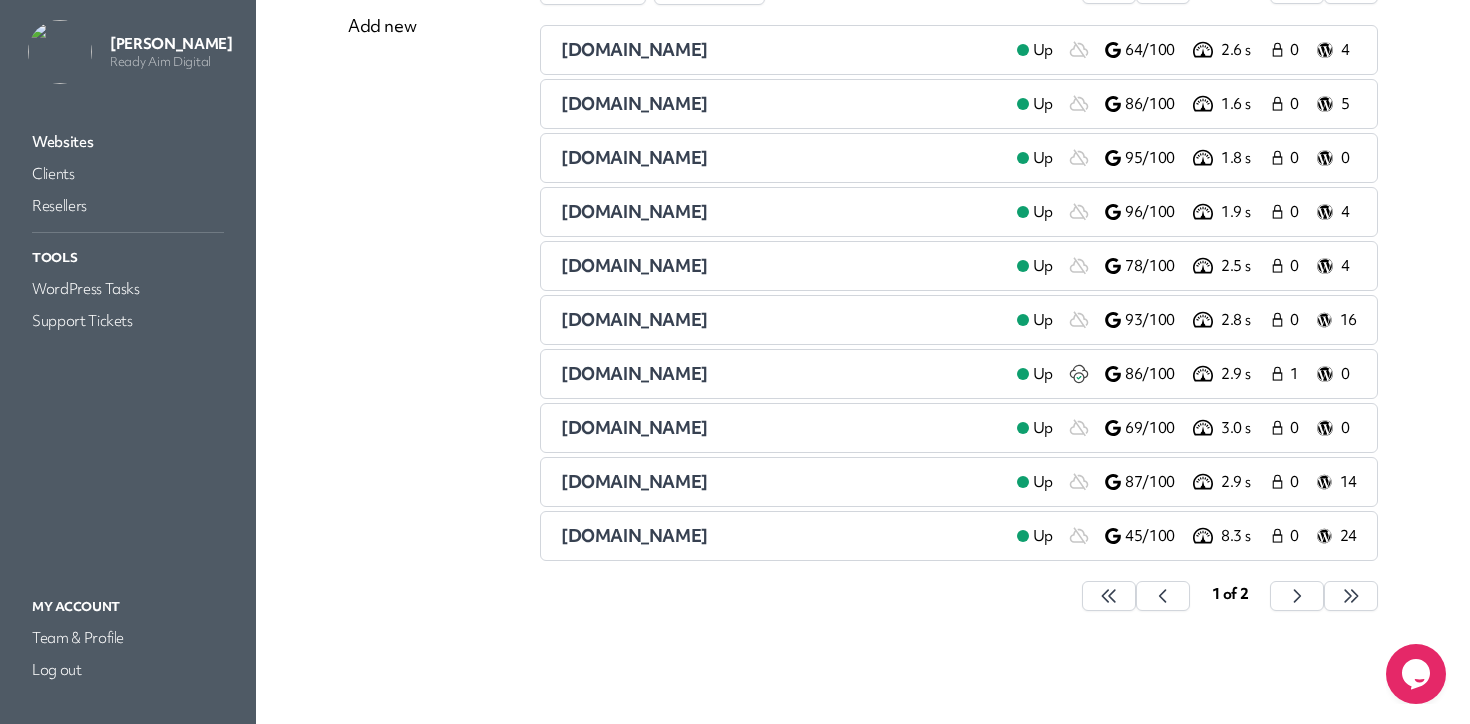 click on "killyourdarlings.com.au" at bounding box center [781, 482] 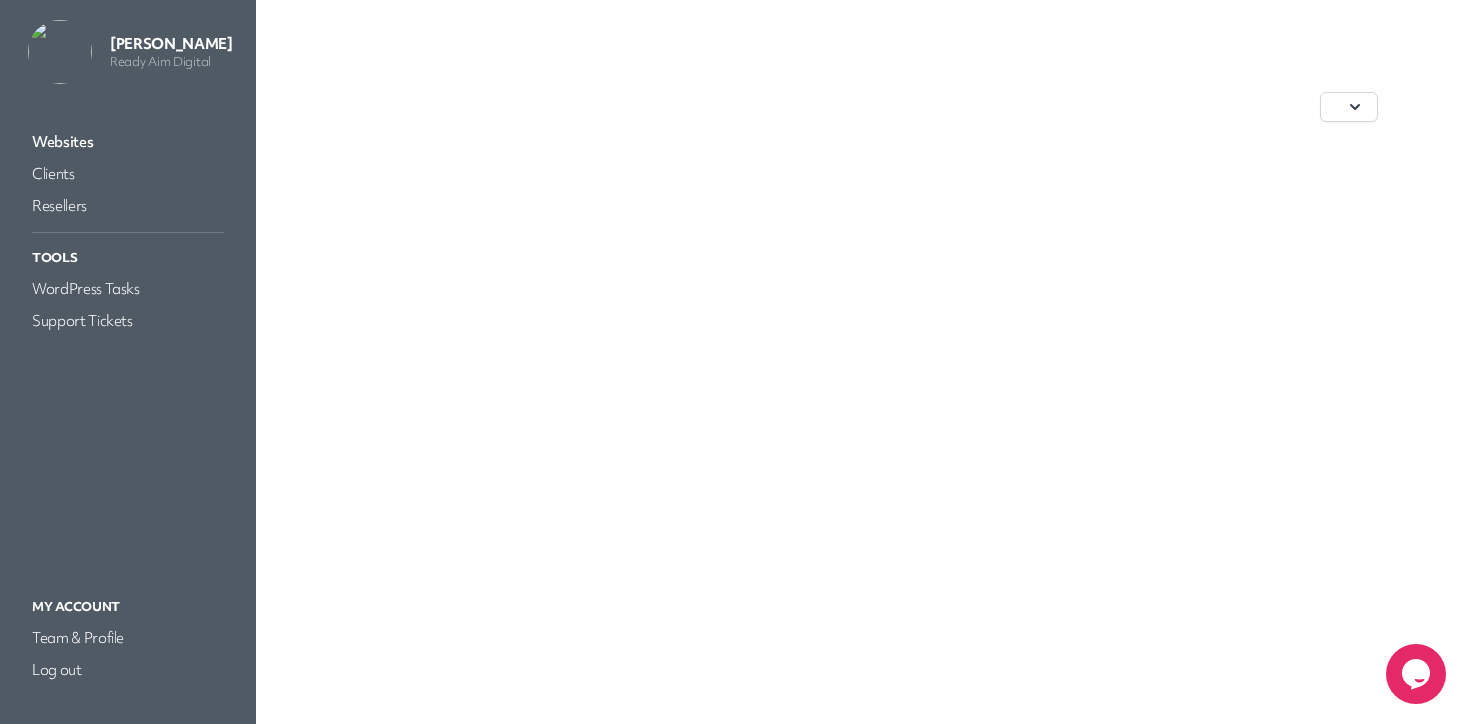 scroll, scrollTop: 0, scrollLeft: 0, axis: both 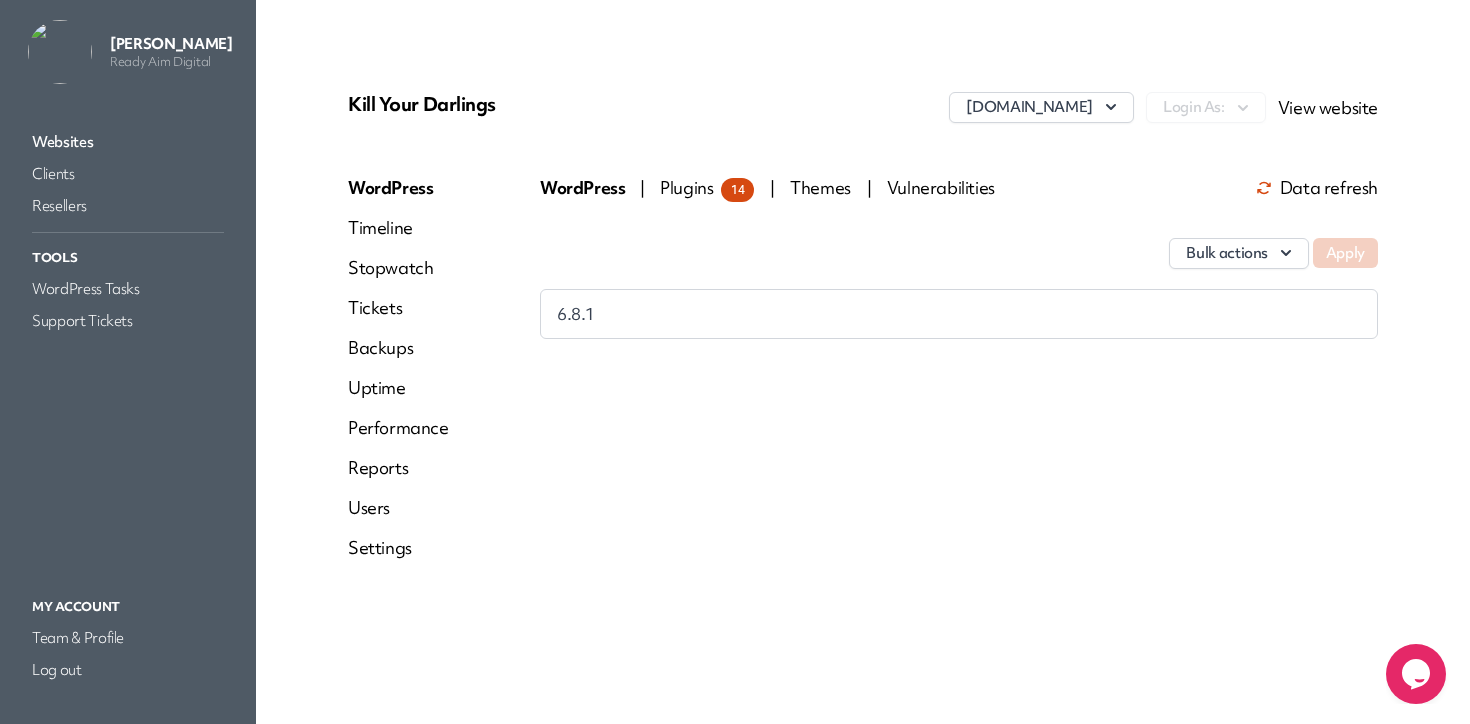 click on "Reports" at bounding box center [398, 468] 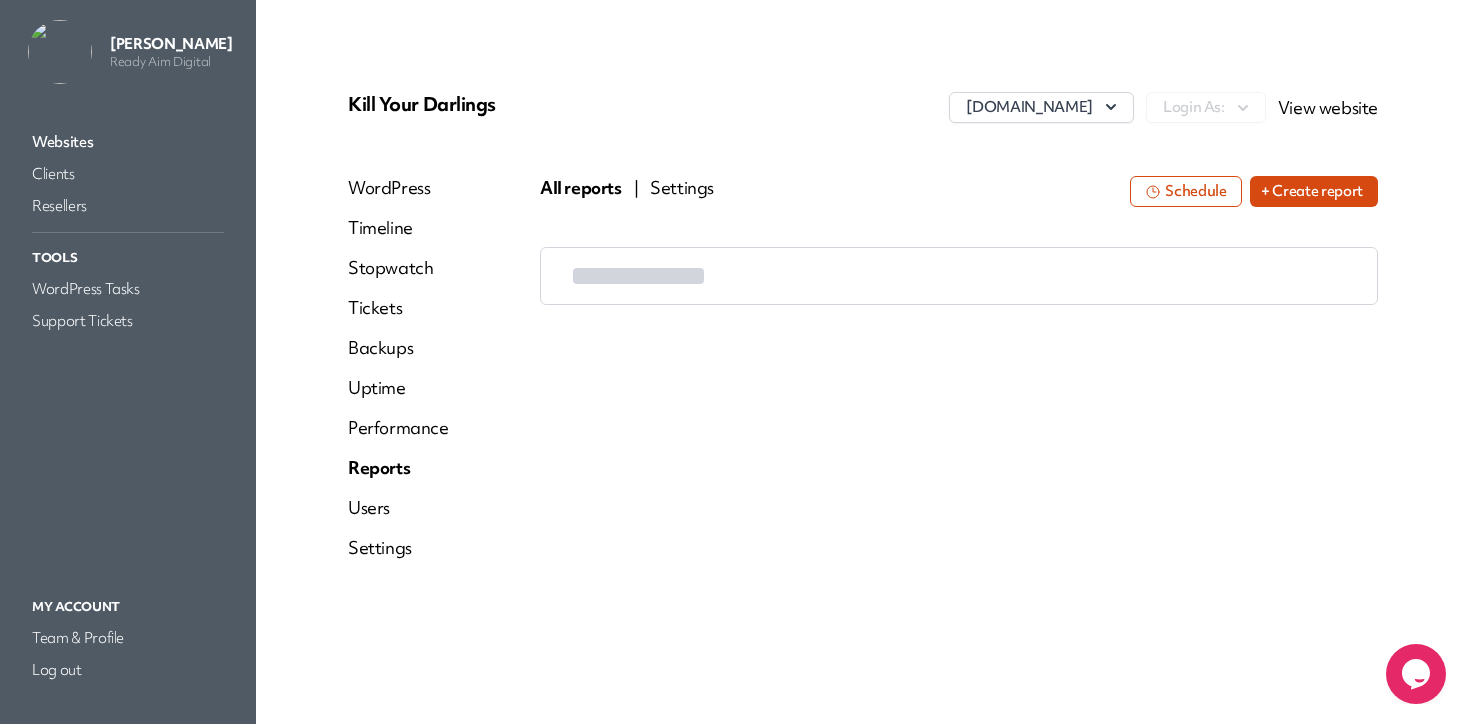 click on "+ Create report" at bounding box center (1314, 191) 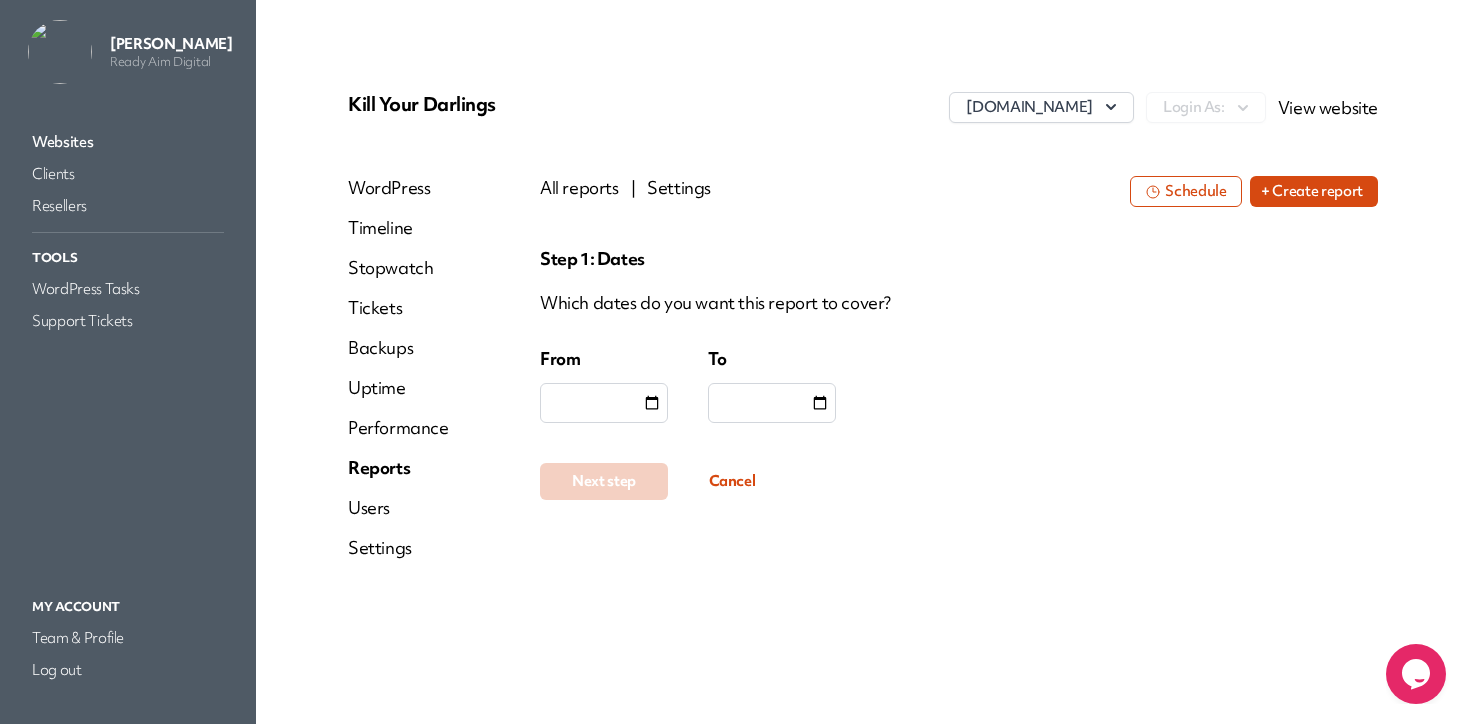 click at bounding box center (604, 403) 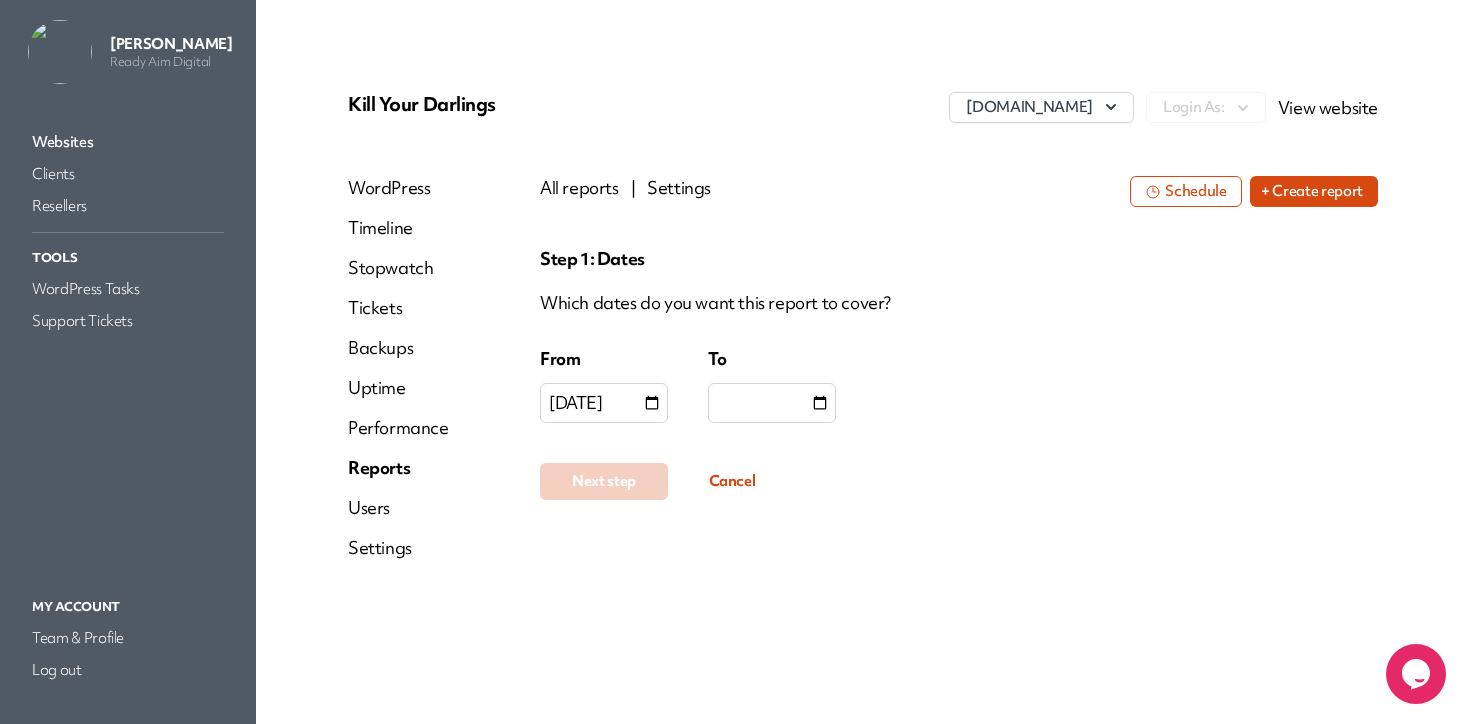 type on "**********" 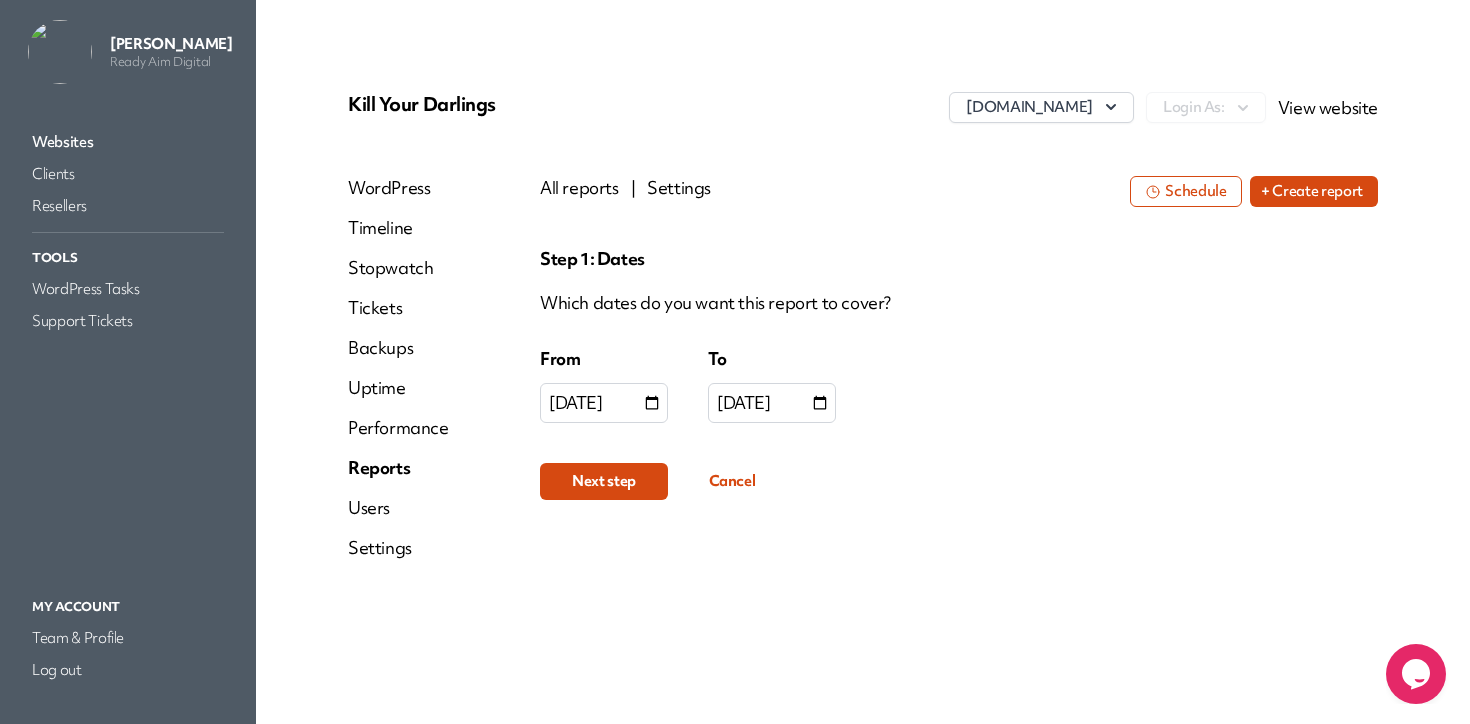 drag, startPoint x: 863, startPoint y: 497, endPoint x: 764, endPoint y: 497, distance: 99 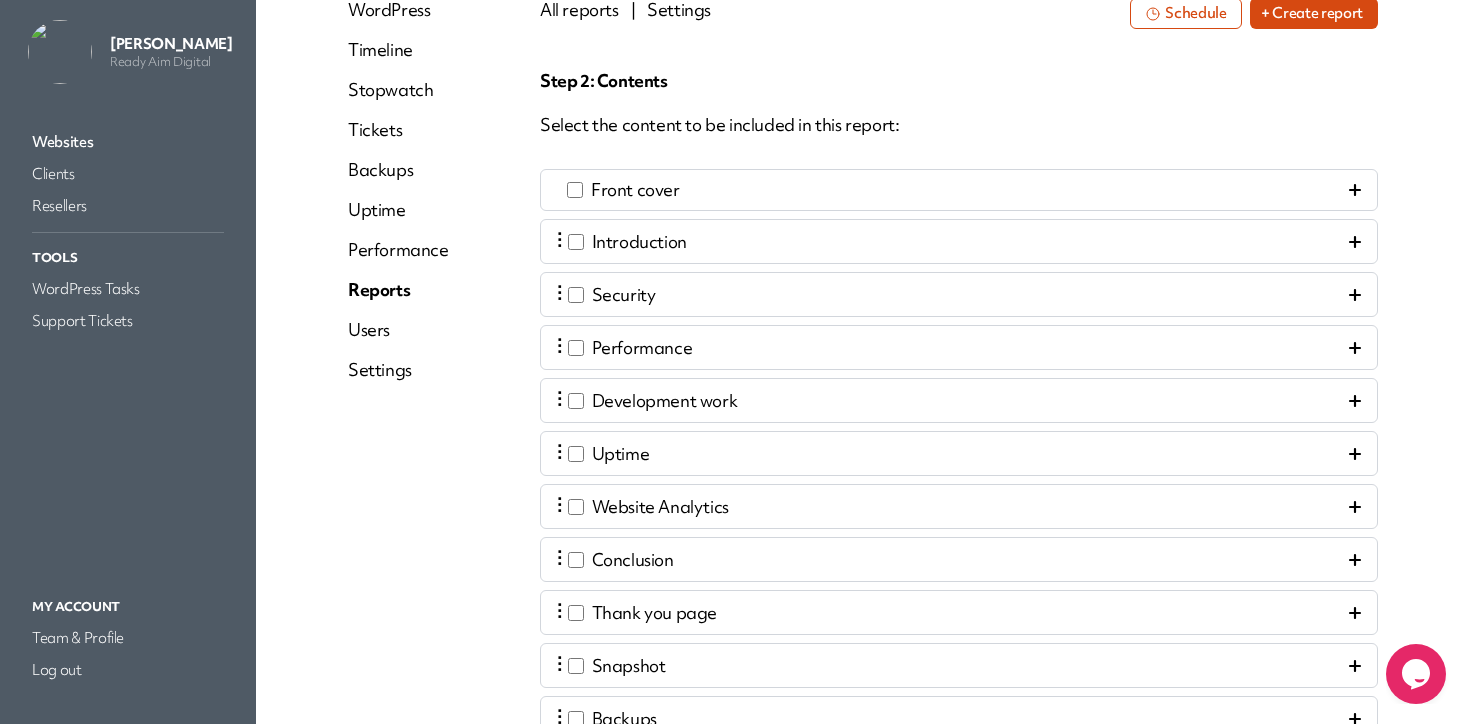 scroll, scrollTop: 181, scrollLeft: 0, axis: vertical 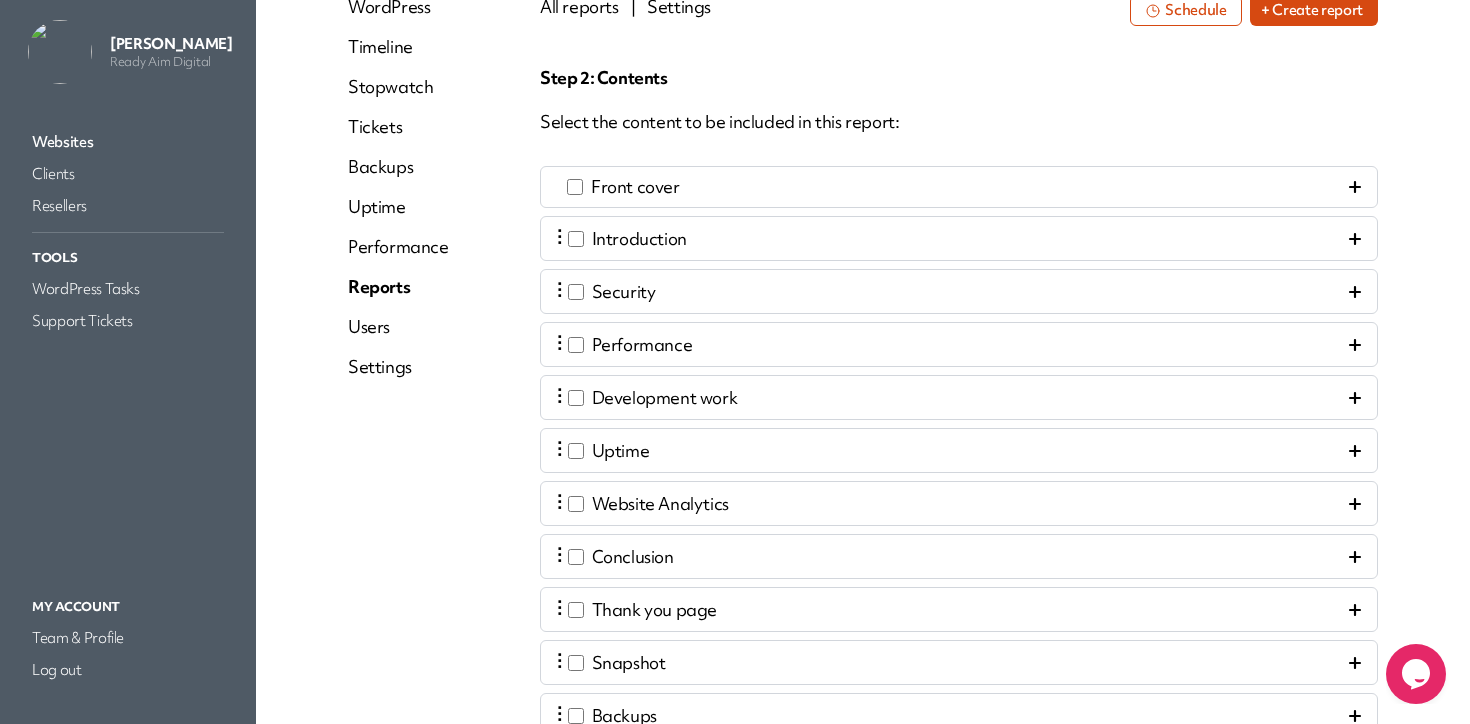 click on "Step 2: Contents   Select the content to be included in this report:       Front cover                           ⋮     Introduction                           ⋮     Security                           ⋮     Performance                           ⋮     Development work                           ⋮     Uptime                           ⋮     Website Analytics                           ⋮     Conclusion                           ⋮     Thank you page                           ⋮     Snapshot                           ⋮     Backups                           ⋮     Custom section                             Next step
Go back" at bounding box center [959, 467] 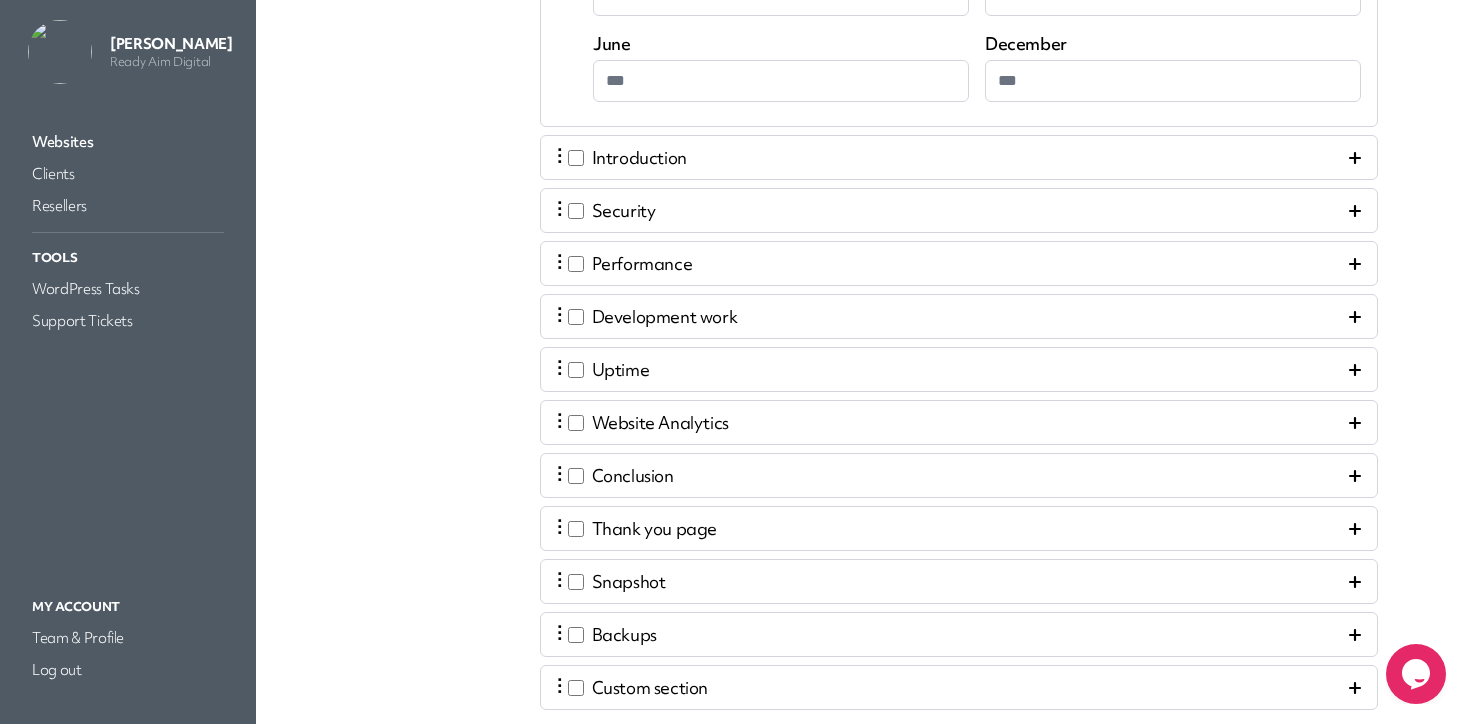 scroll, scrollTop: 976, scrollLeft: 0, axis: vertical 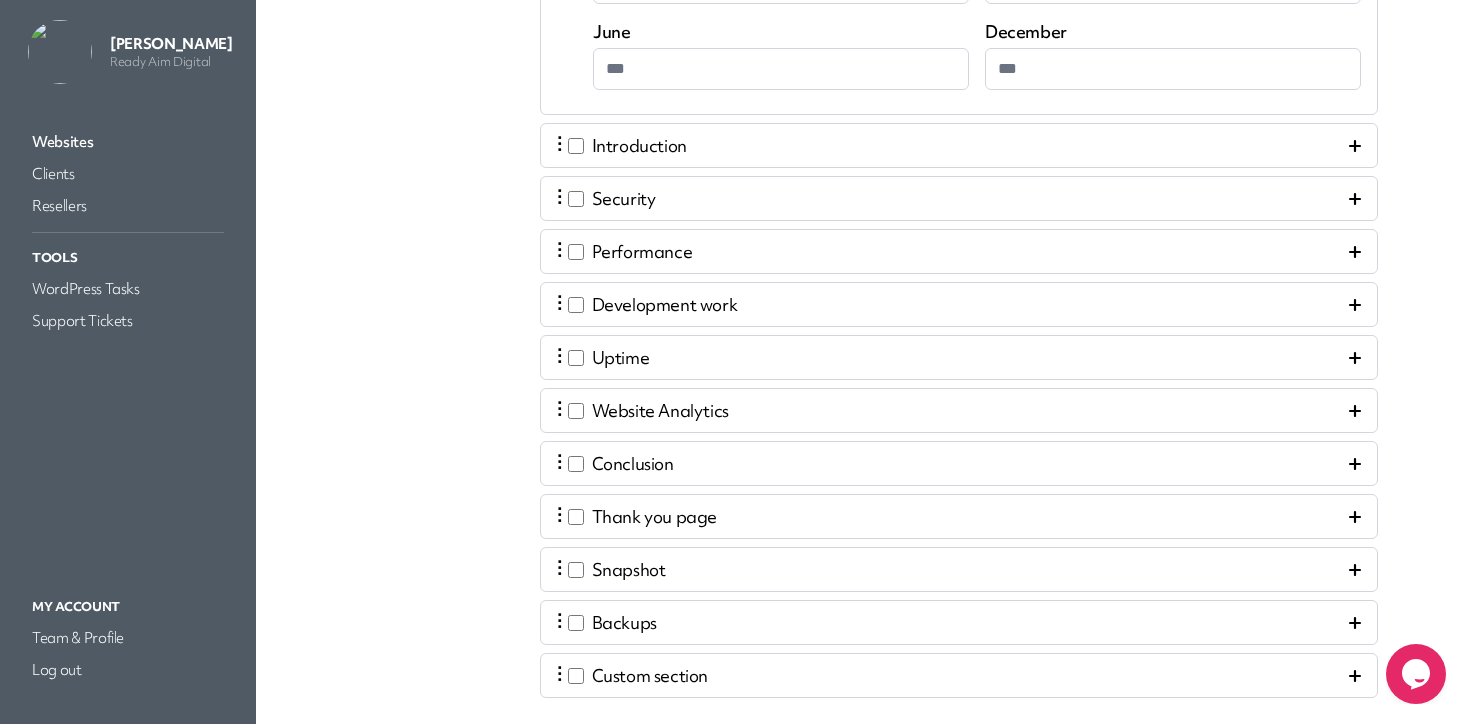 click on "⋮     Introduction" at bounding box center (959, 145) 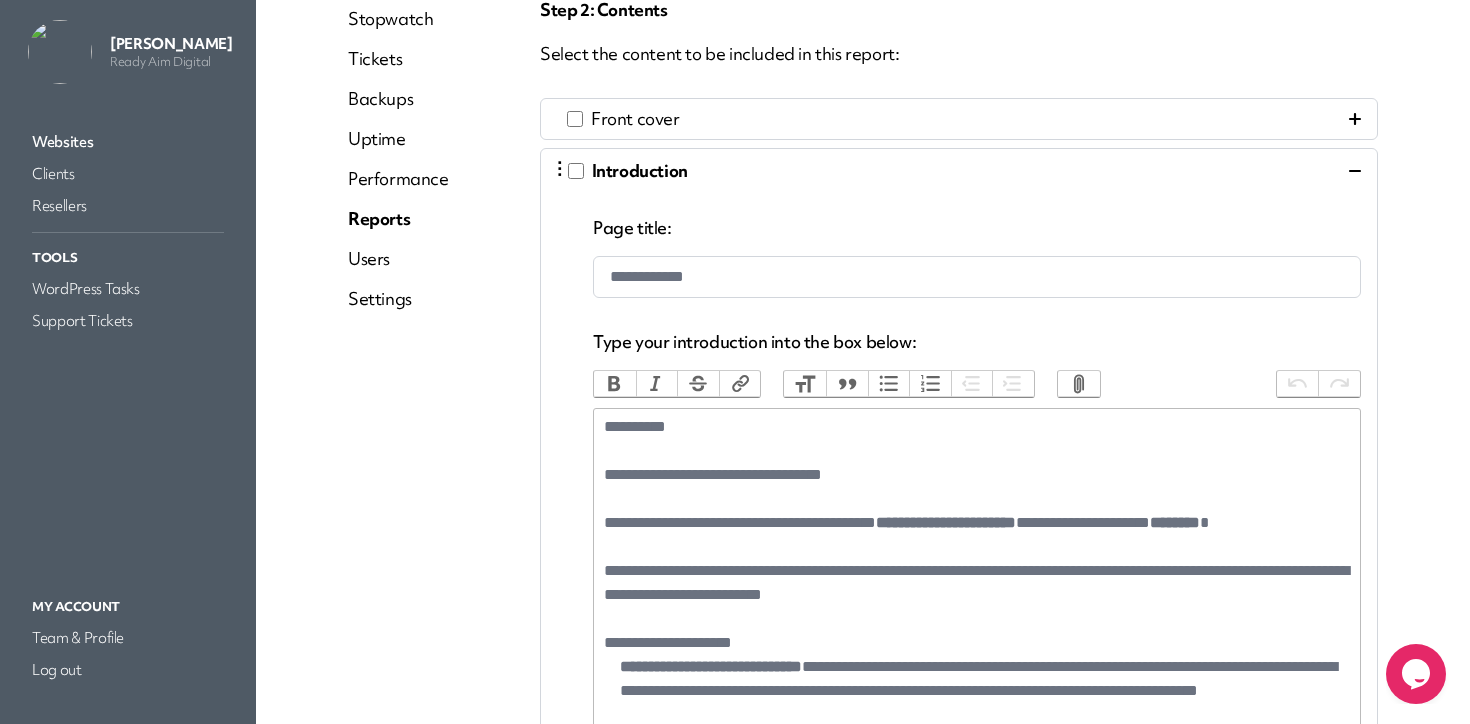 scroll, scrollTop: 233, scrollLeft: 0, axis: vertical 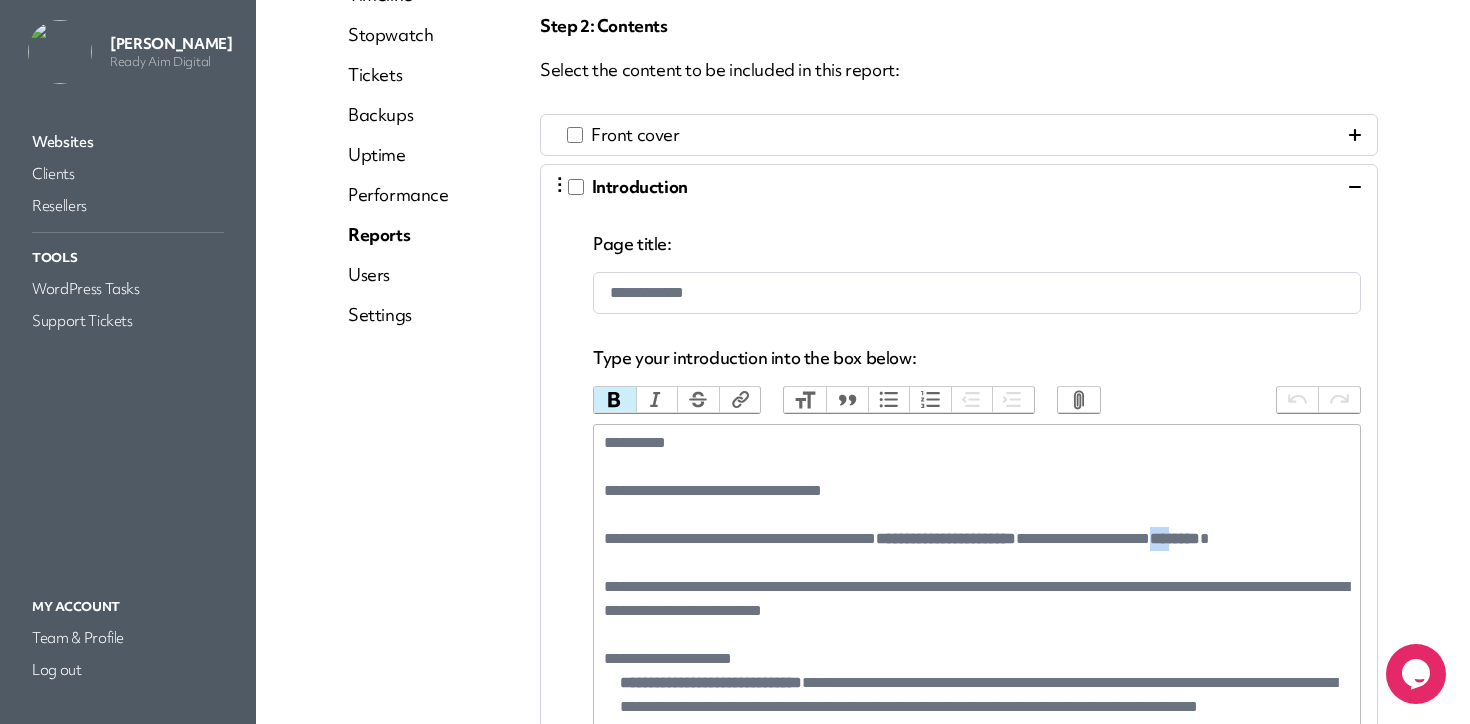 drag, startPoint x: 1255, startPoint y: 539, endPoint x: 1267, endPoint y: 529, distance: 15.6205 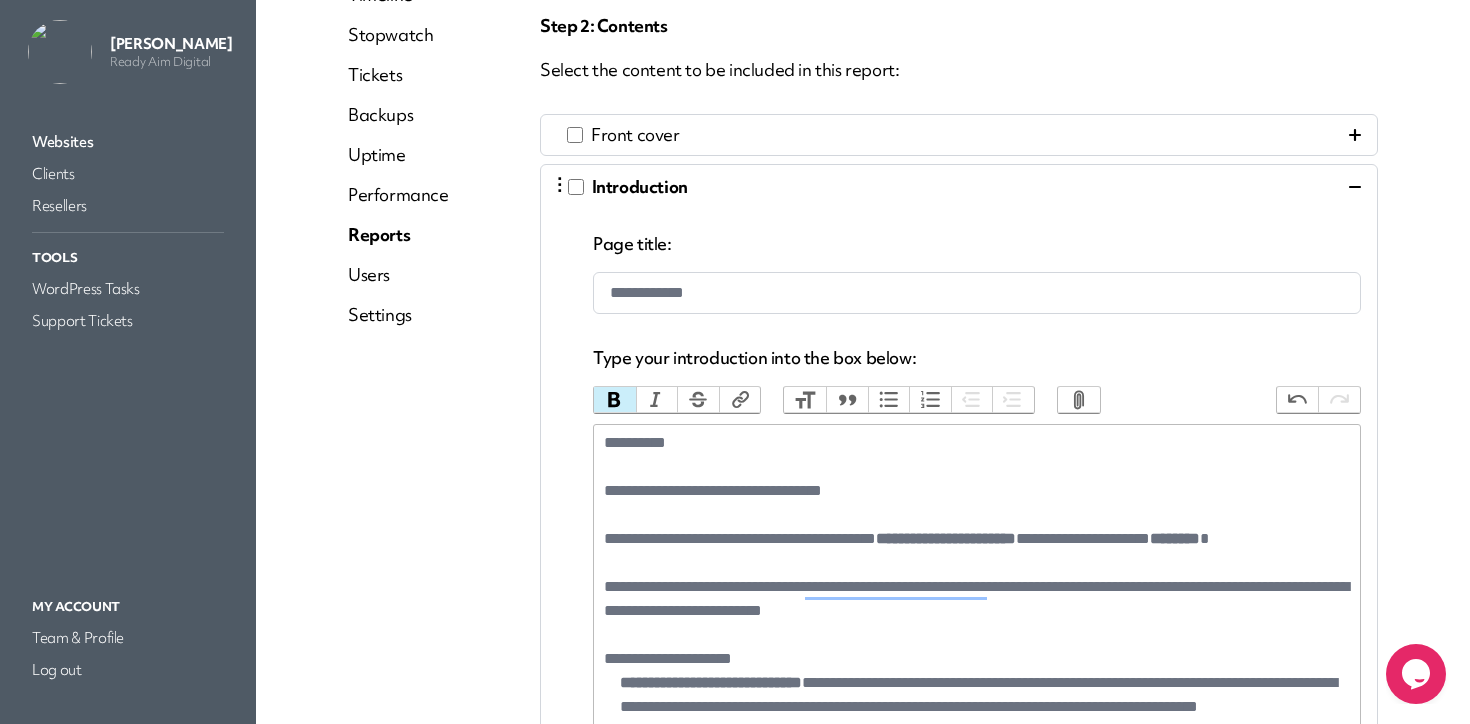 type on "**********" 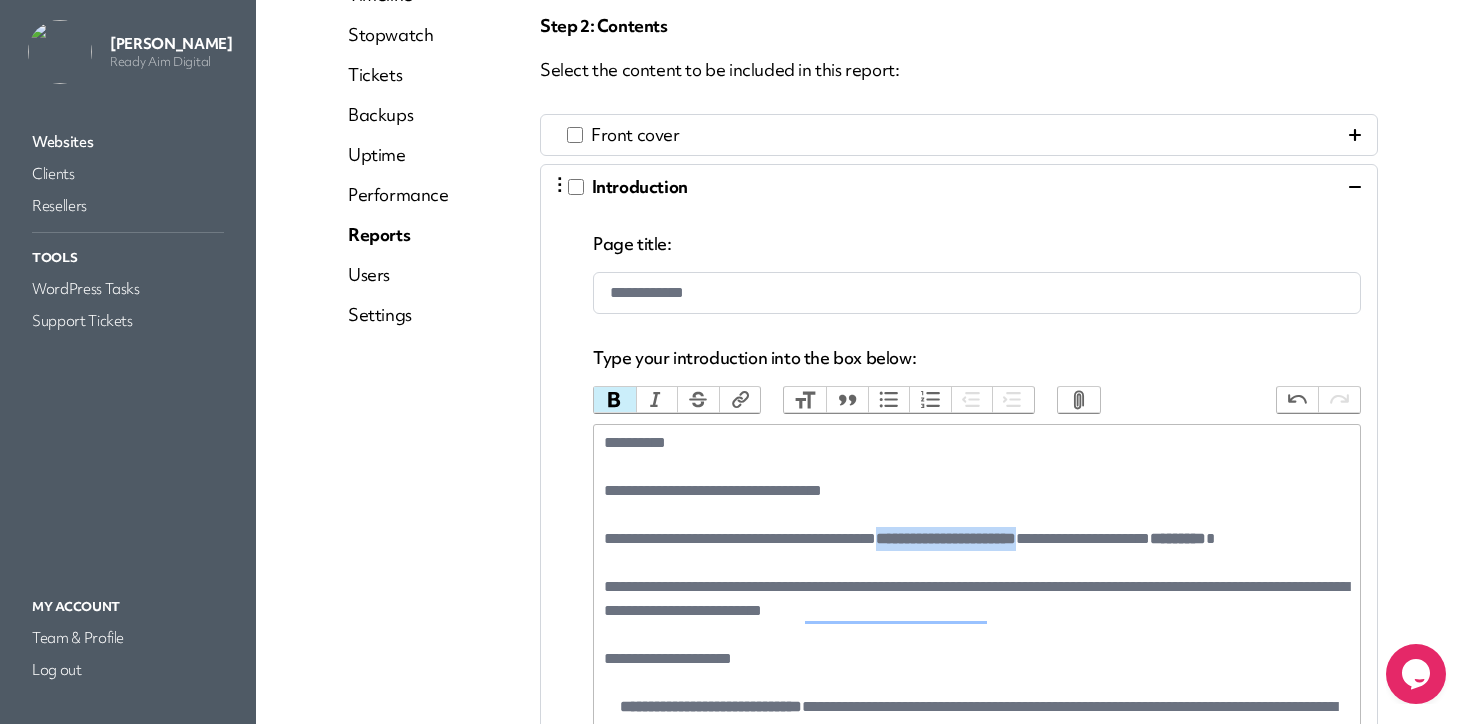 drag, startPoint x: 1102, startPoint y: 540, endPoint x: 929, endPoint y: 545, distance: 173.07224 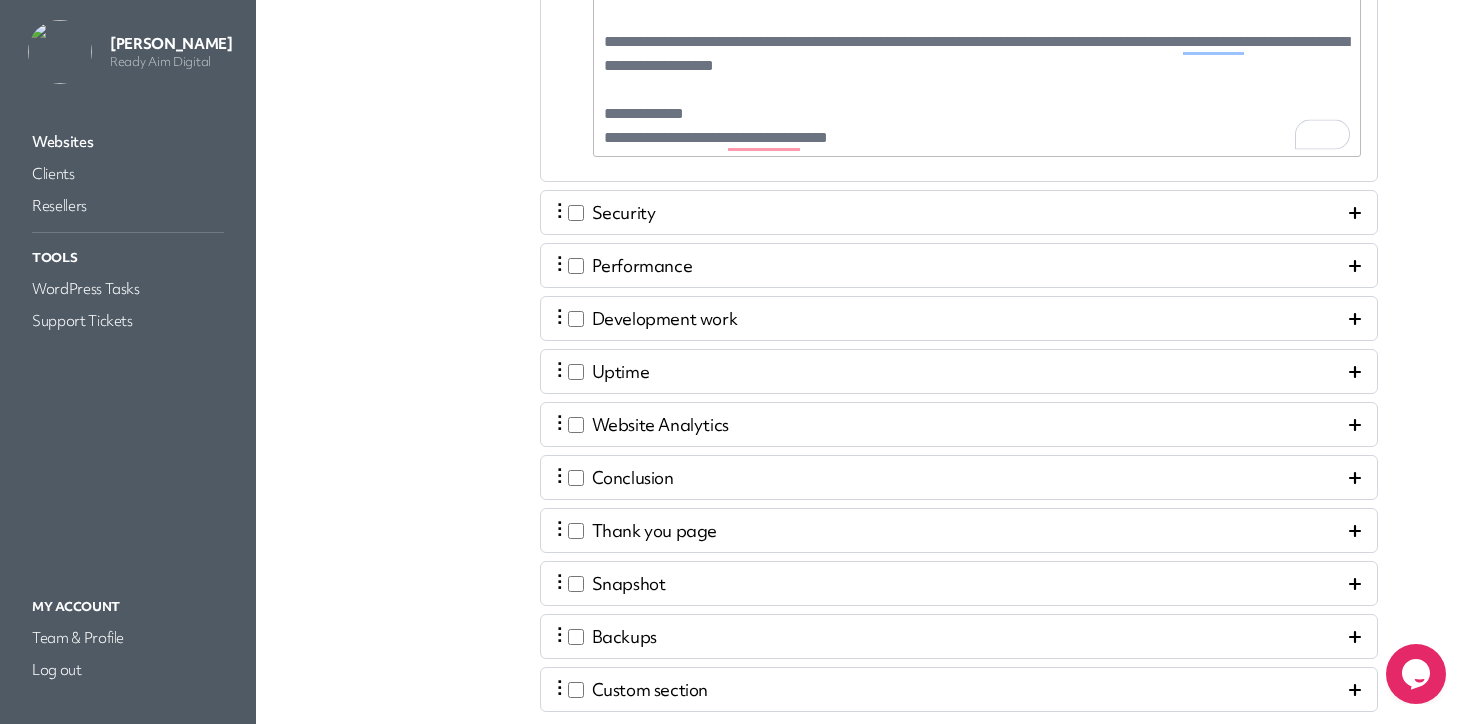 scroll, scrollTop: 1391, scrollLeft: 0, axis: vertical 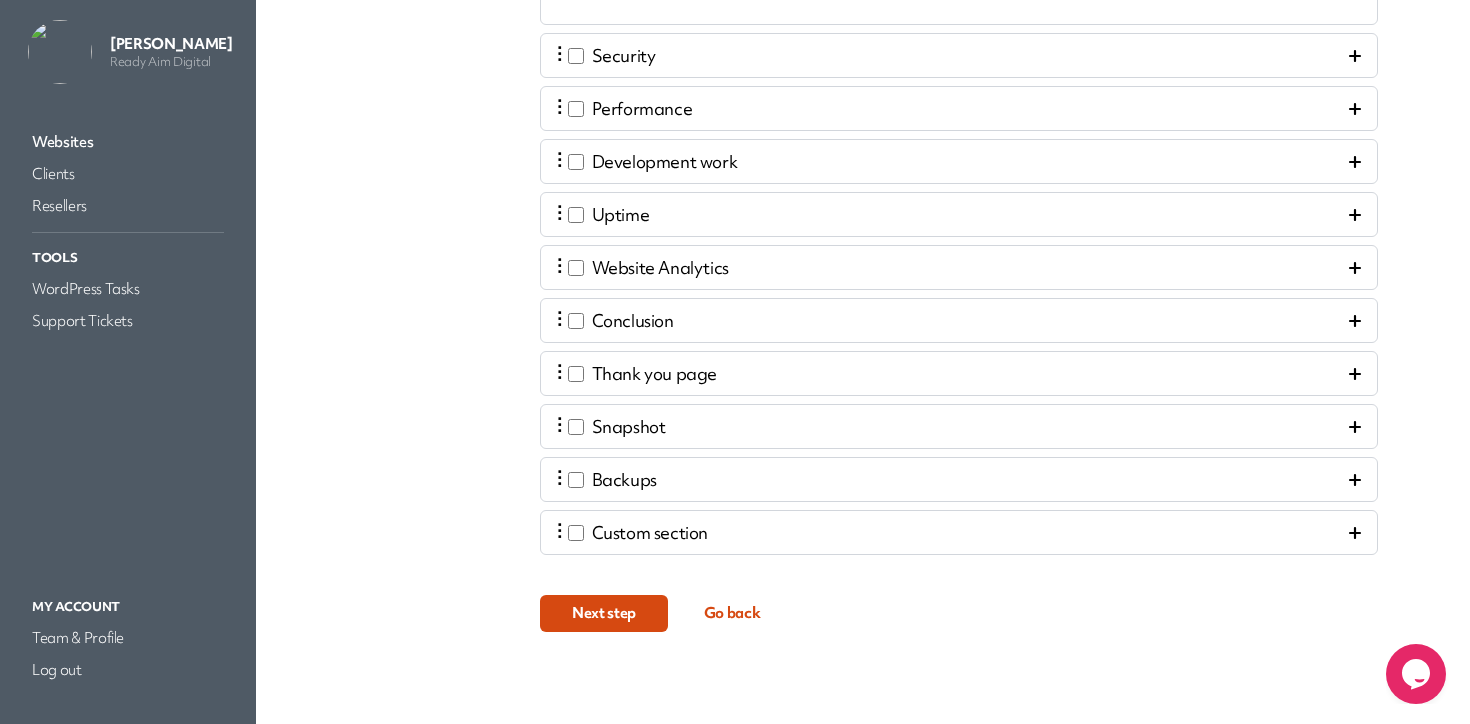 click on "Next step" at bounding box center [604, 613] 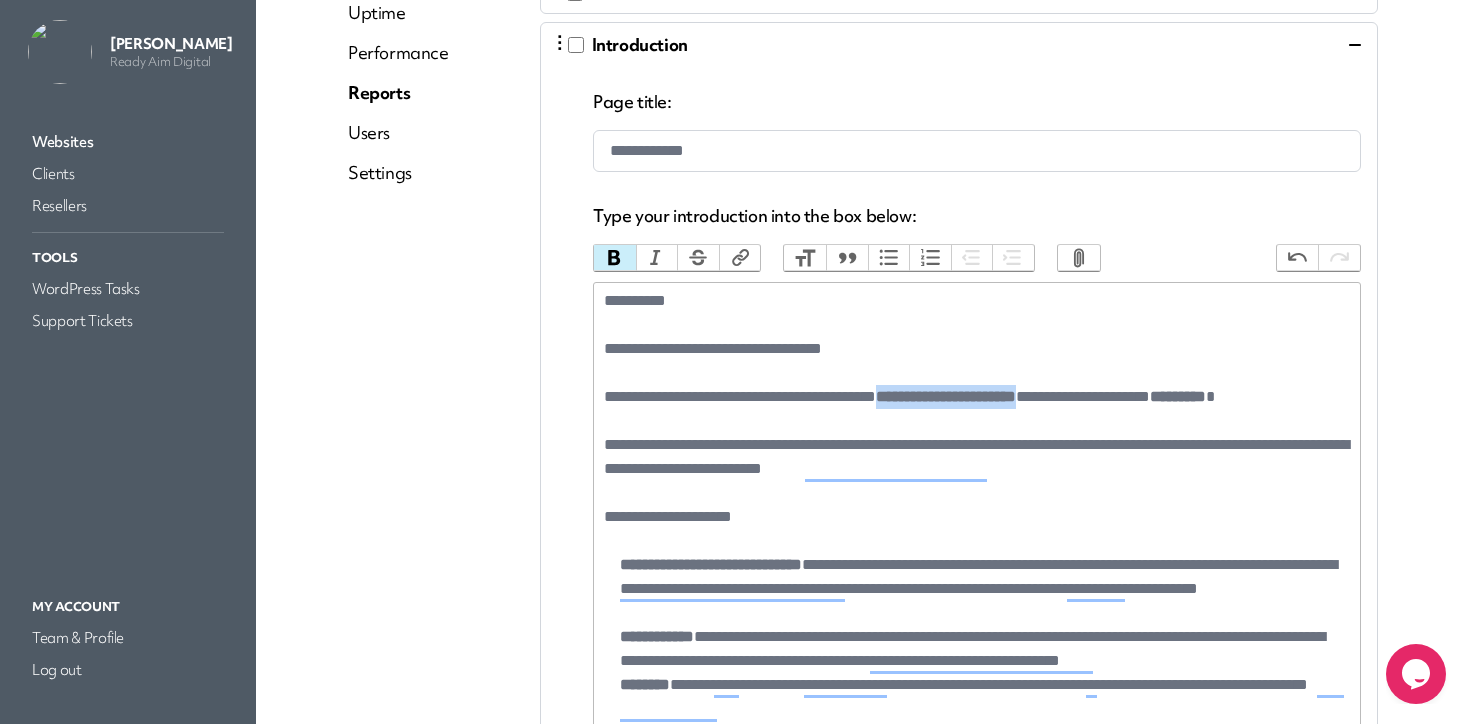 scroll, scrollTop: 0, scrollLeft: 0, axis: both 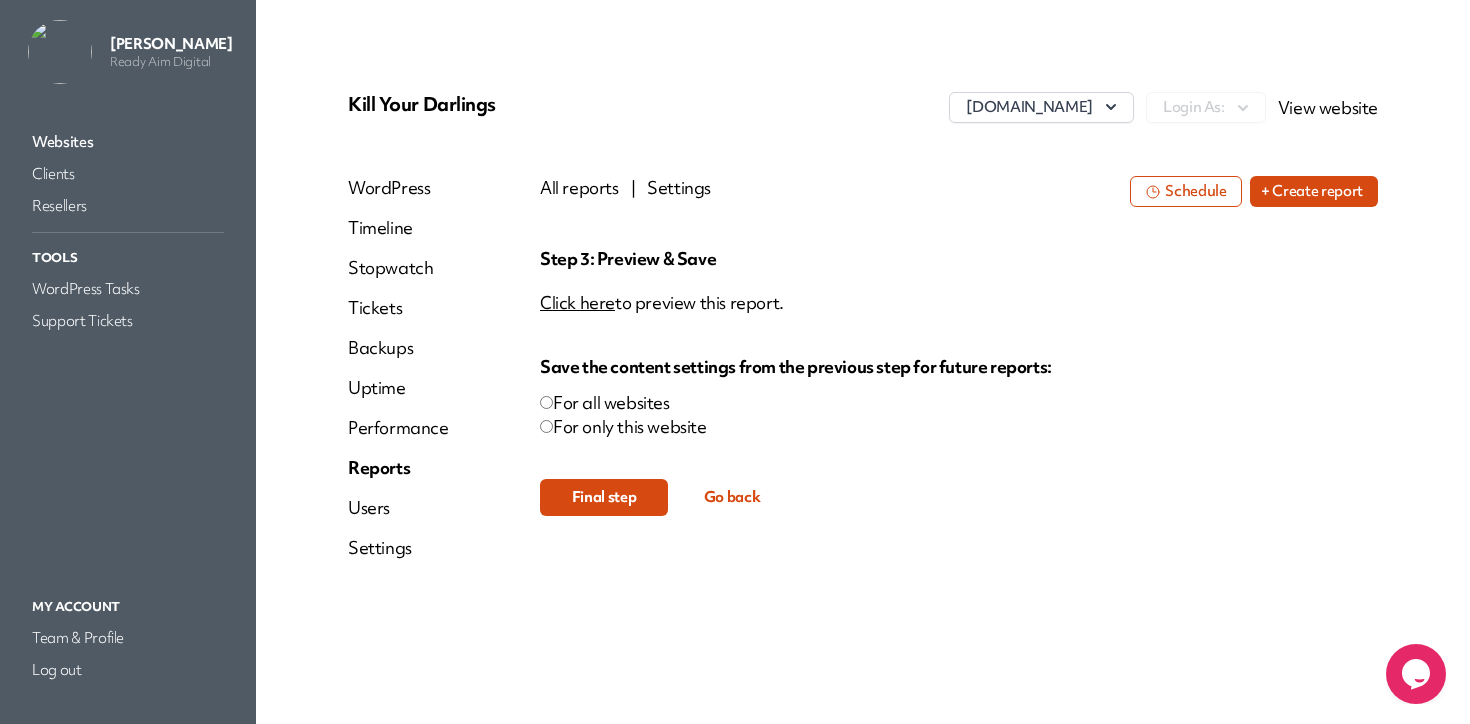 click on "For only this website" at bounding box center (959, 427) 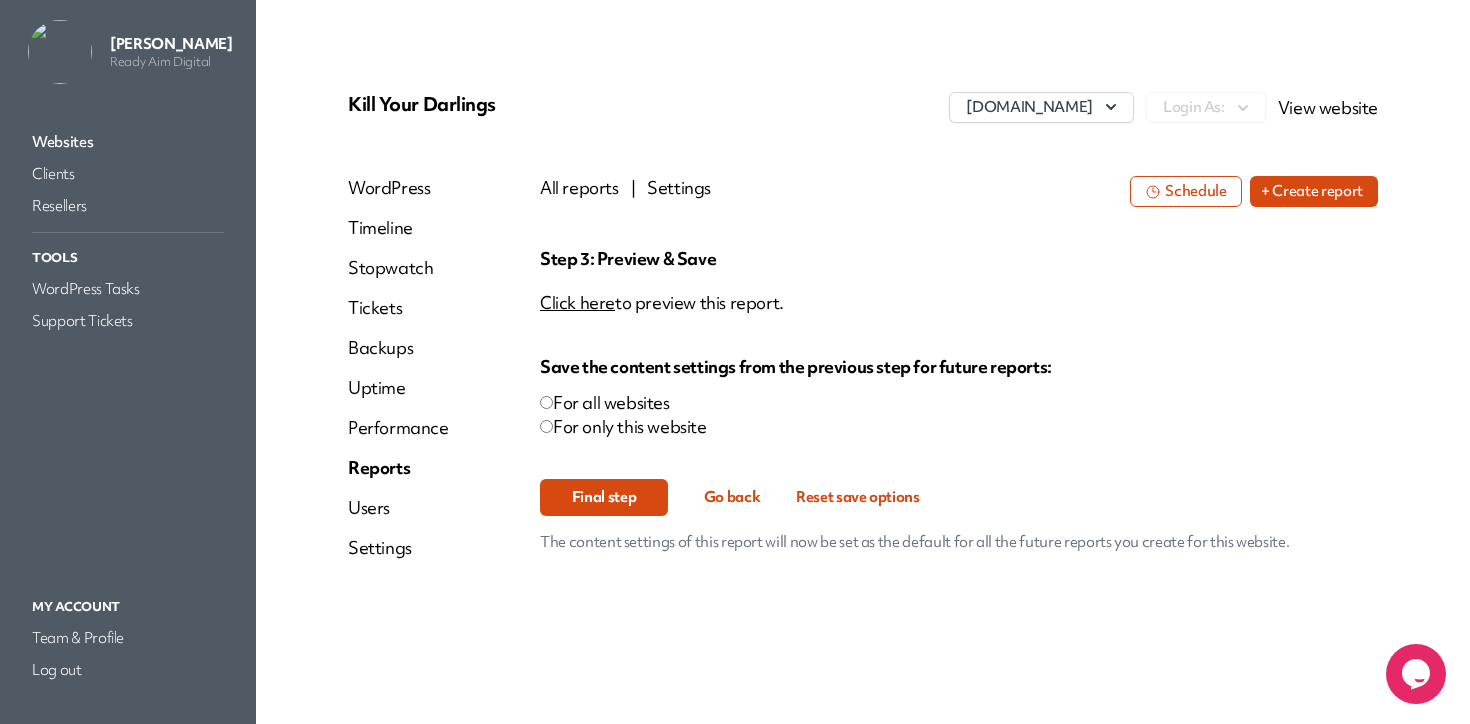 click on "Final step" at bounding box center [604, 497] 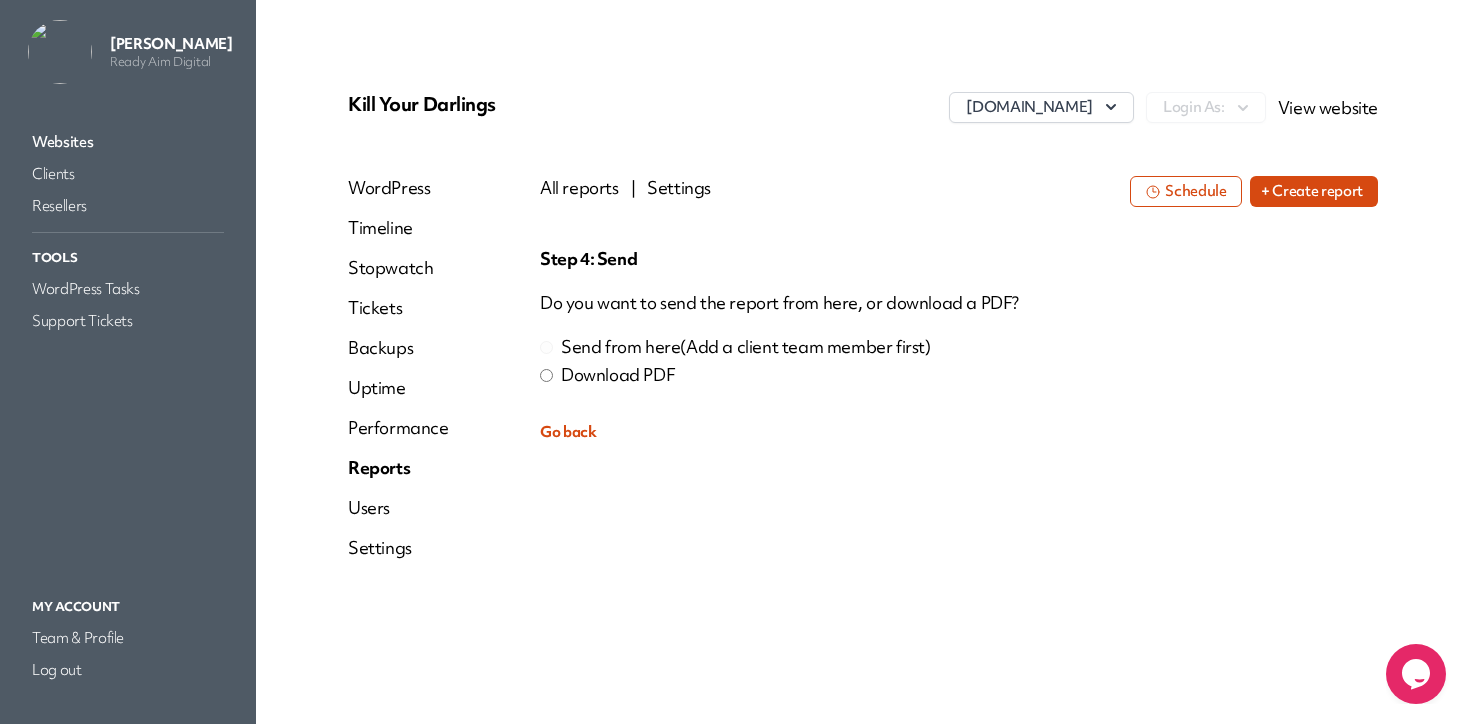 click on "Download PDF" at bounding box center (959, 375) 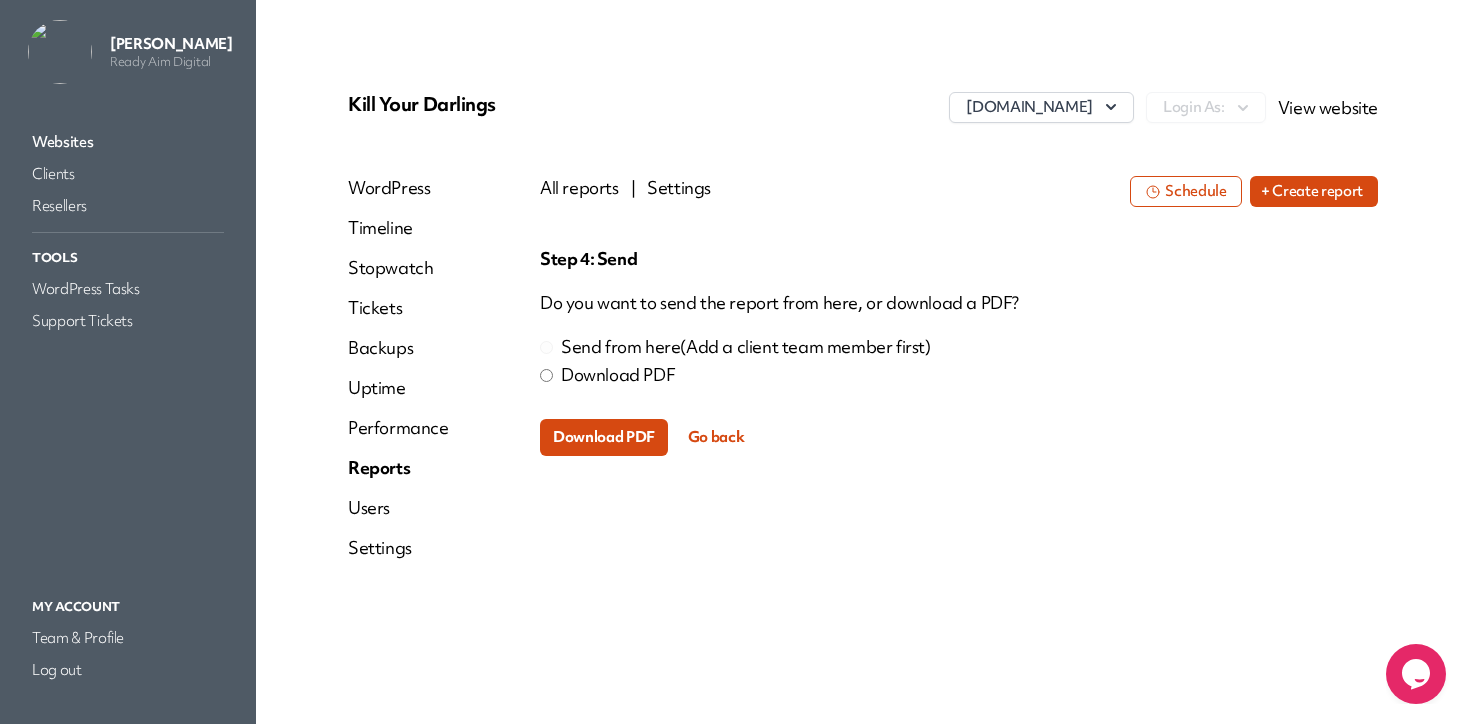 click on "Download PDF" at bounding box center (604, 437) 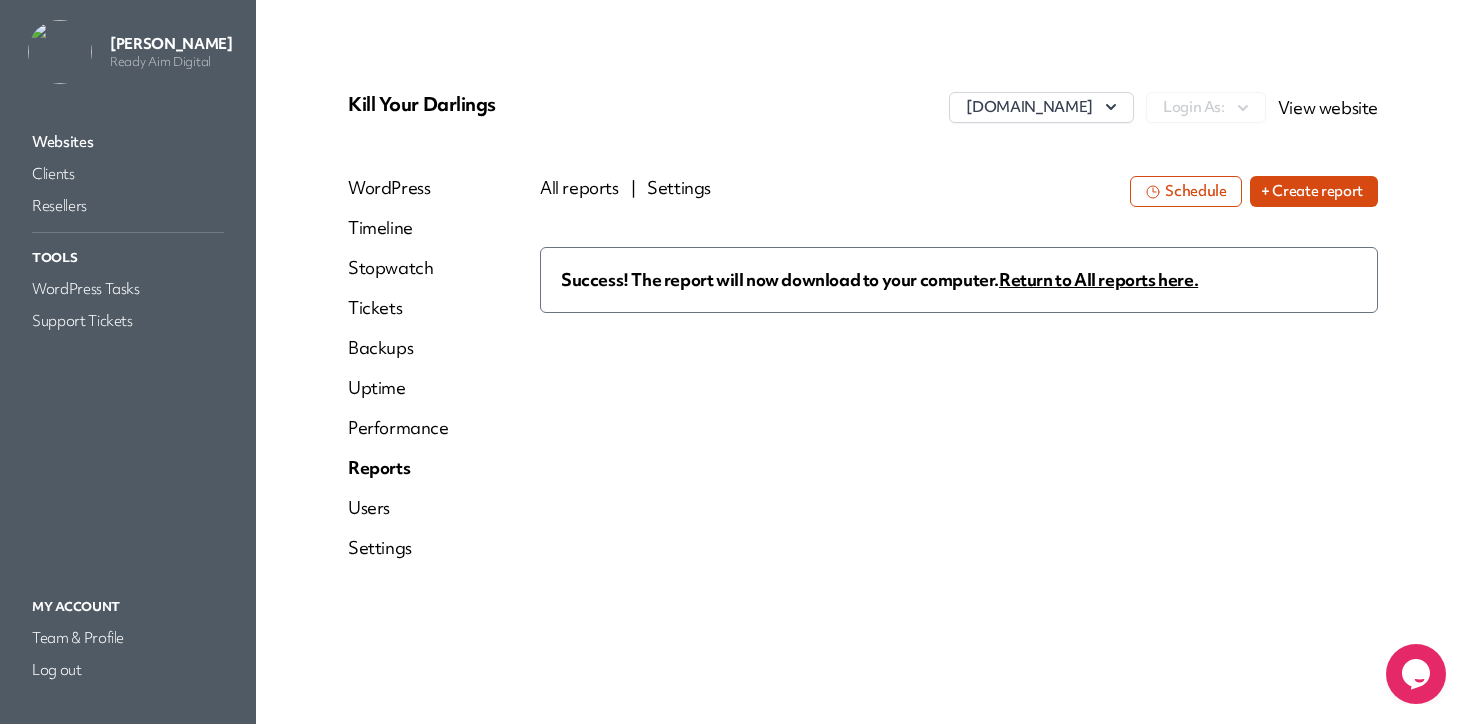 click on "Clients" at bounding box center [128, 174] 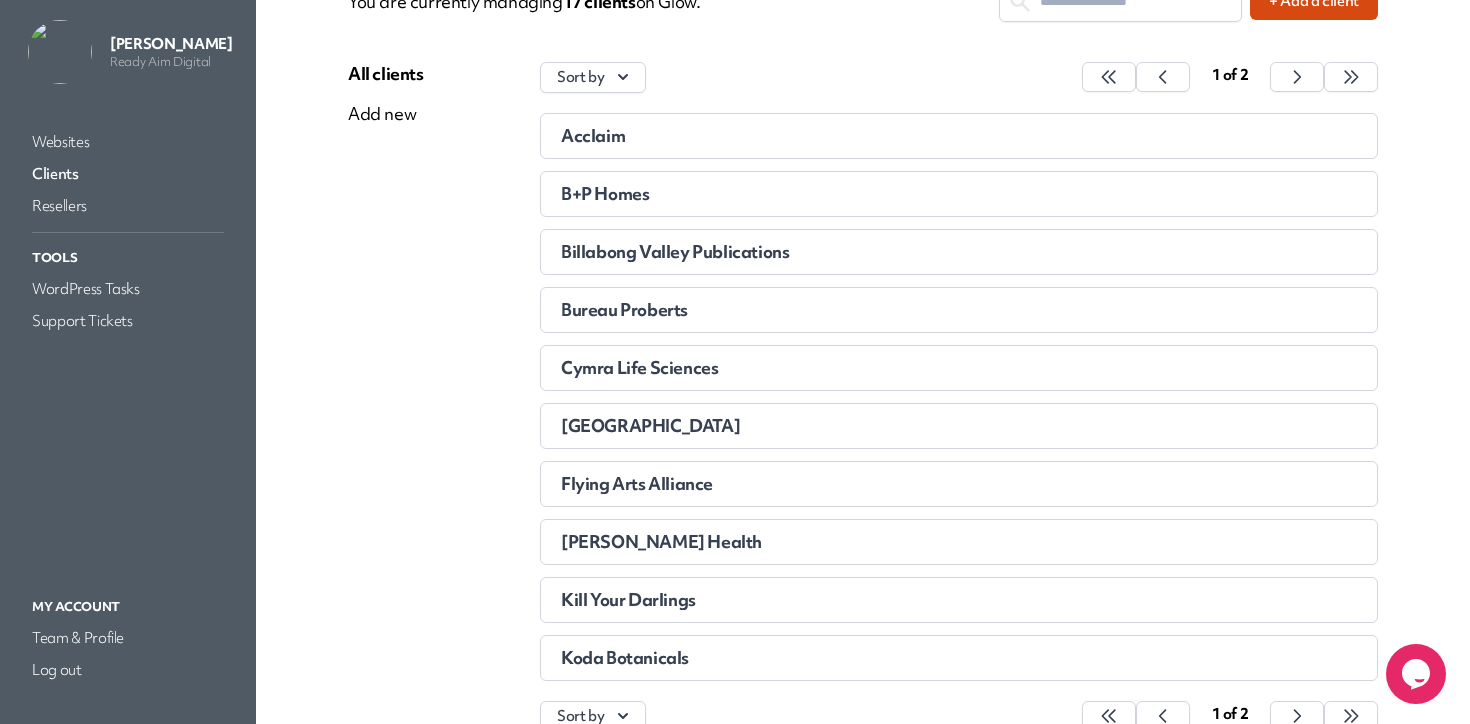 scroll, scrollTop: 266, scrollLeft: 0, axis: vertical 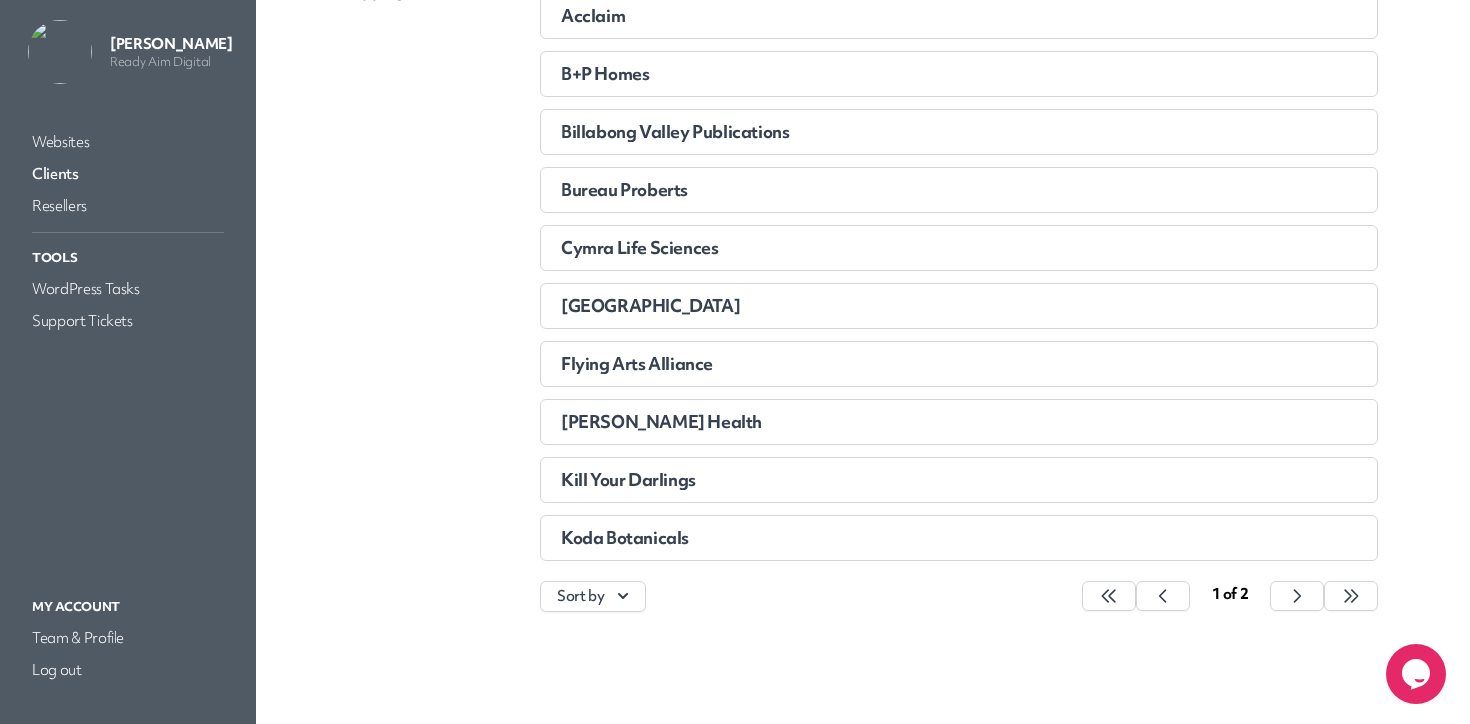 click at bounding box center (1109, 596) 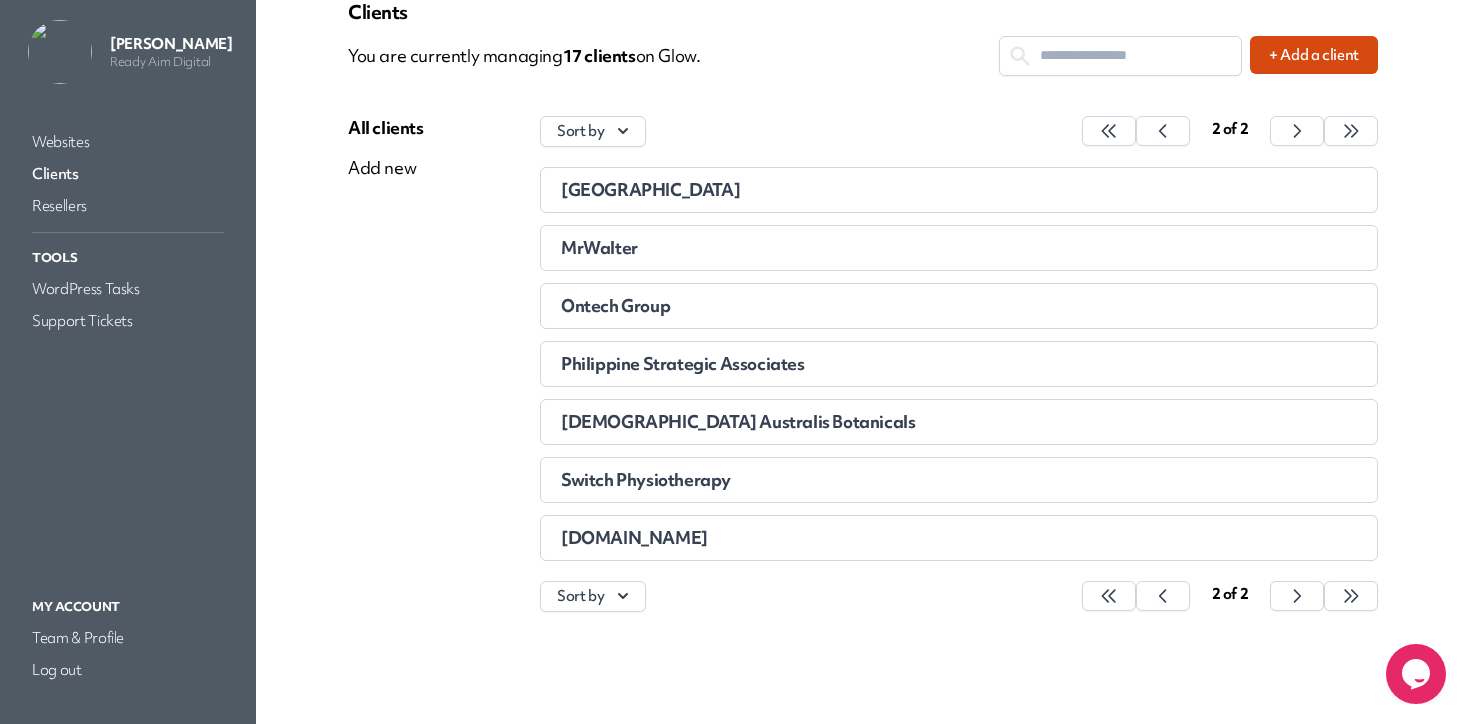 click on "MrWalter" at bounding box center [859, 248] 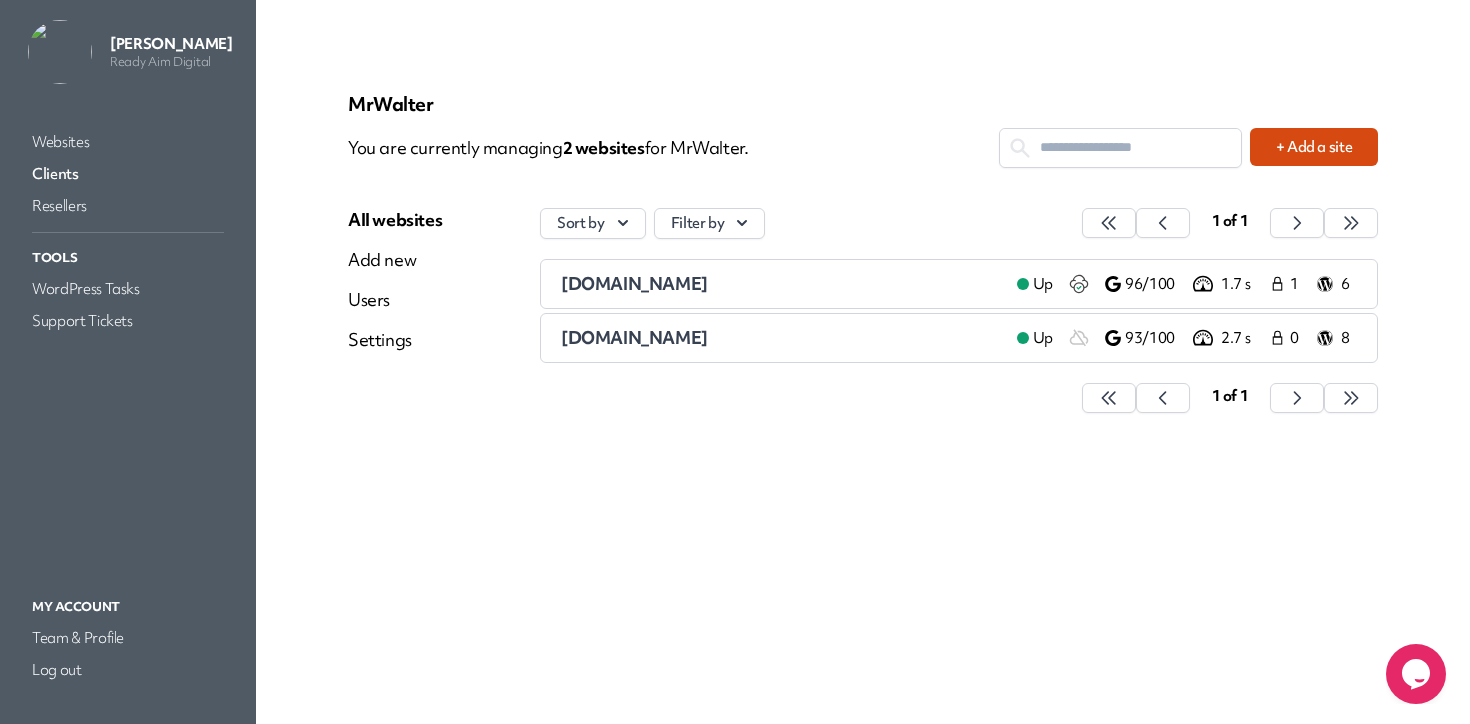 click on "mrwalter.com.au
Up
93/100     2.7 s
0
8" at bounding box center (959, 338) 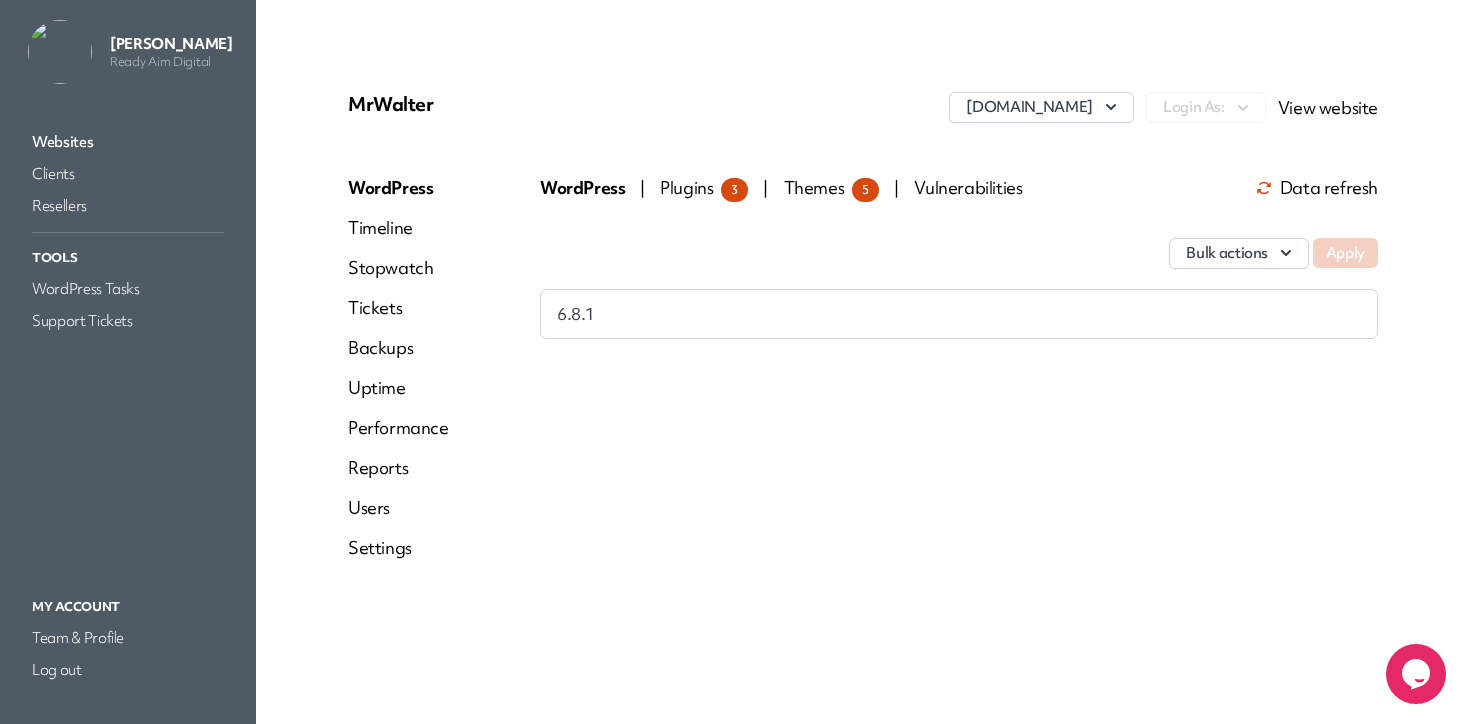 click on "Reports" at bounding box center (398, 468) 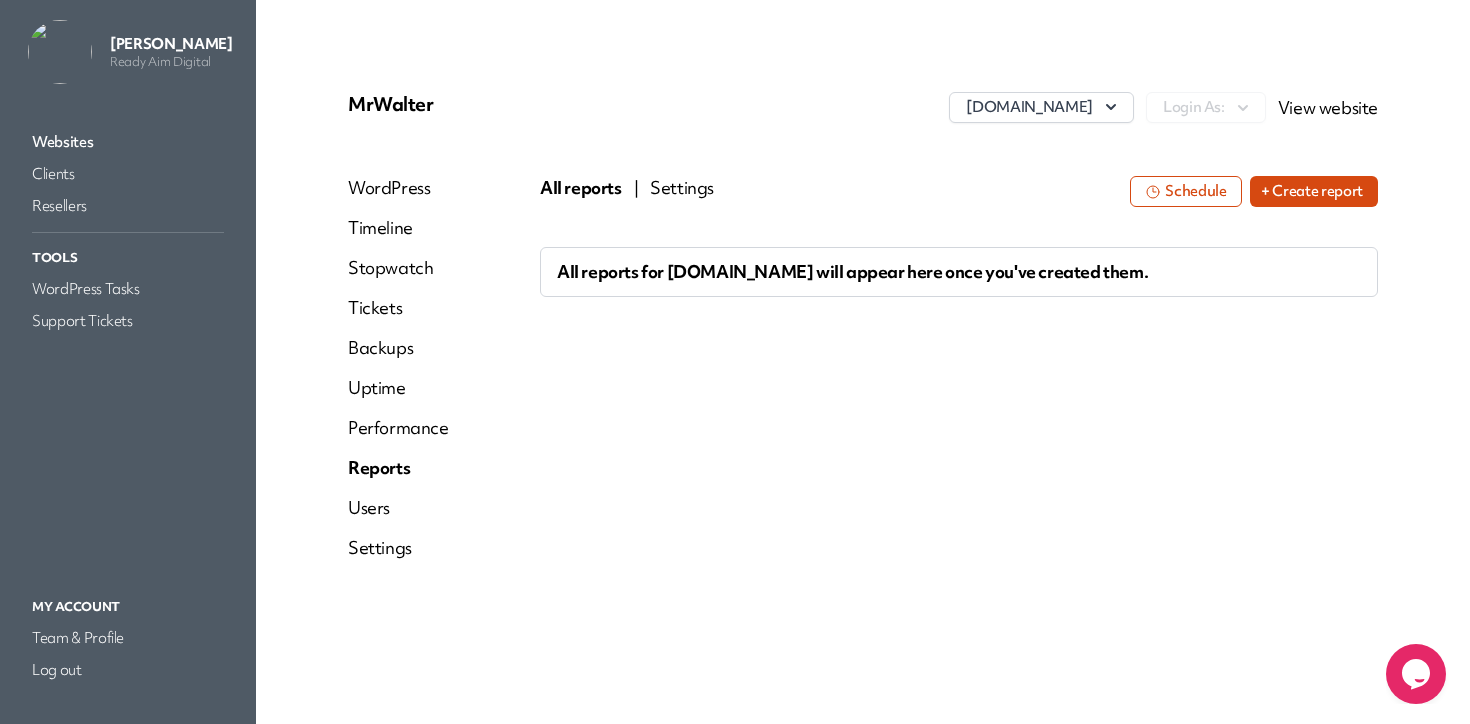 click on "+ Create report" at bounding box center [1314, 191] 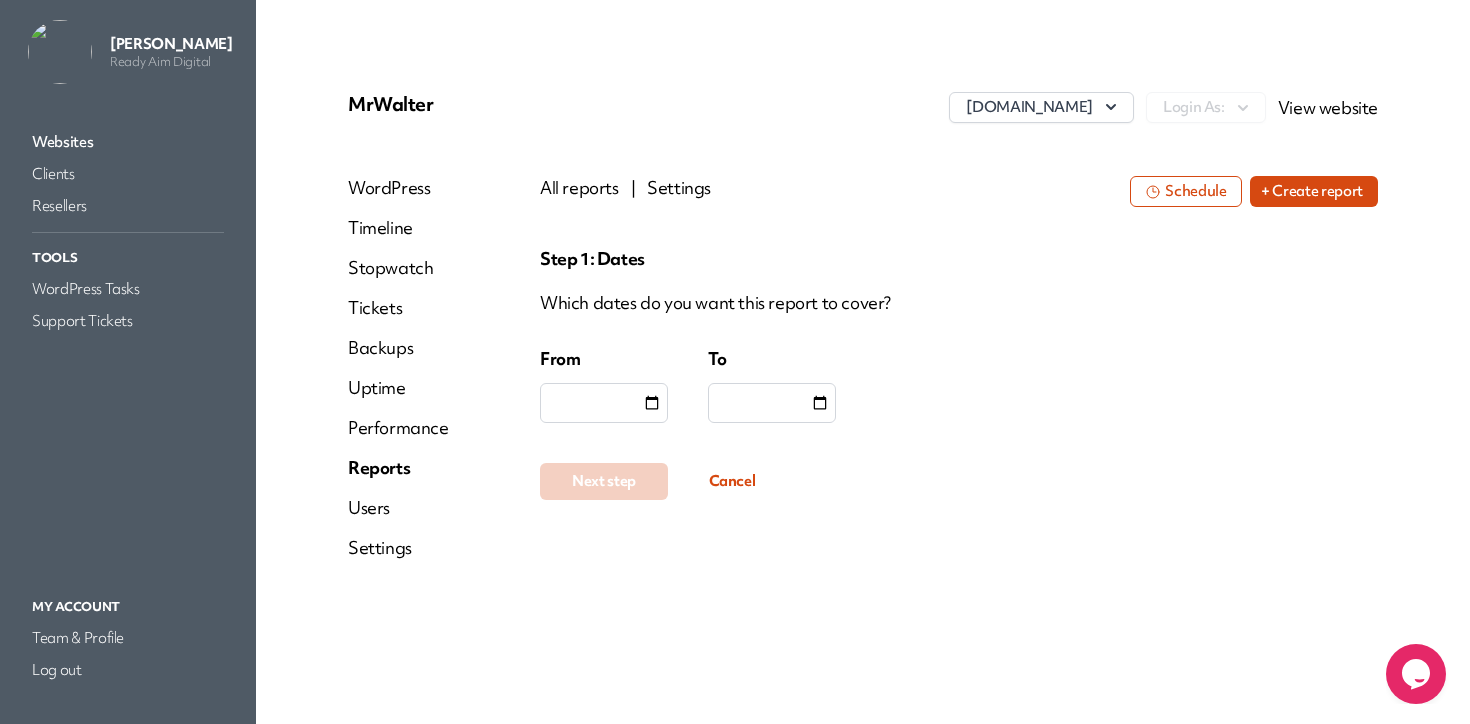 click at bounding box center (604, 403) 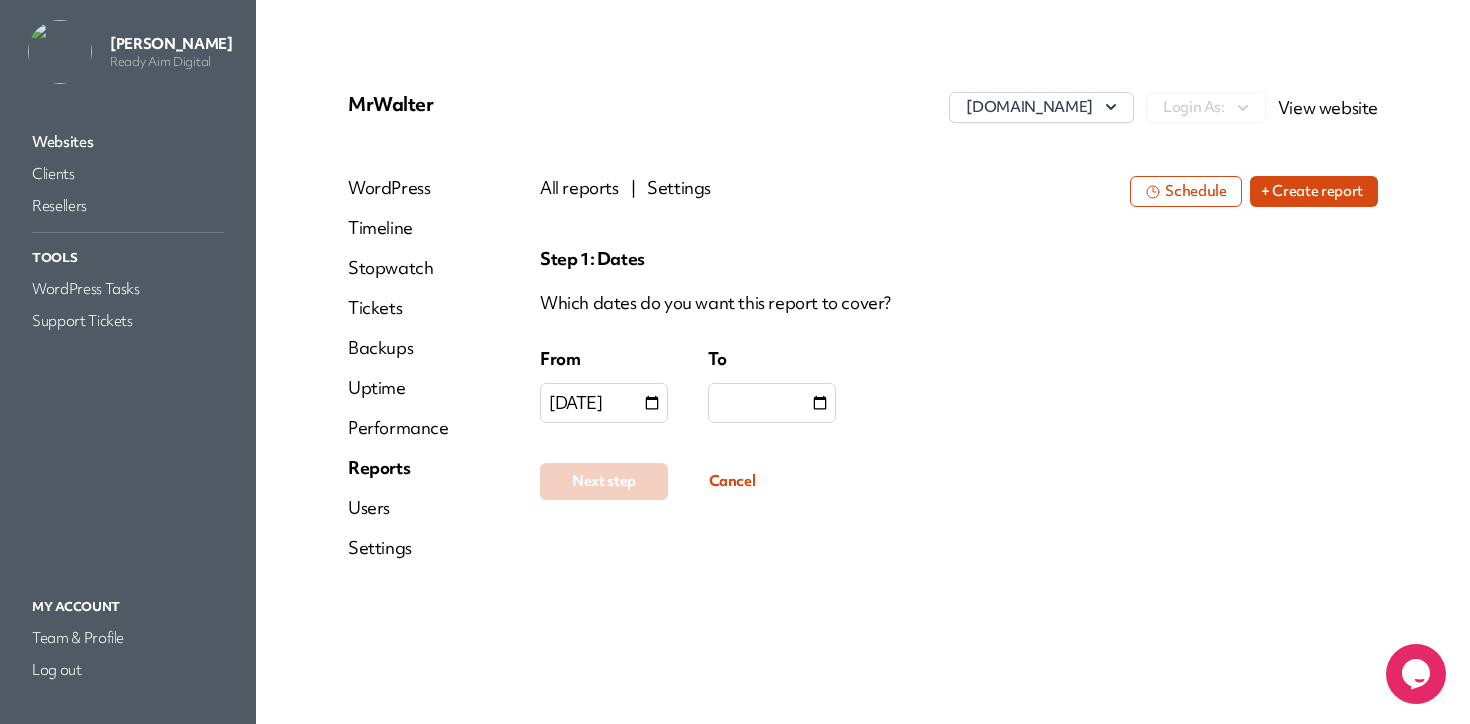 type on "**********" 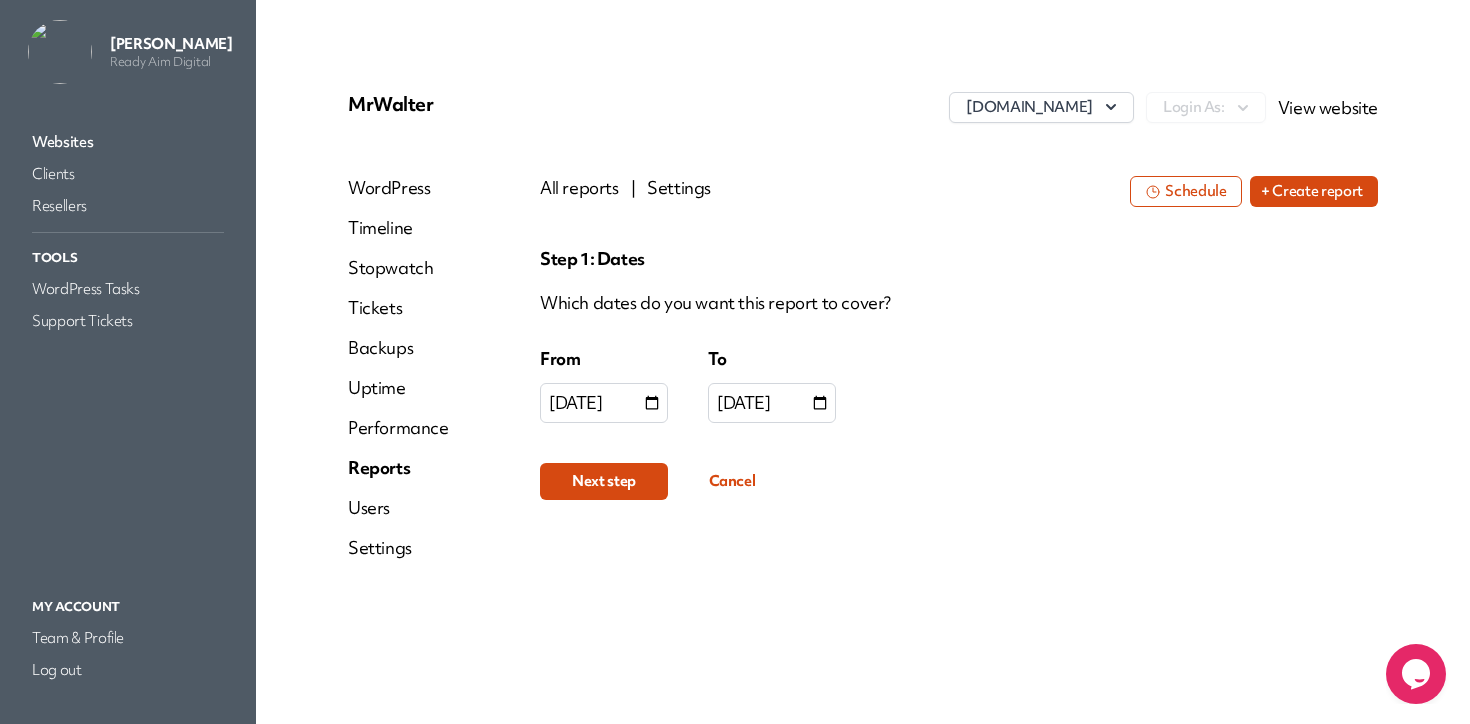 drag, startPoint x: 1123, startPoint y: 485, endPoint x: 676, endPoint y: 507, distance: 447.54105 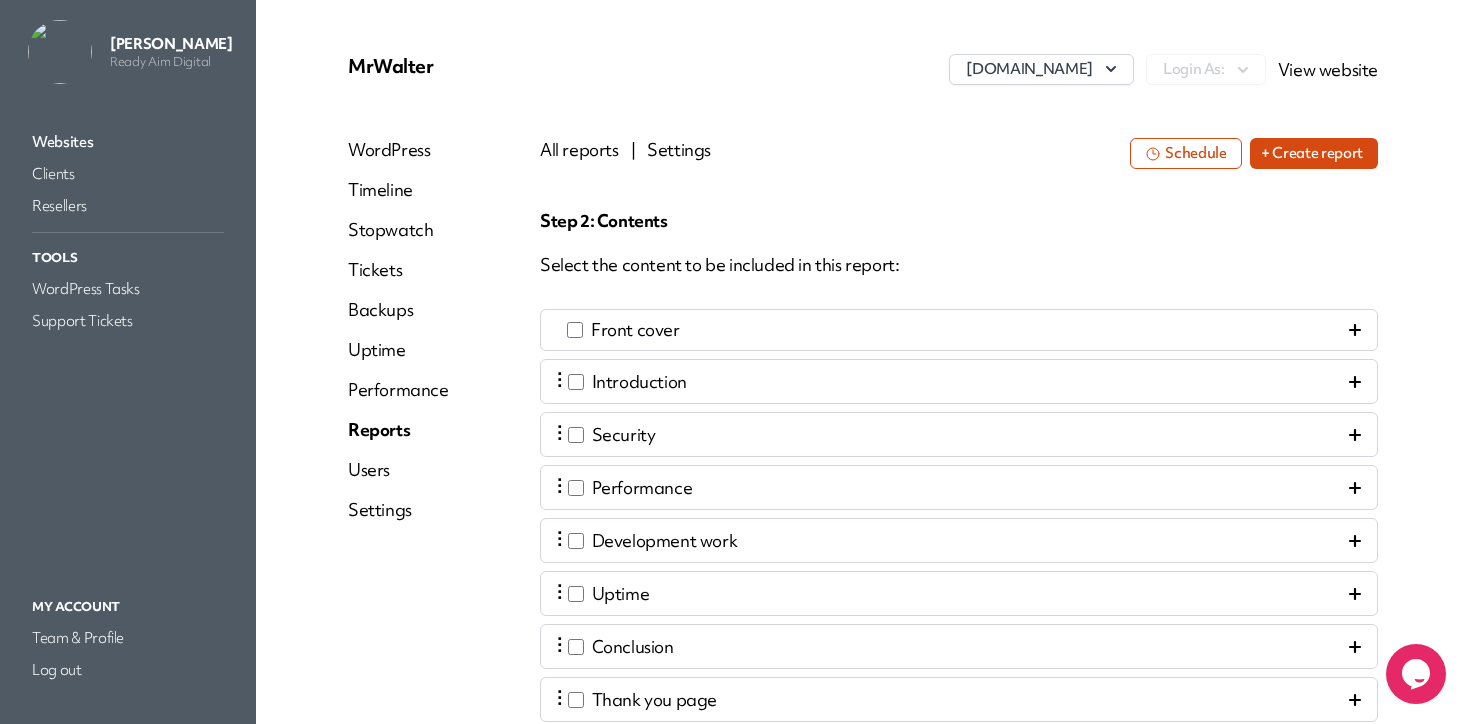 scroll, scrollTop: 74, scrollLeft: 0, axis: vertical 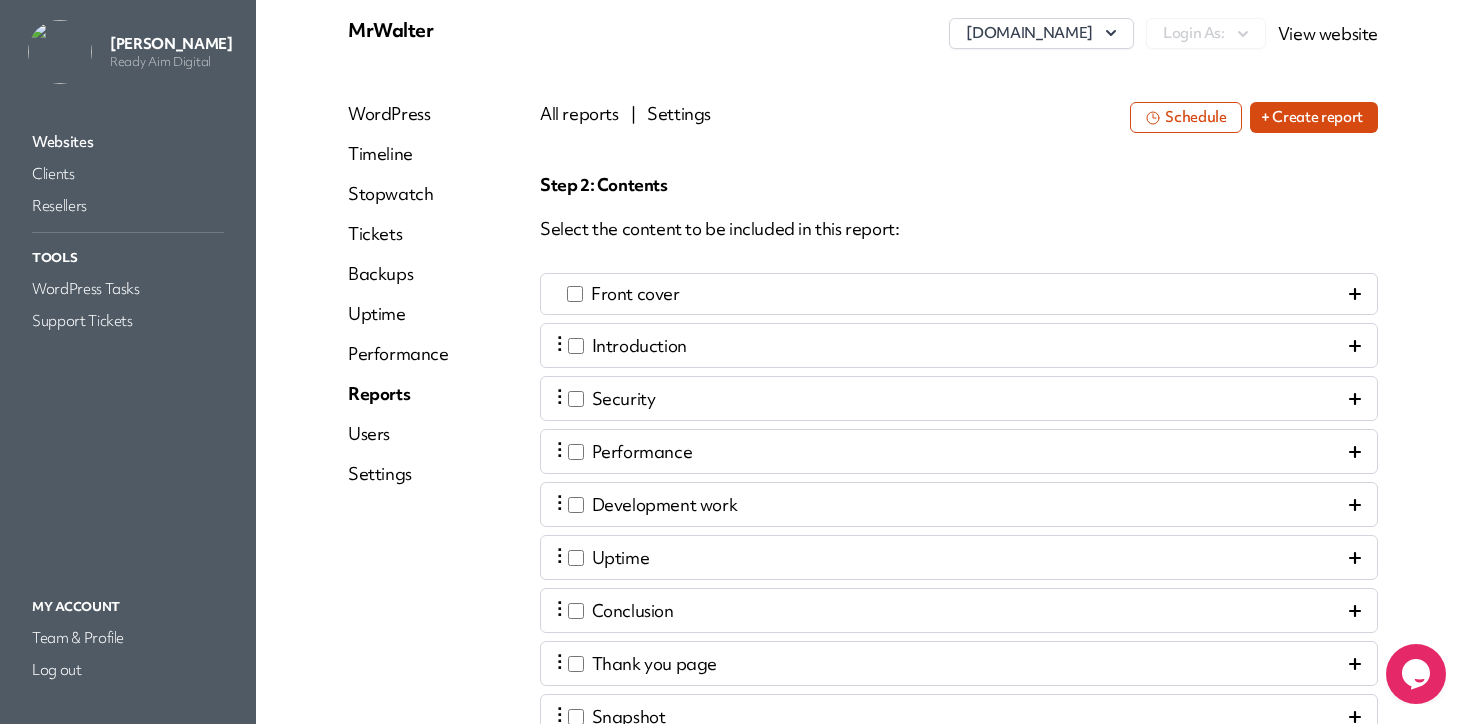 click on "⋮     Introduction" at bounding box center [959, 345] 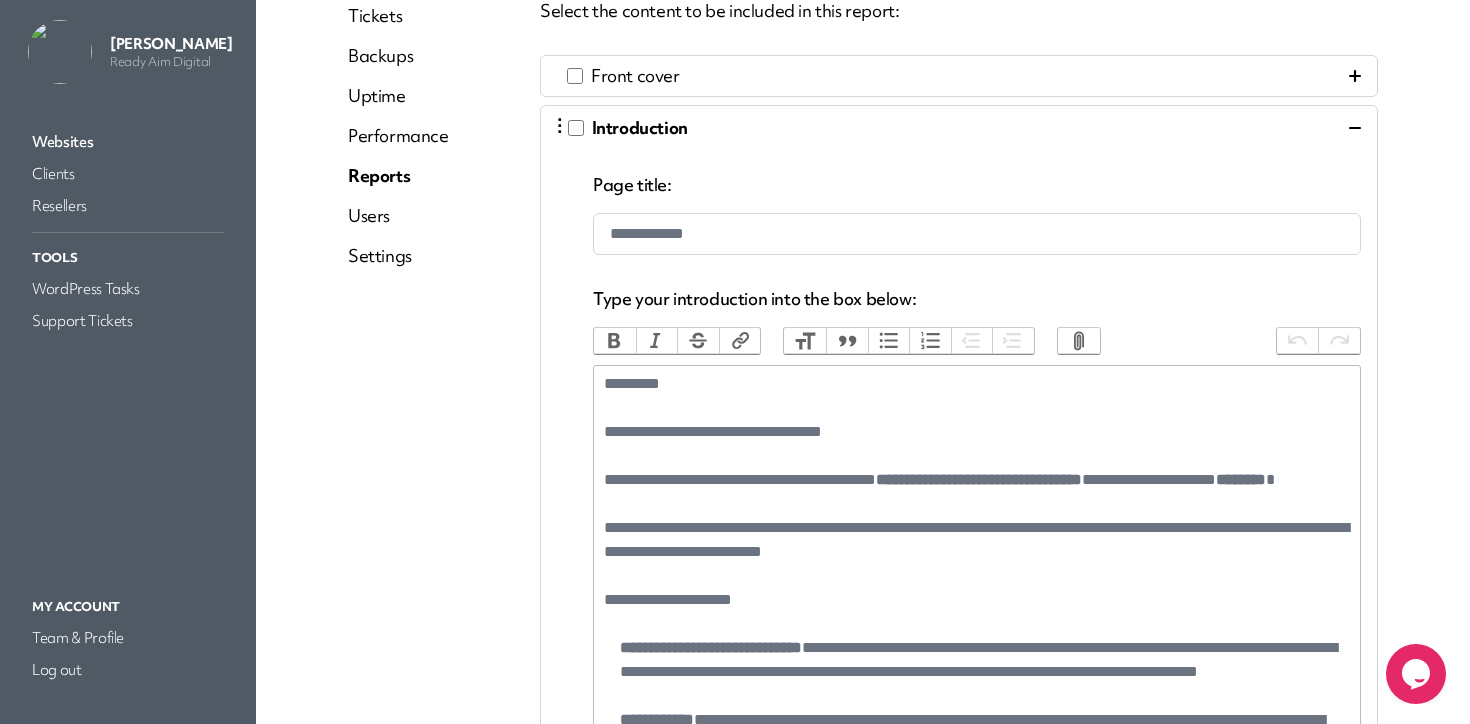 scroll, scrollTop: 359, scrollLeft: 0, axis: vertical 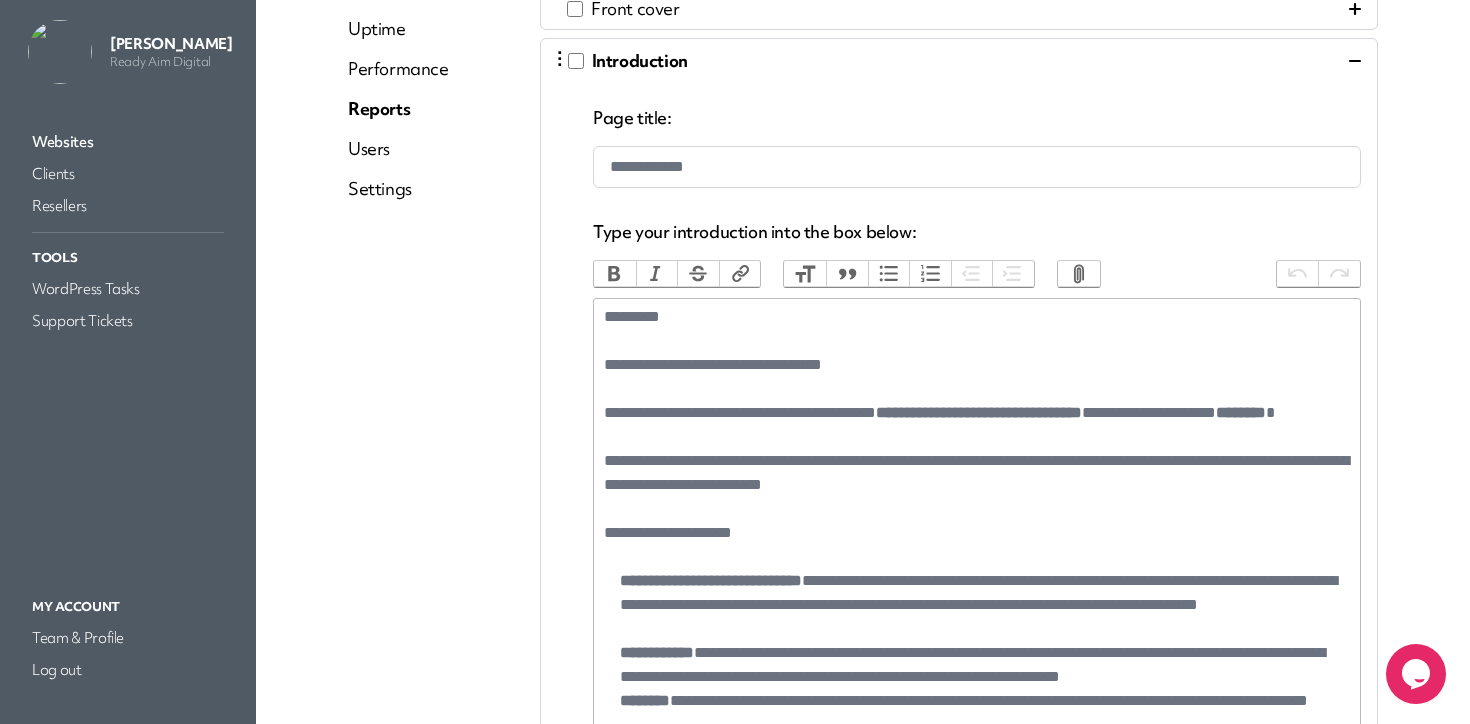 click on "**********" 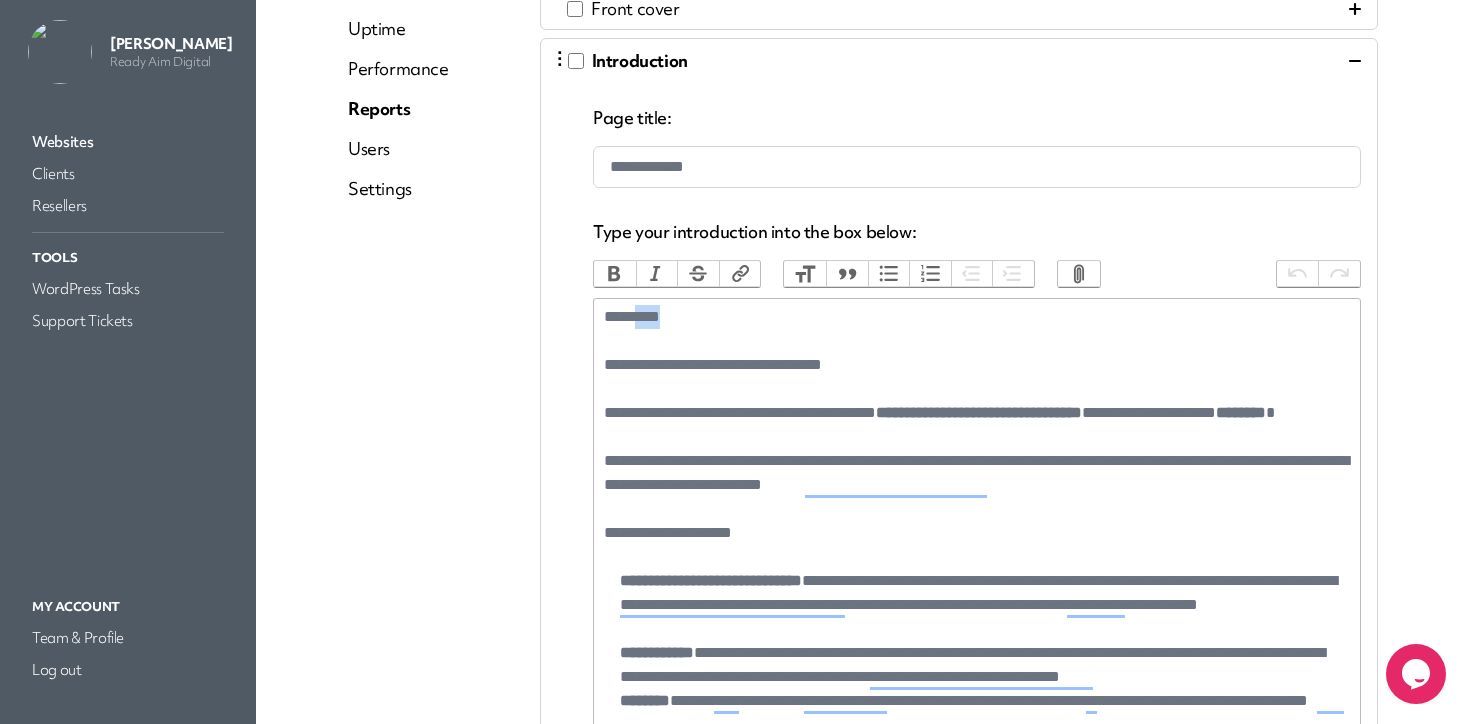 drag, startPoint x: 665, startPoint y: 323, endPoint x: 648, endPoint y: 327, distance: 17.464249 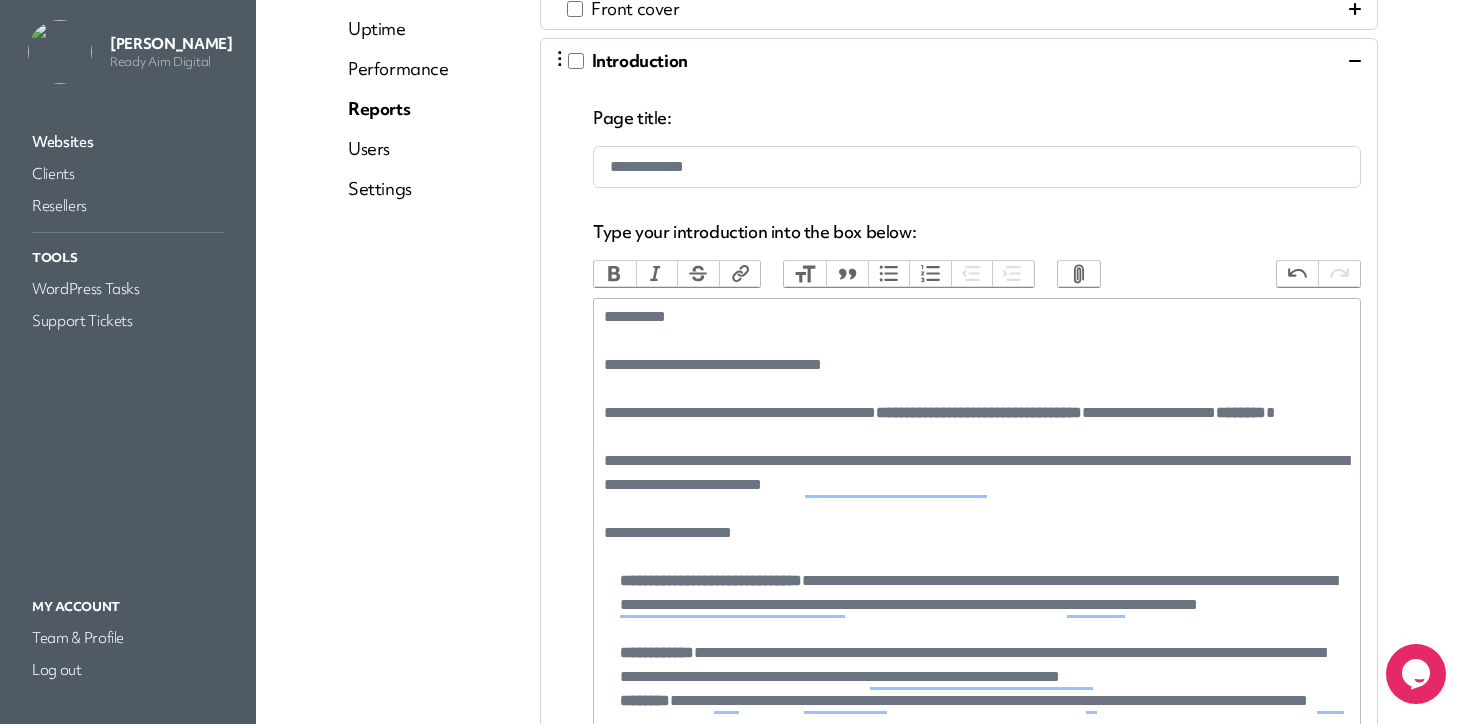 click on "**********" 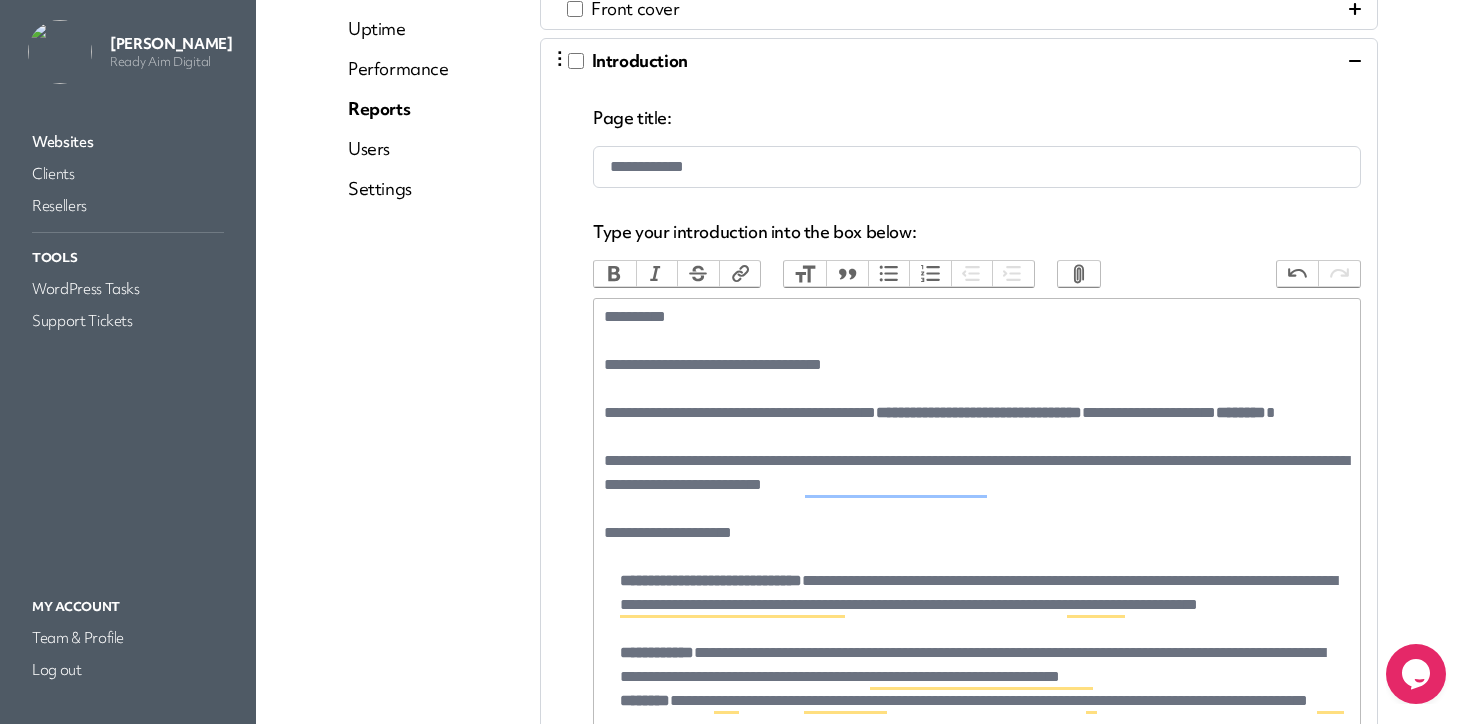 drag, startPoint x: 1204, startPoint y: 414, endPoint x: 1188, endPoint y: 415, distance: 16.03122 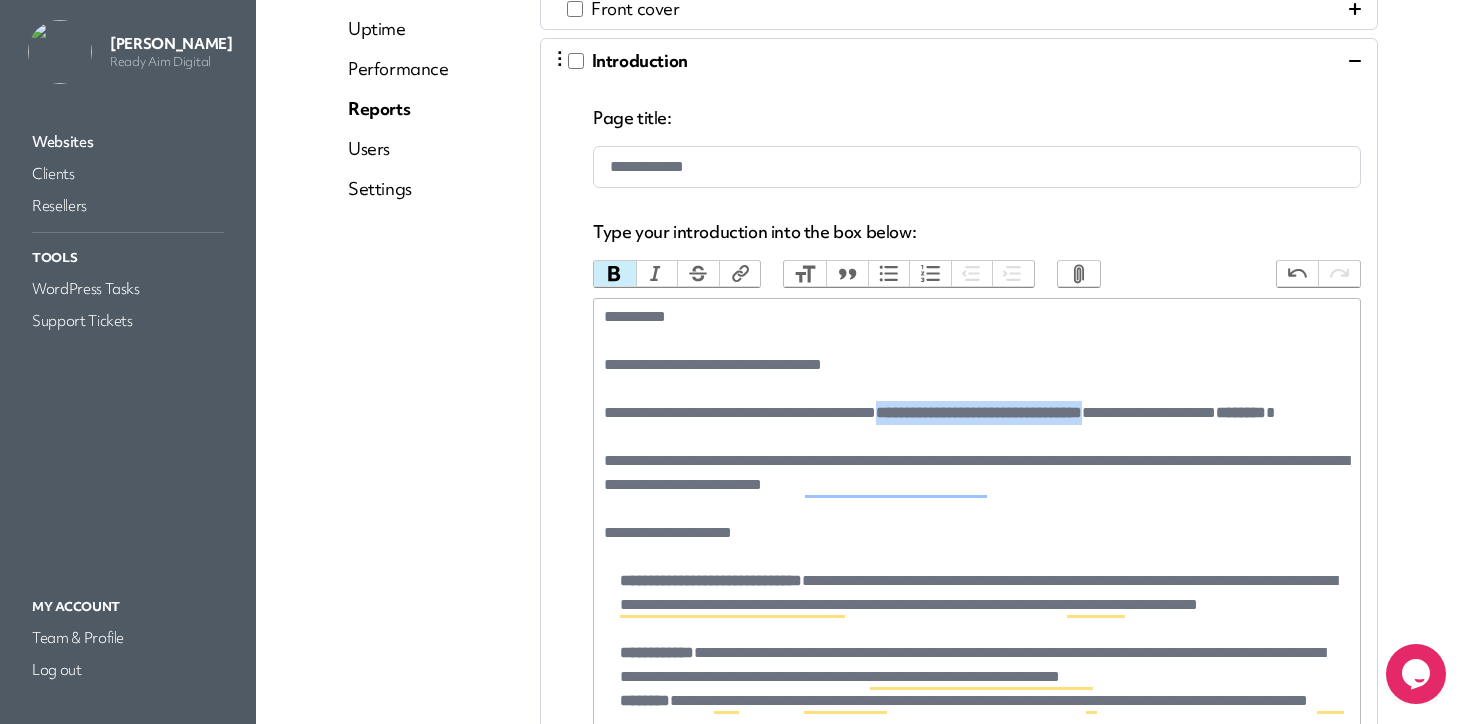 drag, startPoint x: 1195, startPoint y: 411, endPoint x: 925, endPoint y: 412, distance: 270.00186 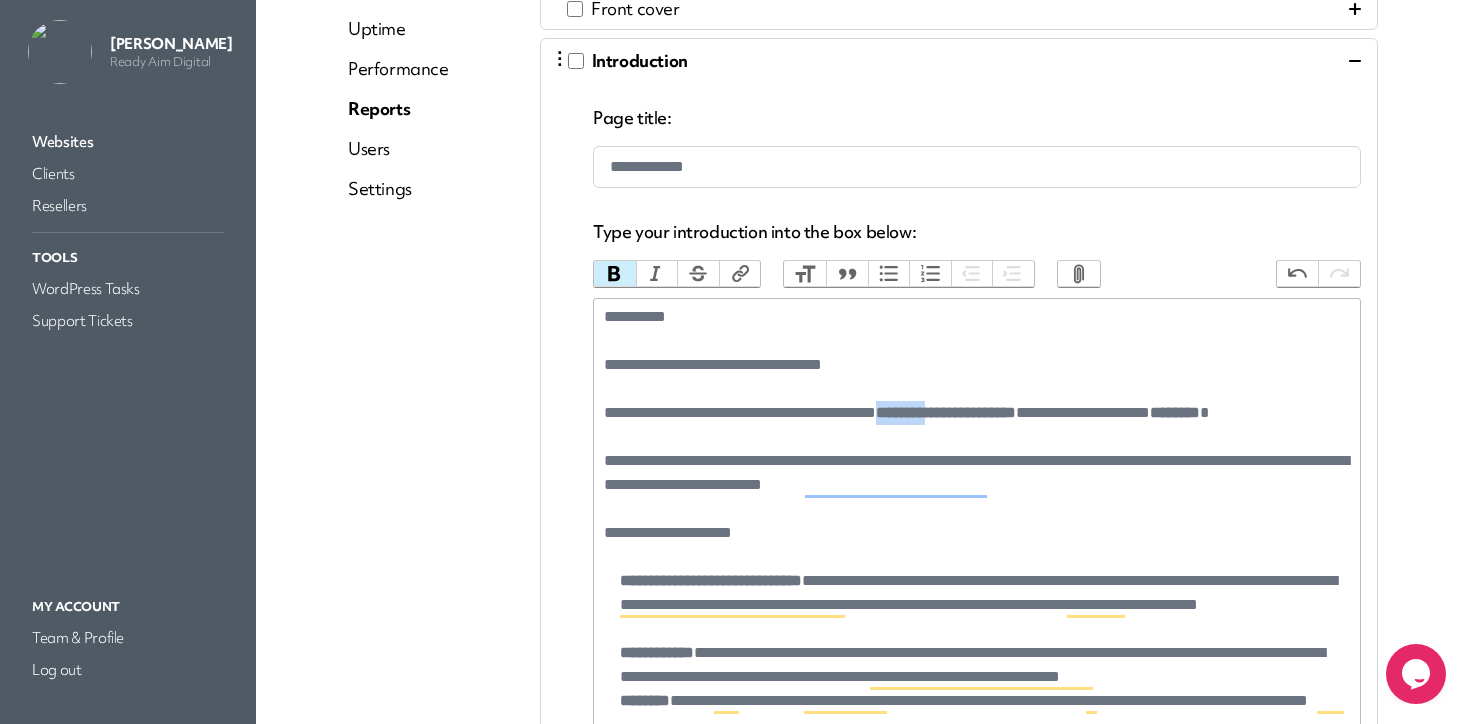 drag, startPoint x: 991, startPoint y: 418, endPoint x: 930, endPoint y: 415, distance: 61.073727 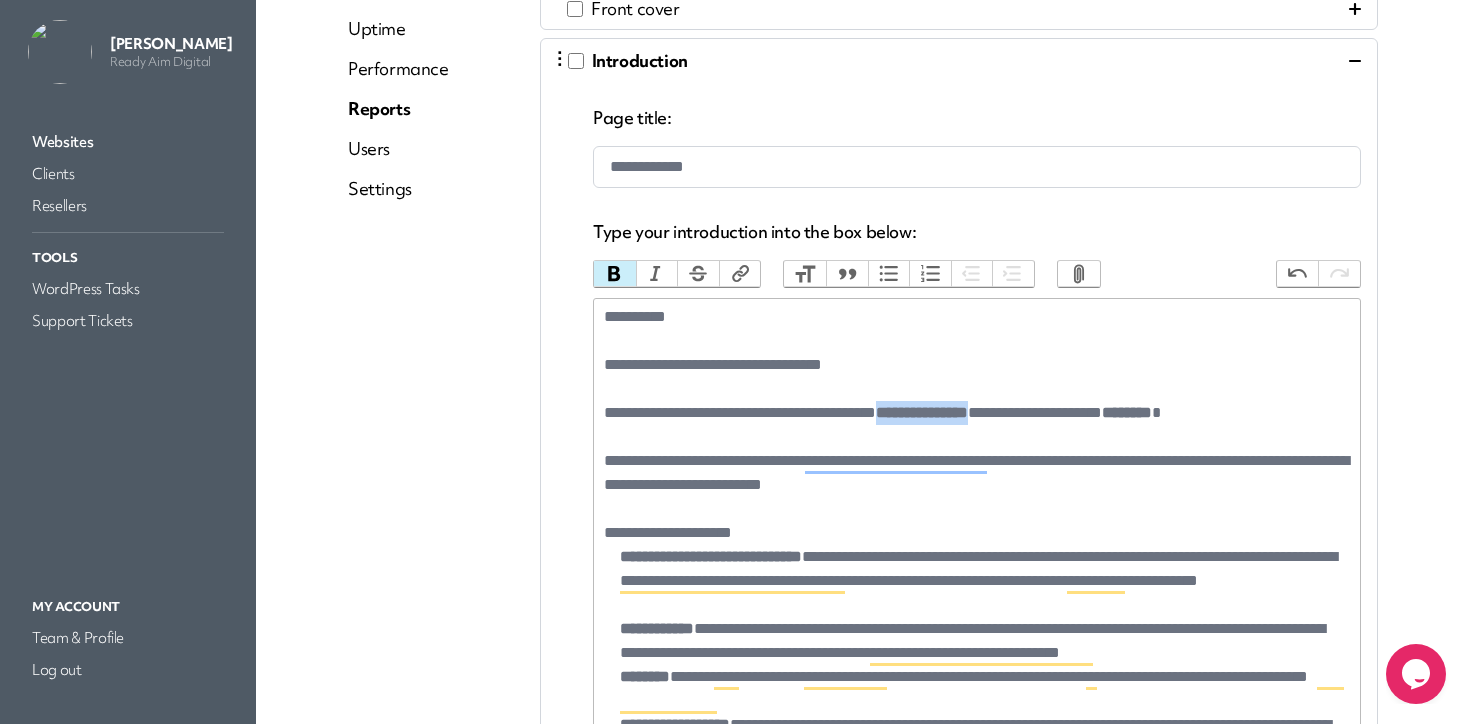 drag, startPoint x: 1056, startPoint y: 415, endPoint x: 927, endPoint y: 417, distance: 129.0155 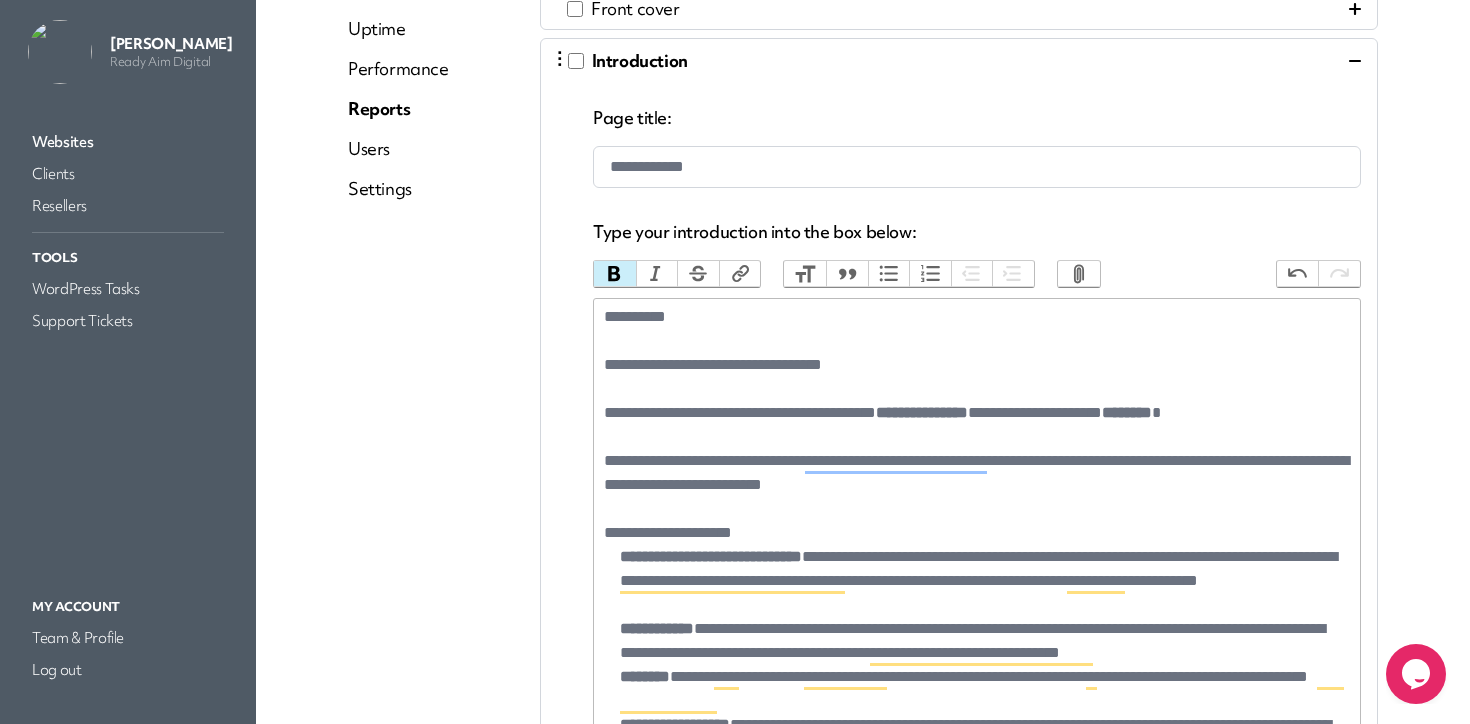 click on "**********" 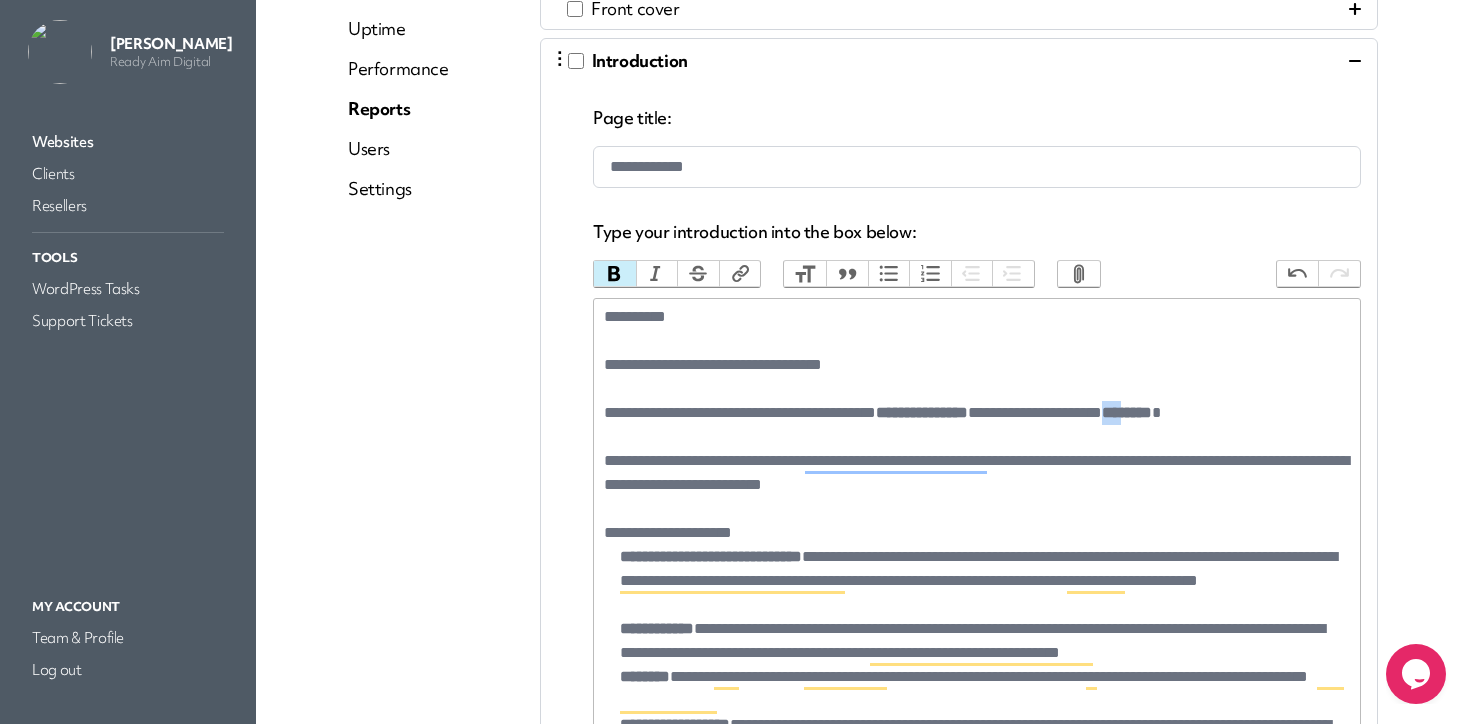drag, startPoint x: 1249, startPoint y: 415, endPoint x: 1215, endPoint y: 417, distance: 34.058773 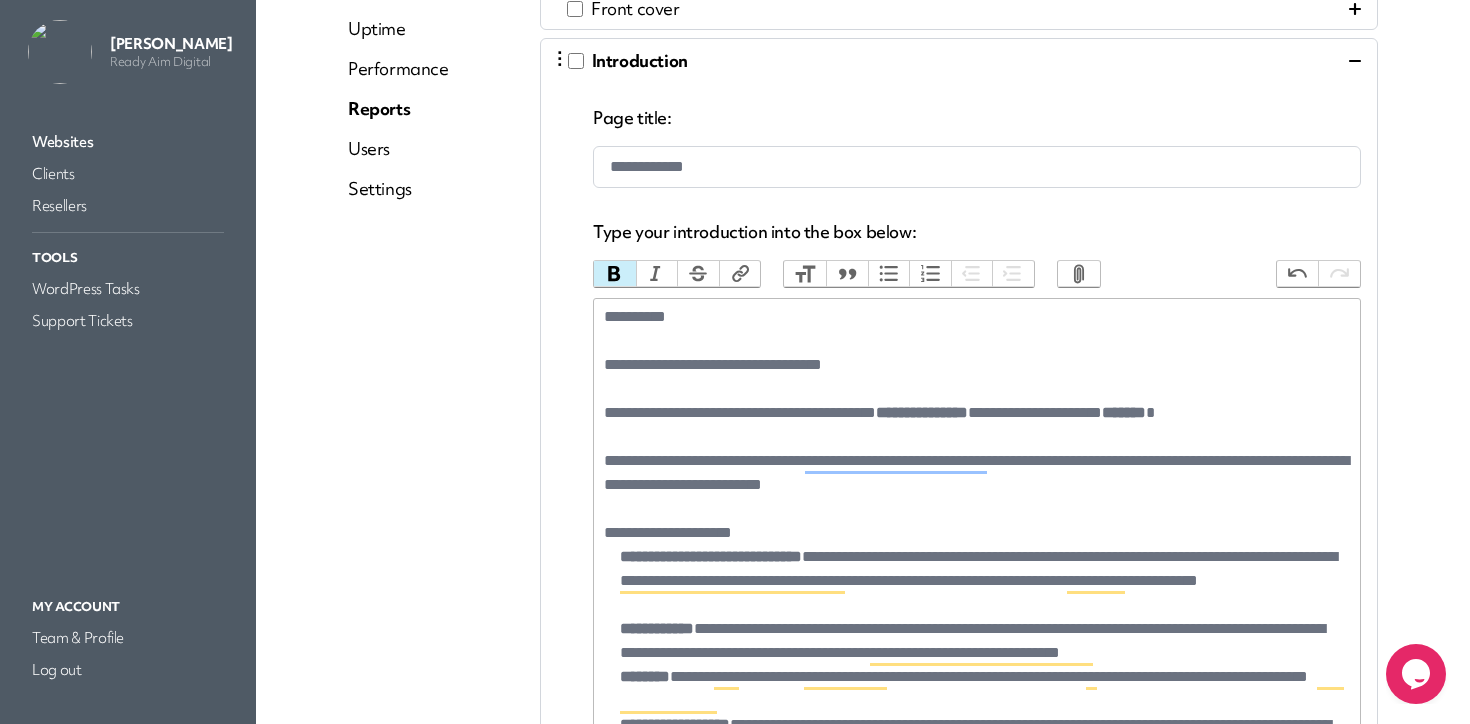 type on "**********" 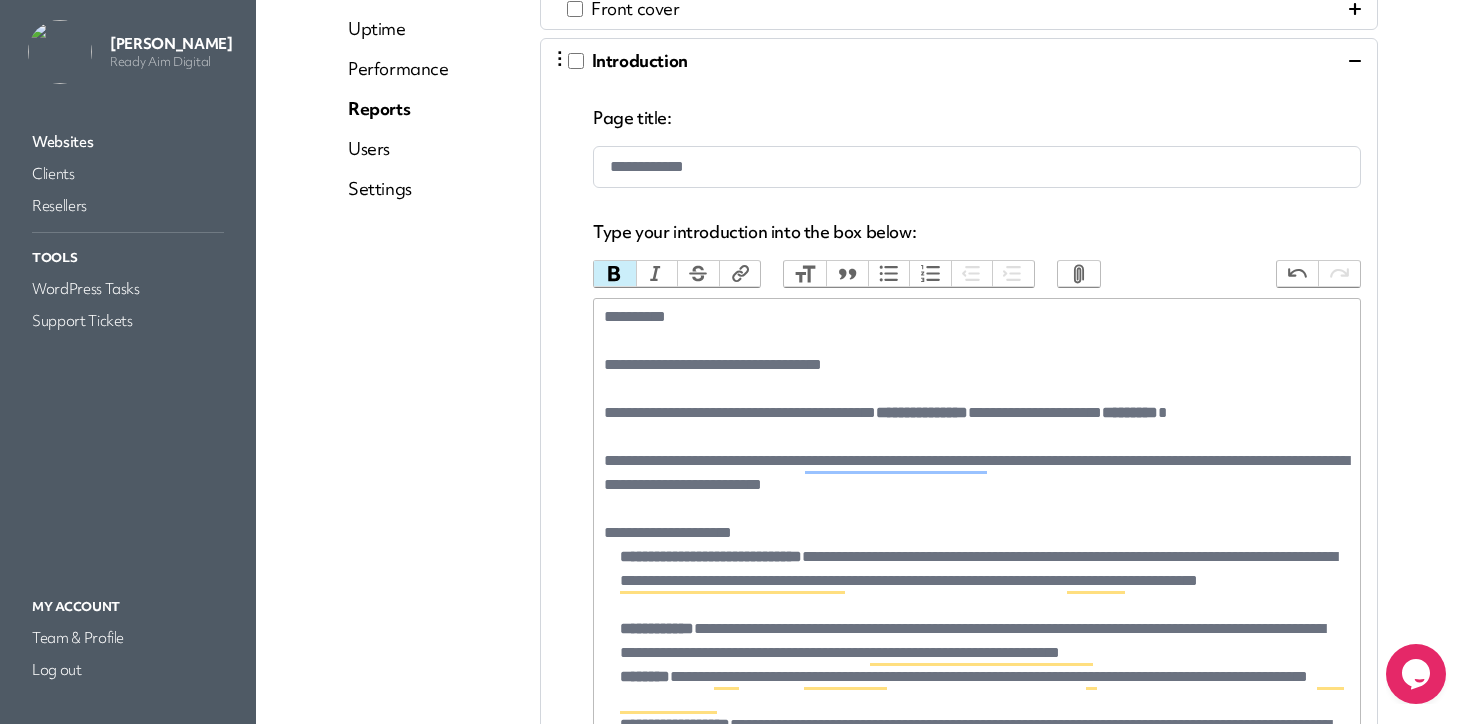 click on "**********" 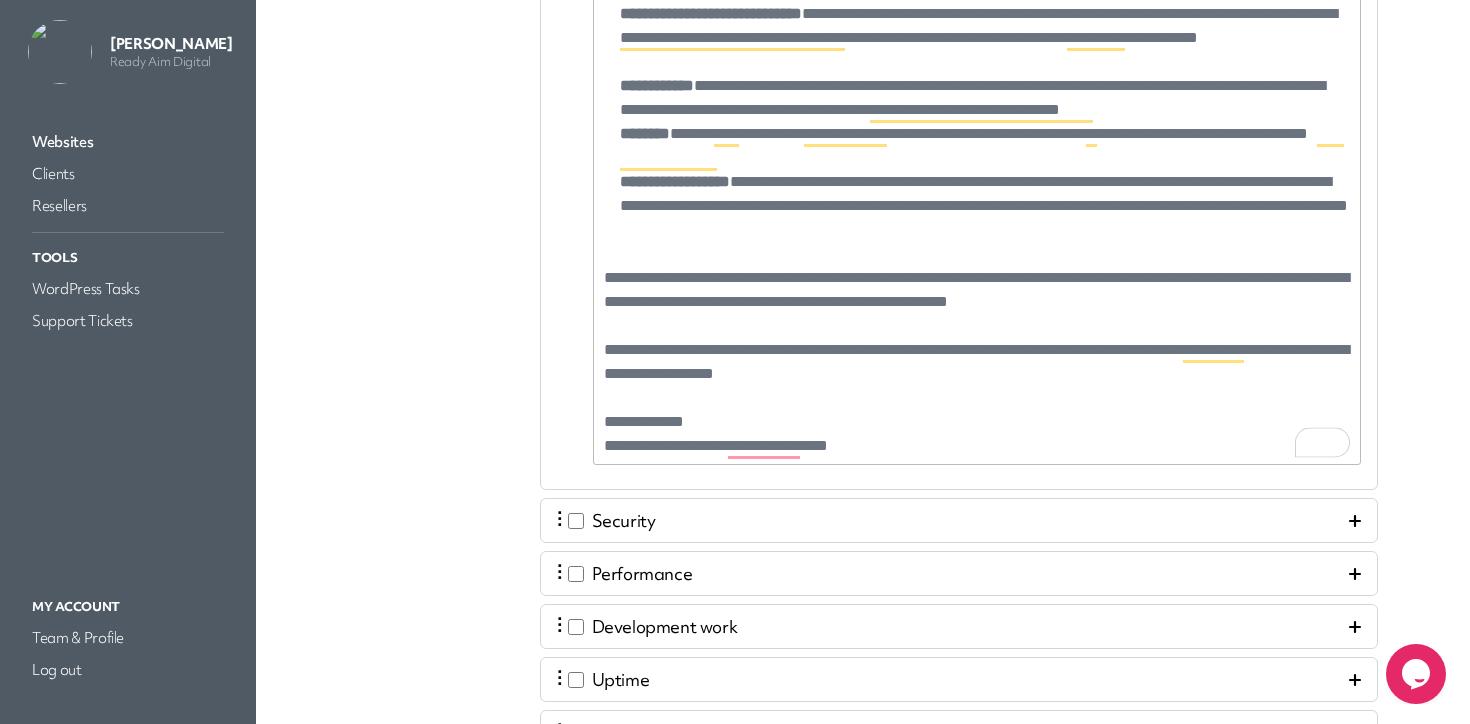 scroll, scrollTop: 975, scrollLeft: 0, axis: vertical 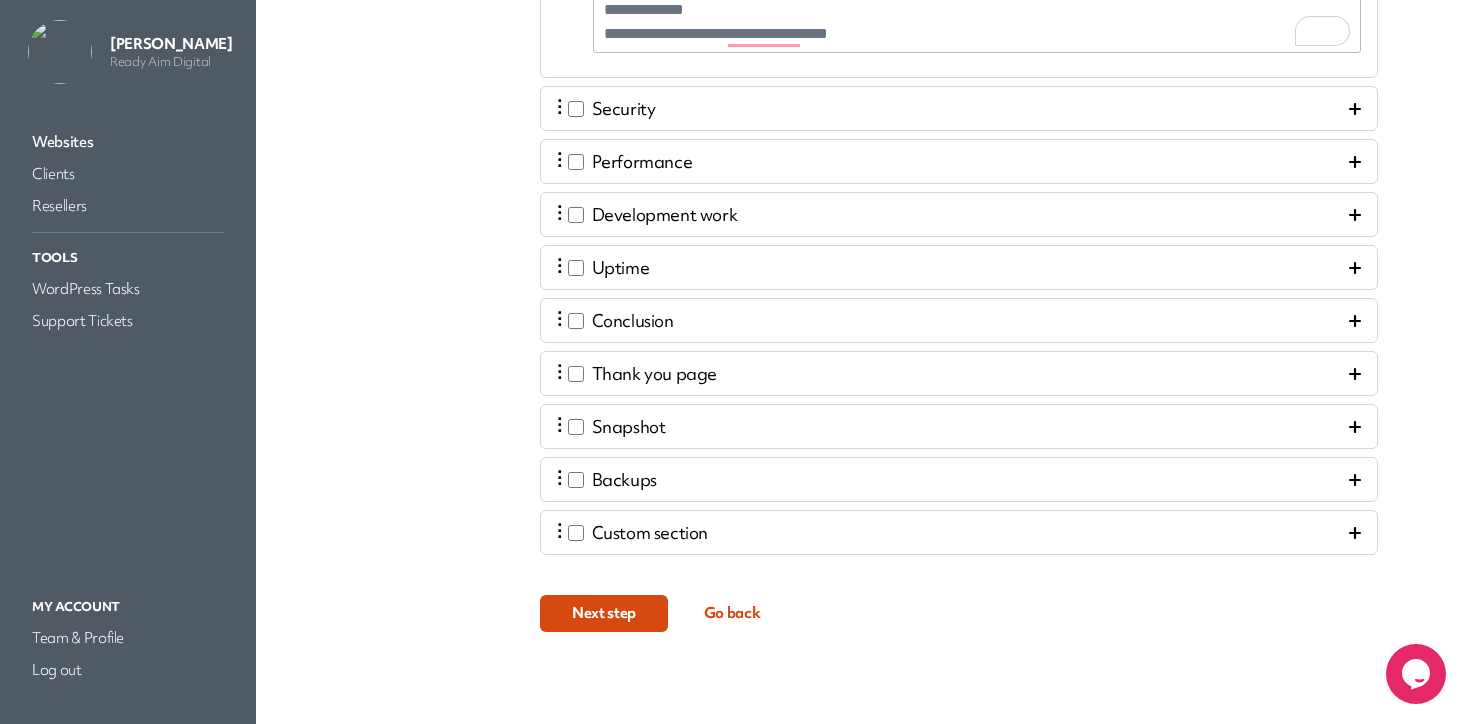 click on "Next step" at bounding box center (604, 613) 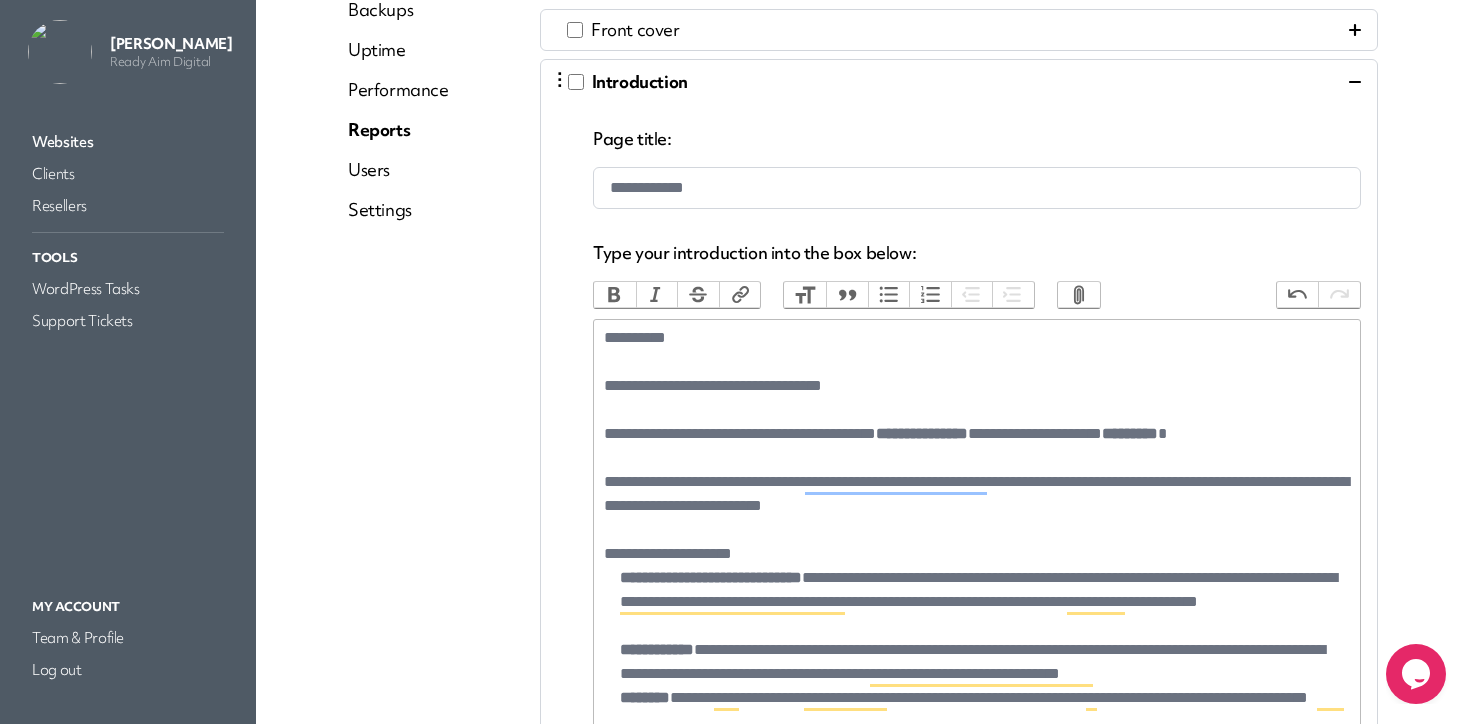 scroll, scrollTop: 0, scrollLeft: 0, axis: both 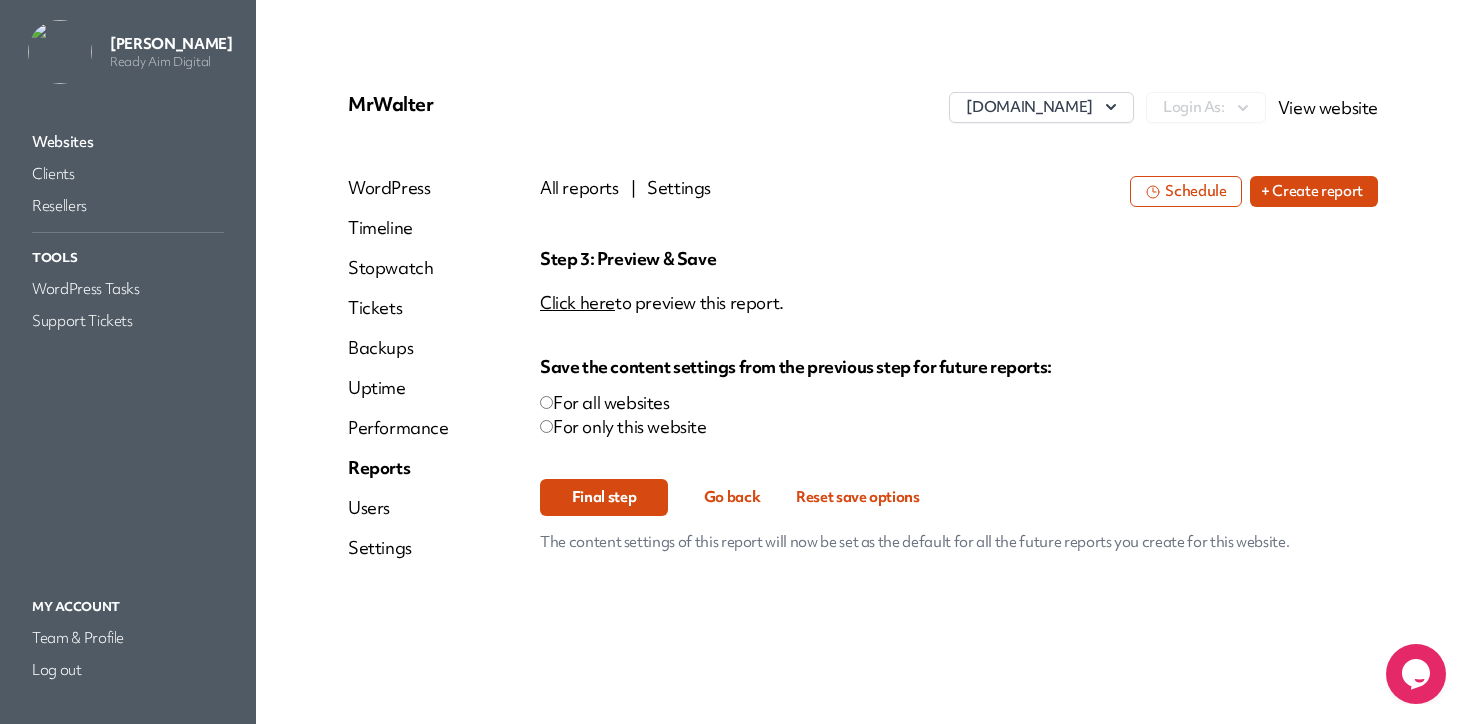 click on "Final step" at bounding box center (604, 497) 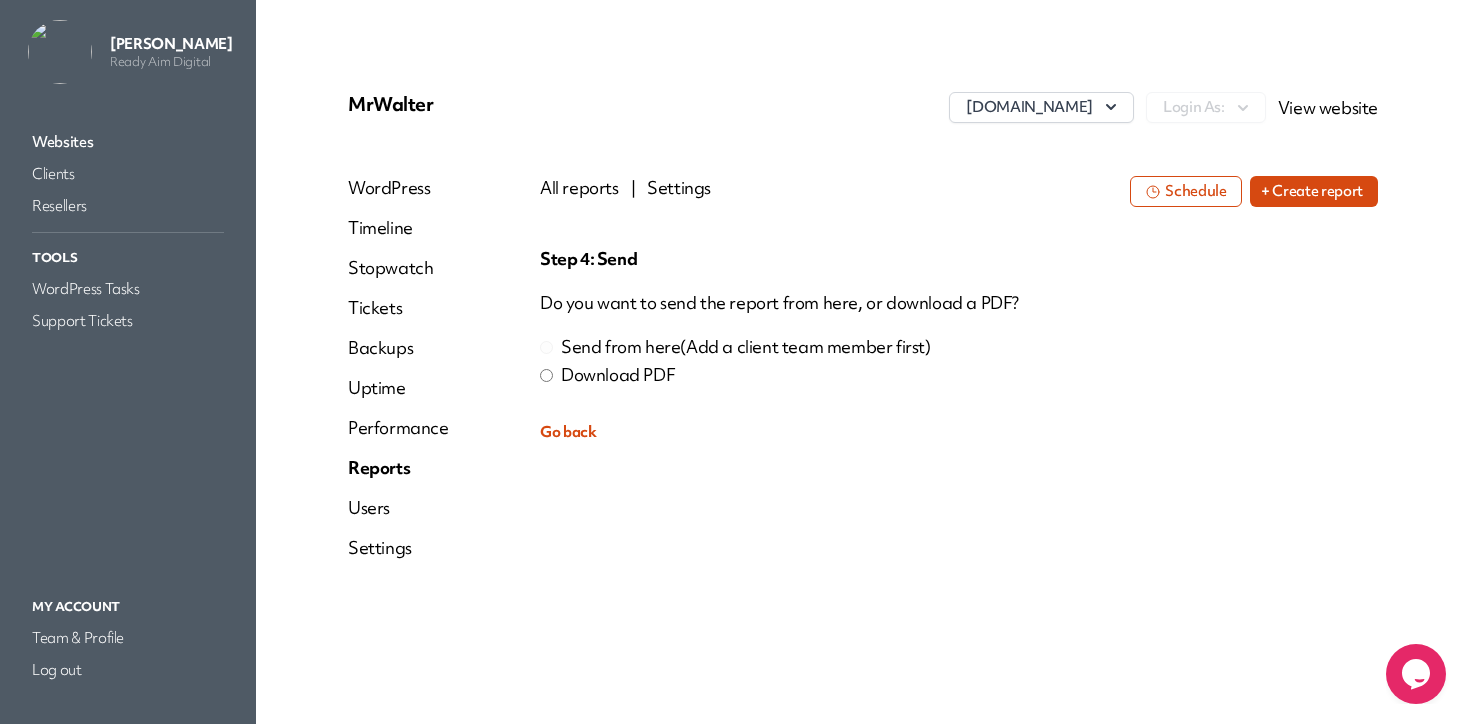 click on "Download PDF" at bounding box center (618, 375) 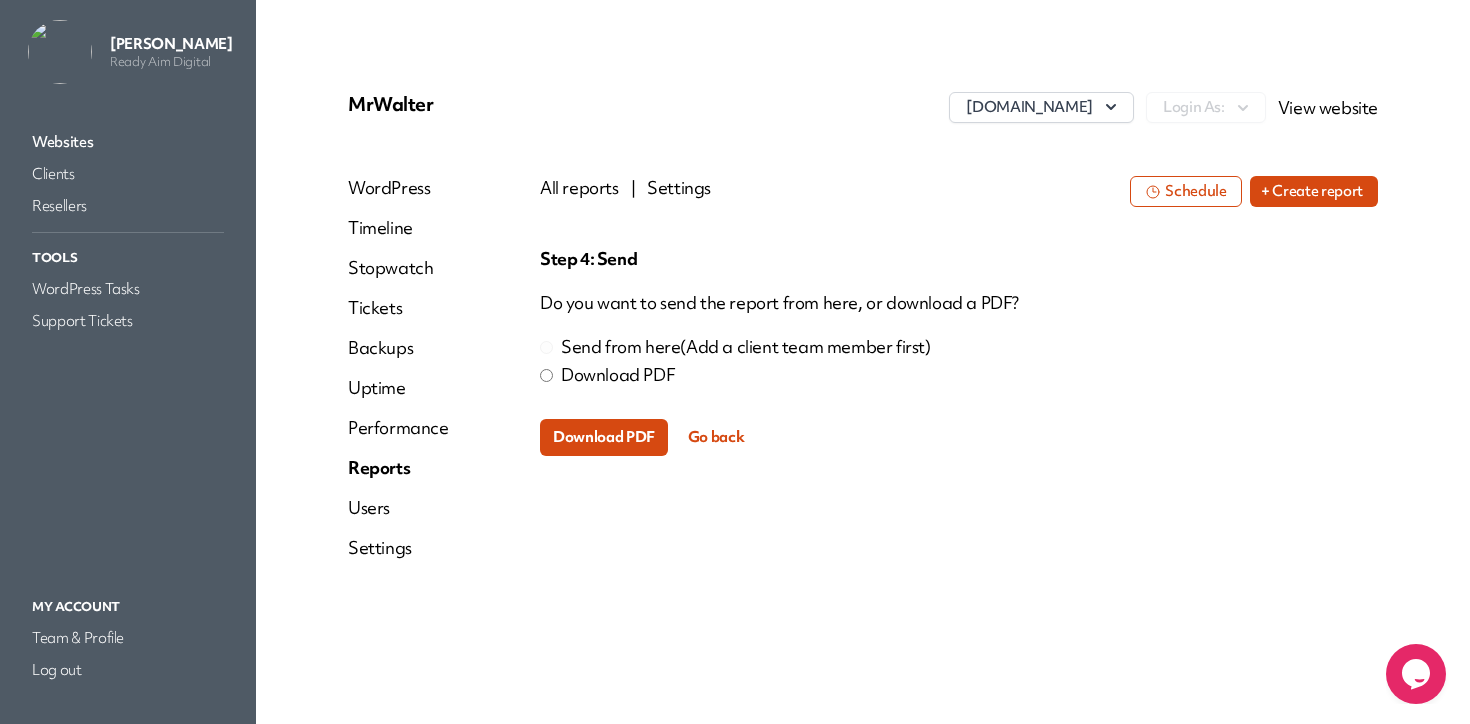 click on "Download PDF" at bounding box center (604, 437) 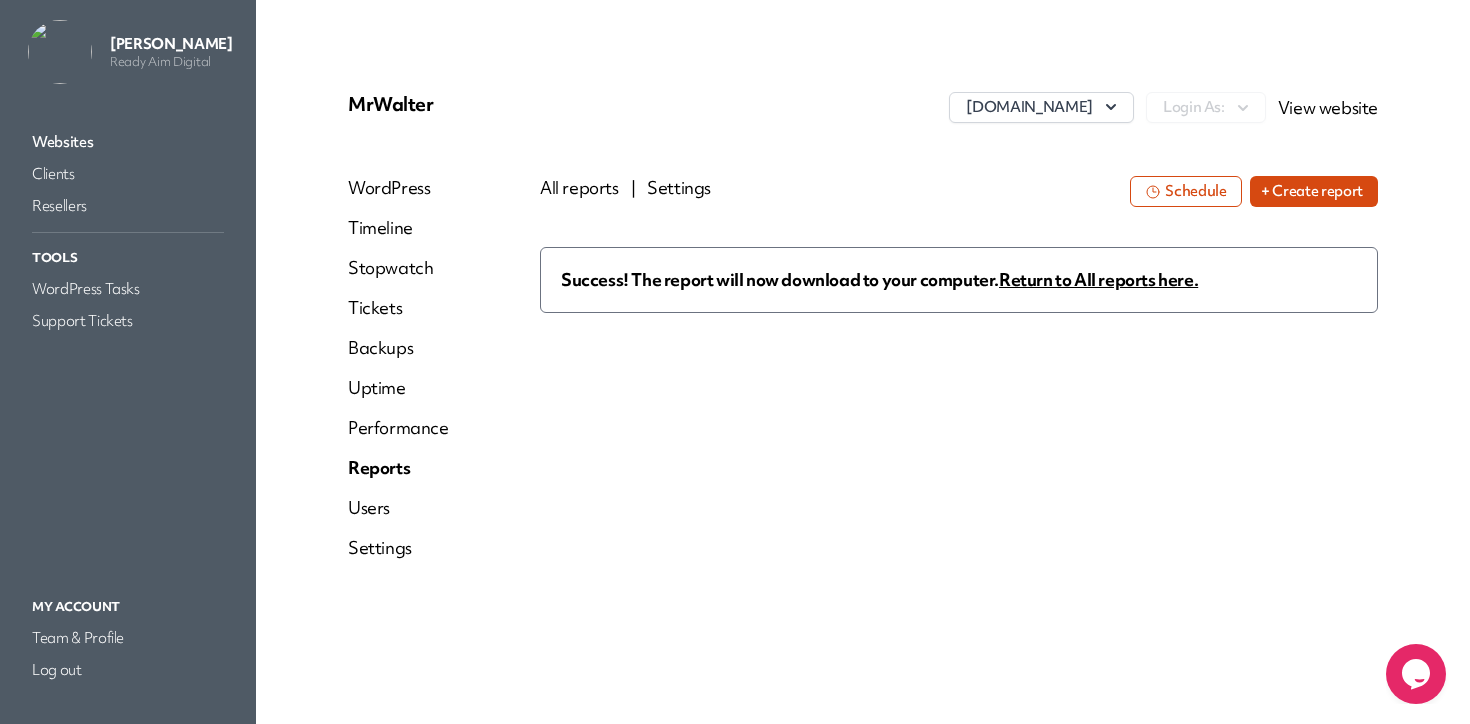 click on "Clients" at bounding box center [128, 174] 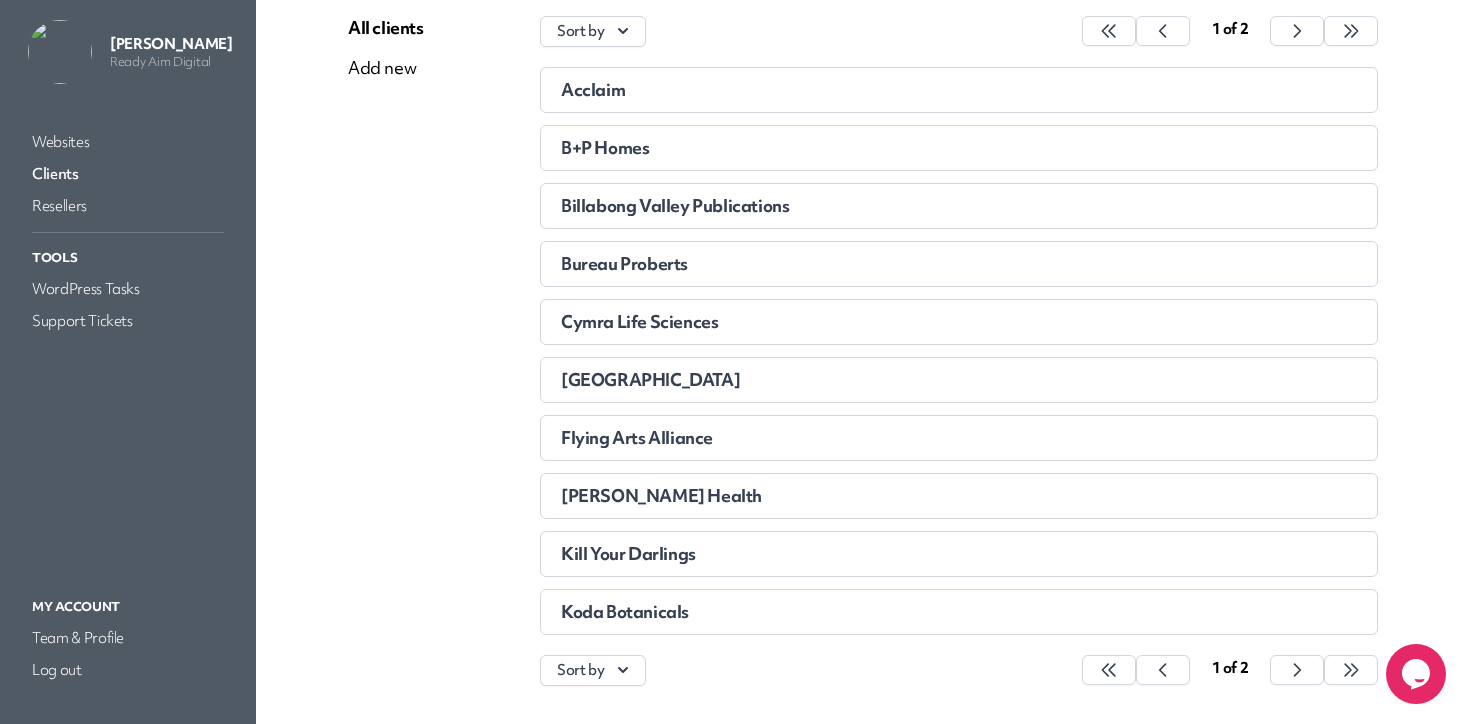 scroll, scrollTop: 266, scrollLeft: 0, axis: vertical 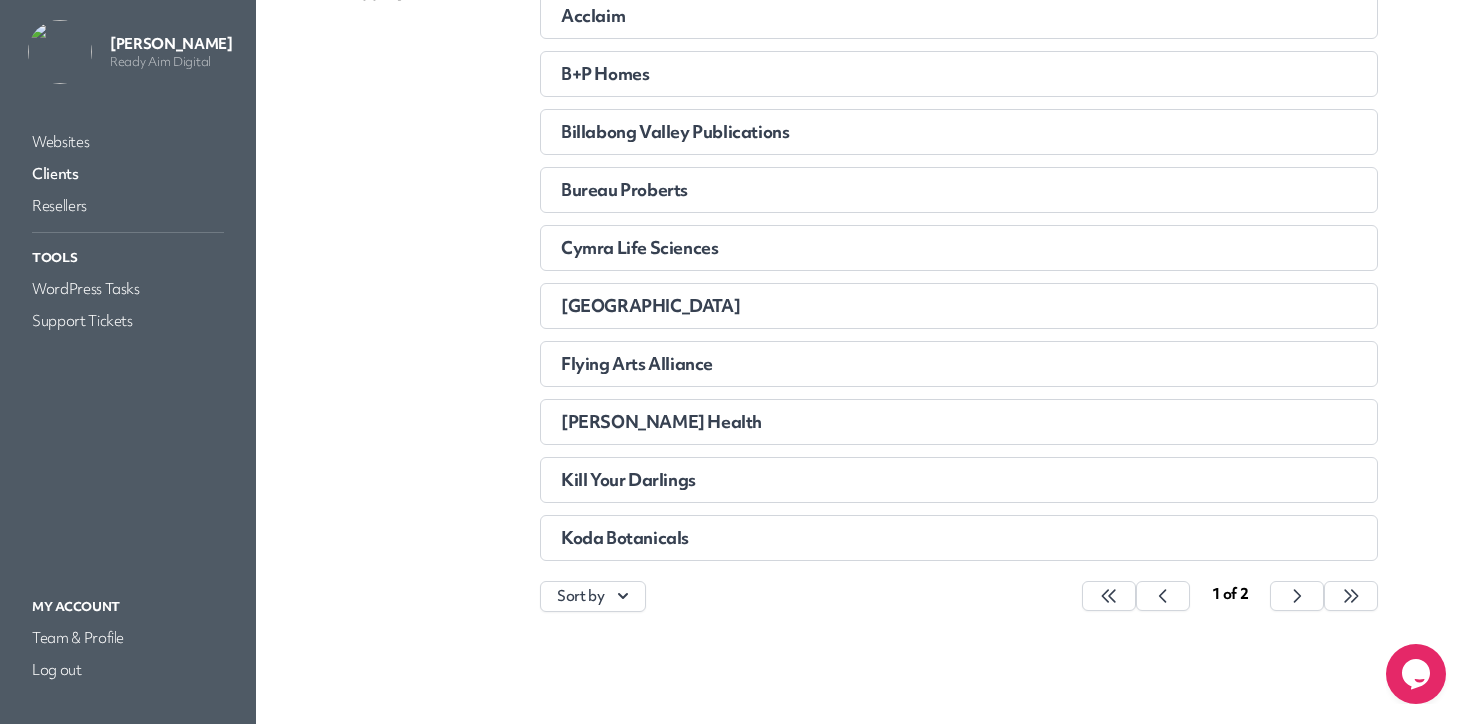 click on "Firbank Grammar School" at bounding box center (650, 305) 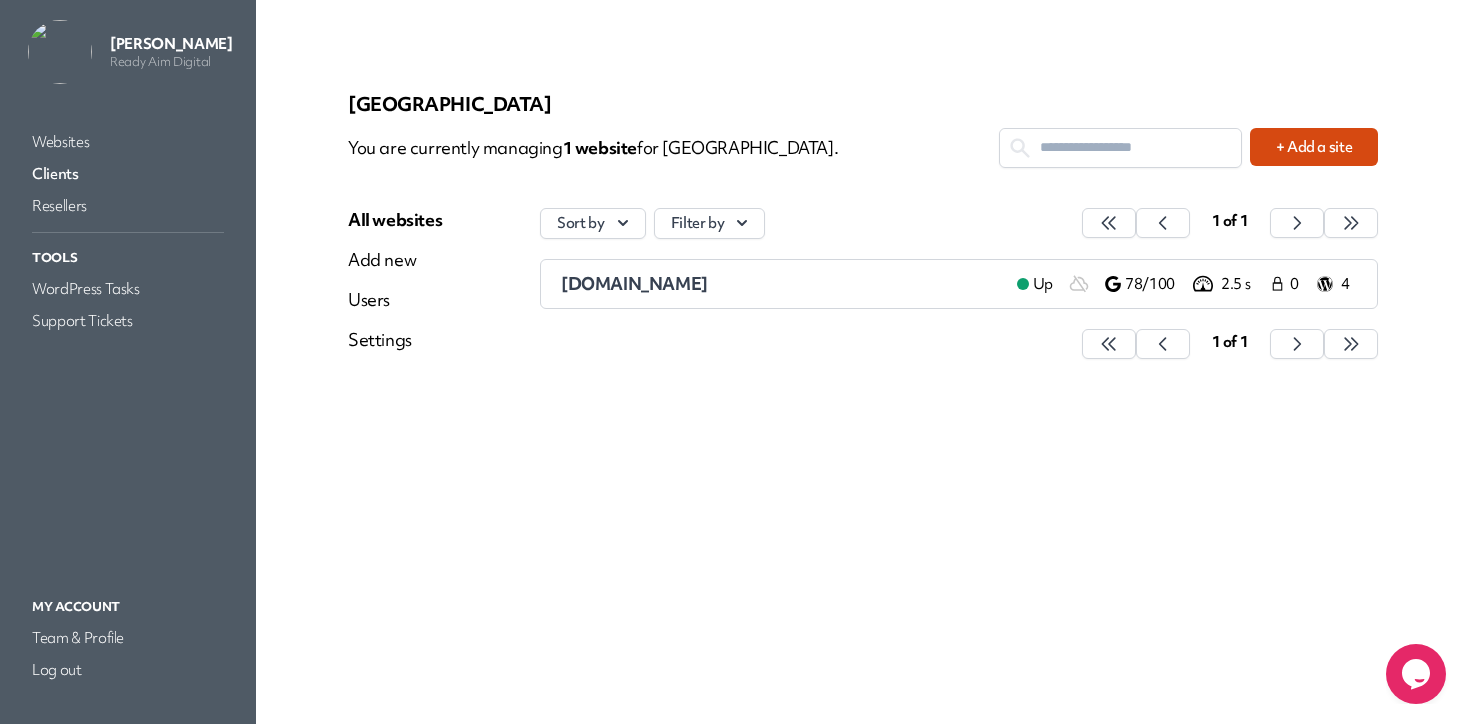 click on "firbank.vic.edu.au" at bounding box center (781, 284) 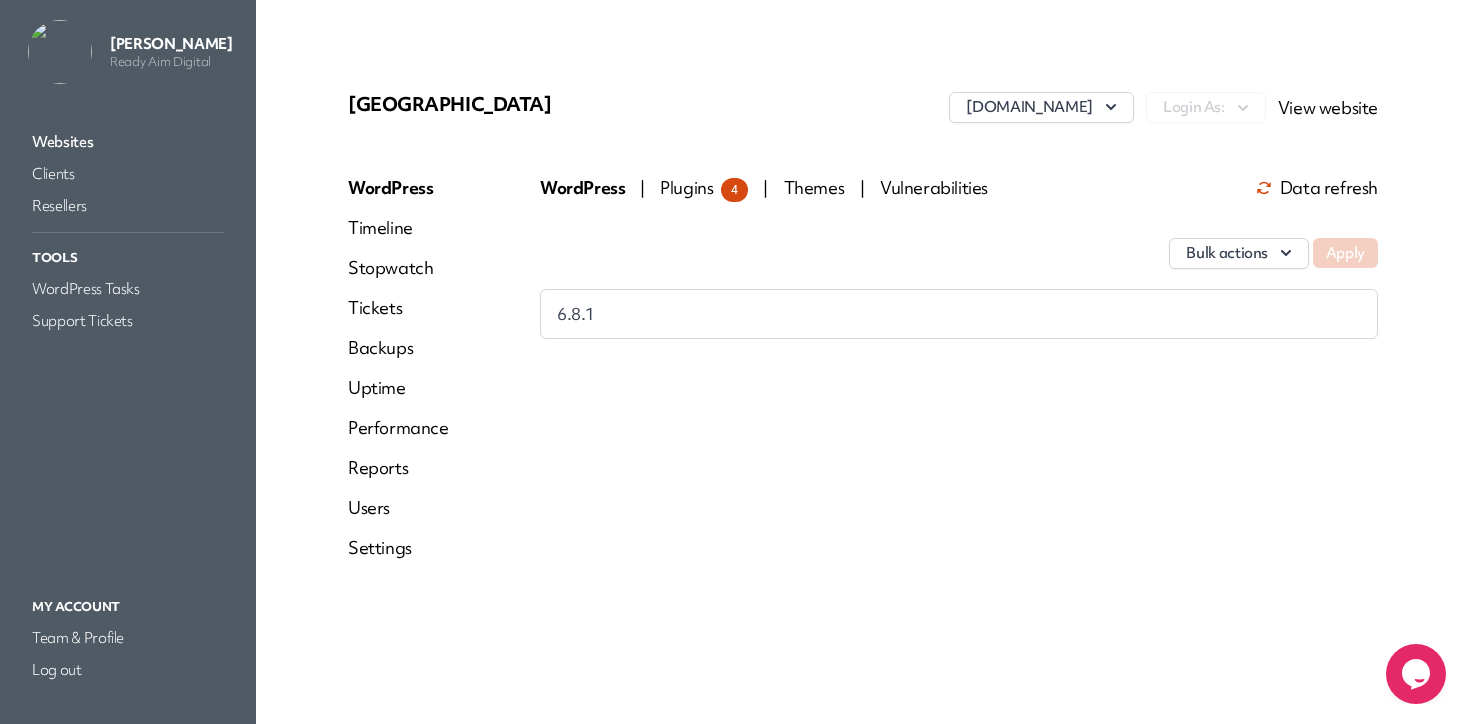 click on "Reports" at bounding box center [398, 468] 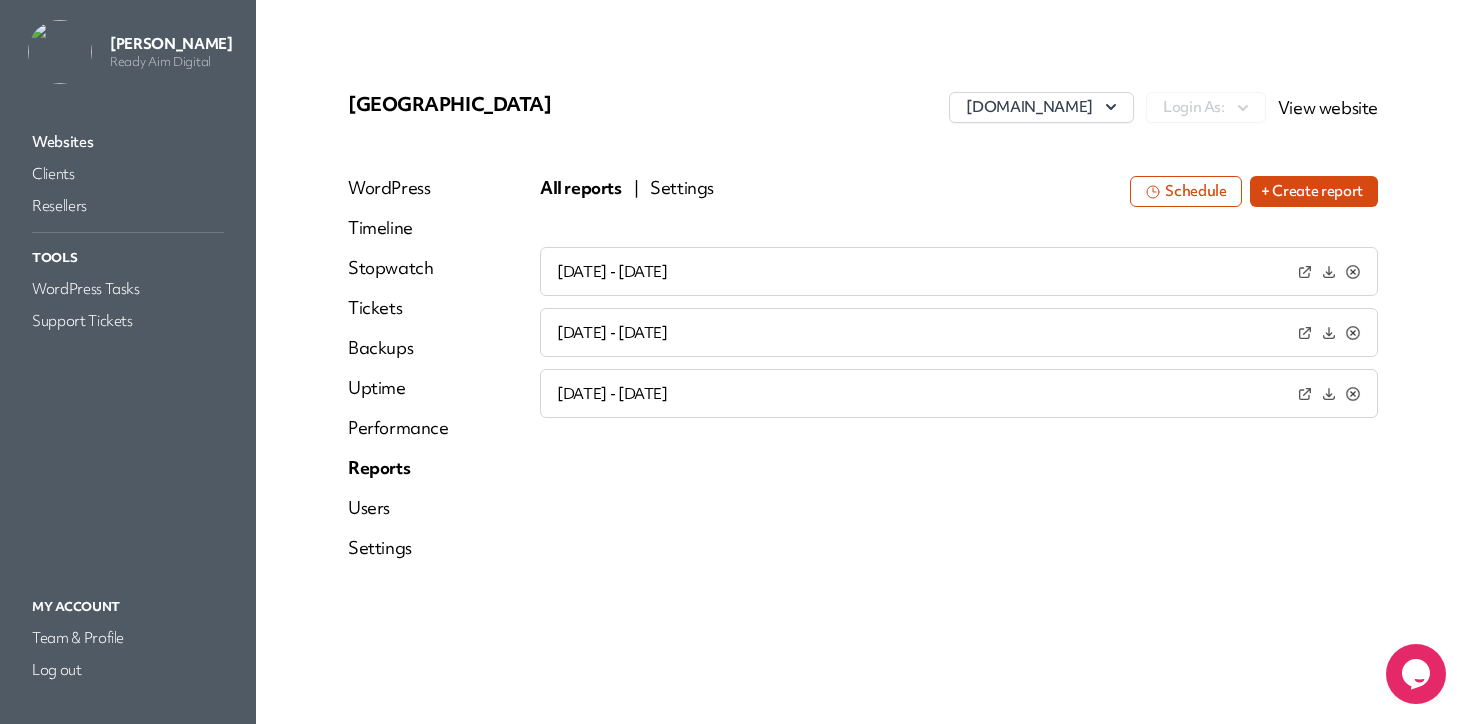 click on "+ Create report" at bounding box center [1314, 191] 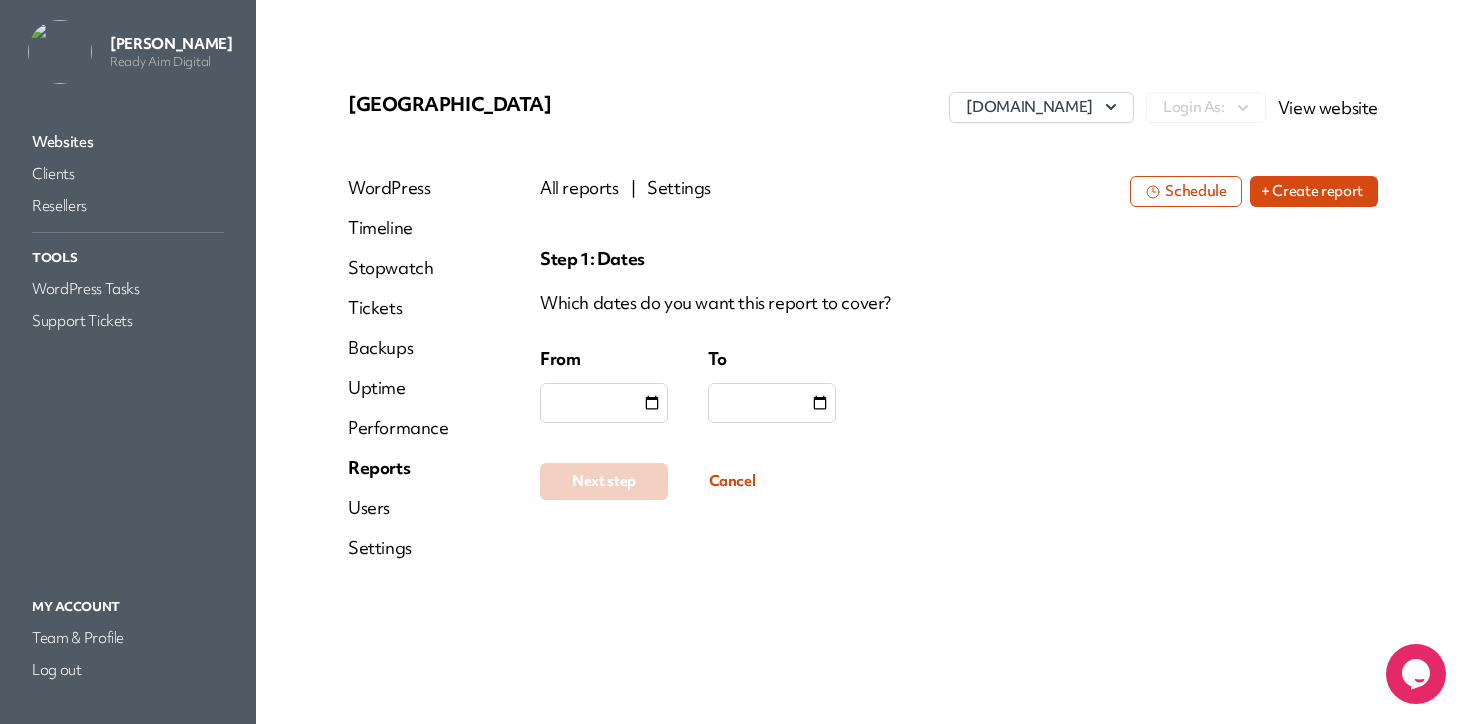 click at bounding box center (604, 403) 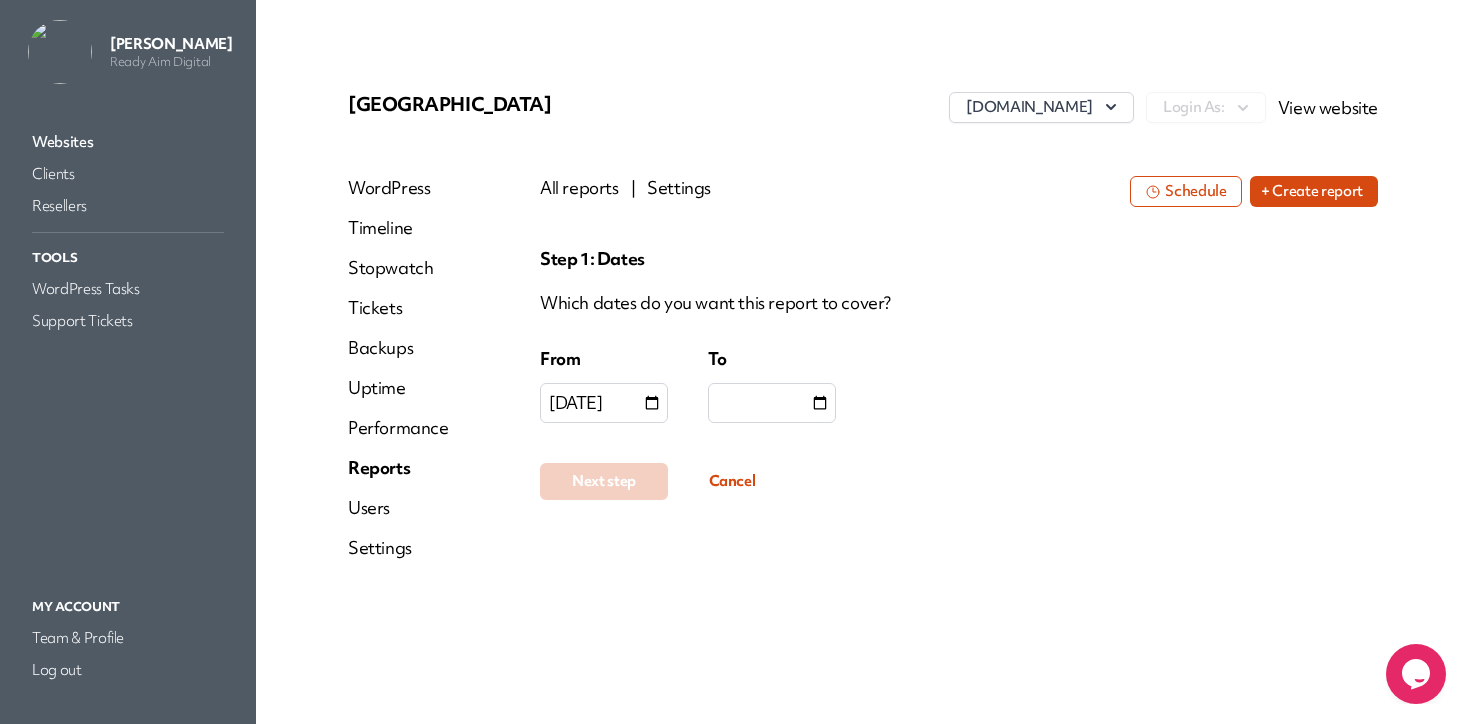 type on "**********" 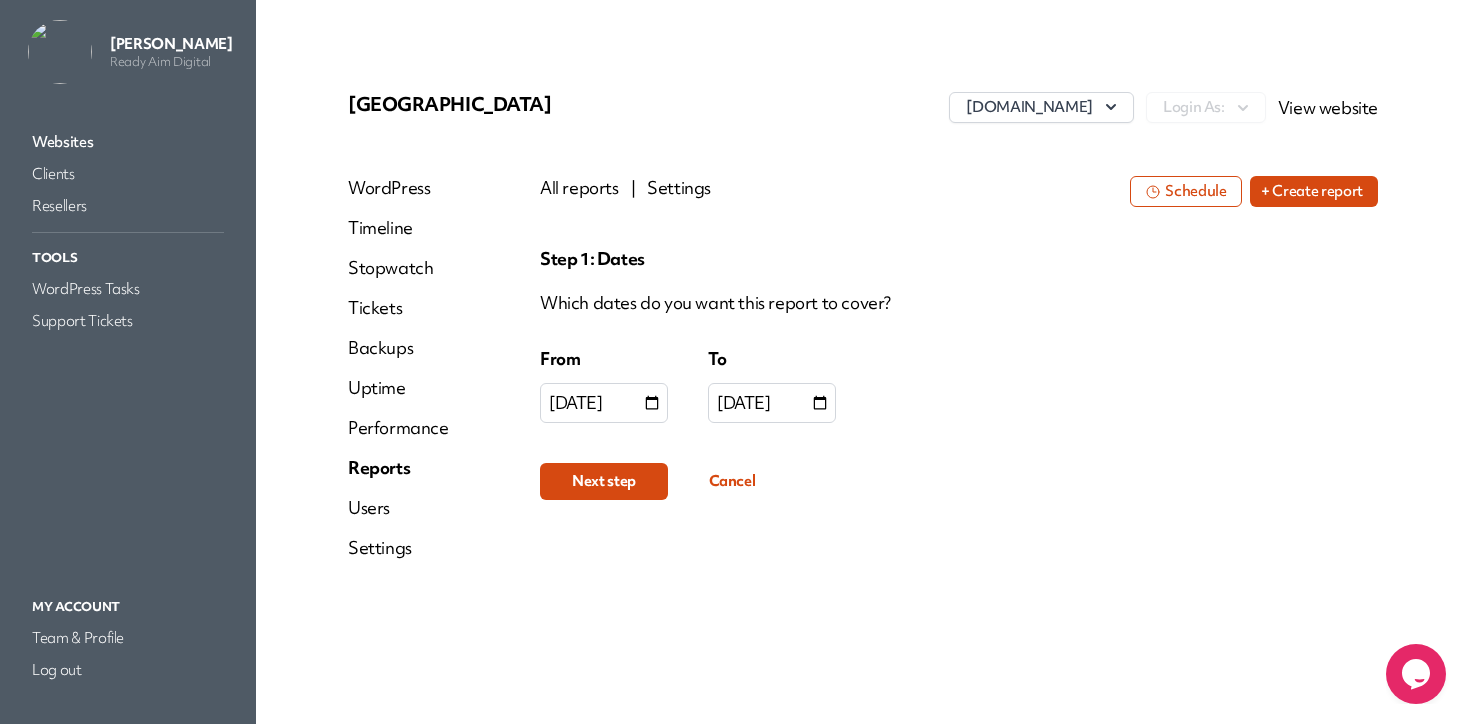 type on "**********" 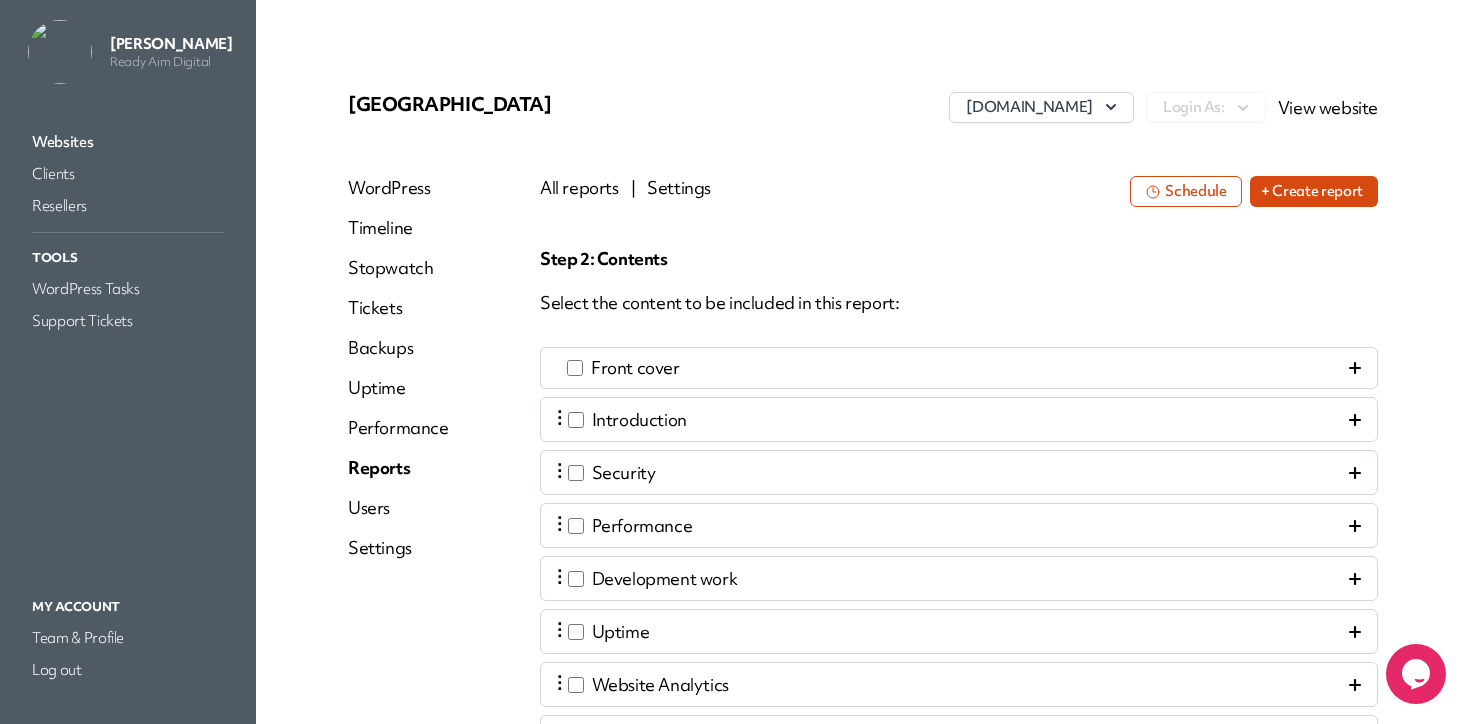 click on "Front cover" at bounding box center (959, 368) 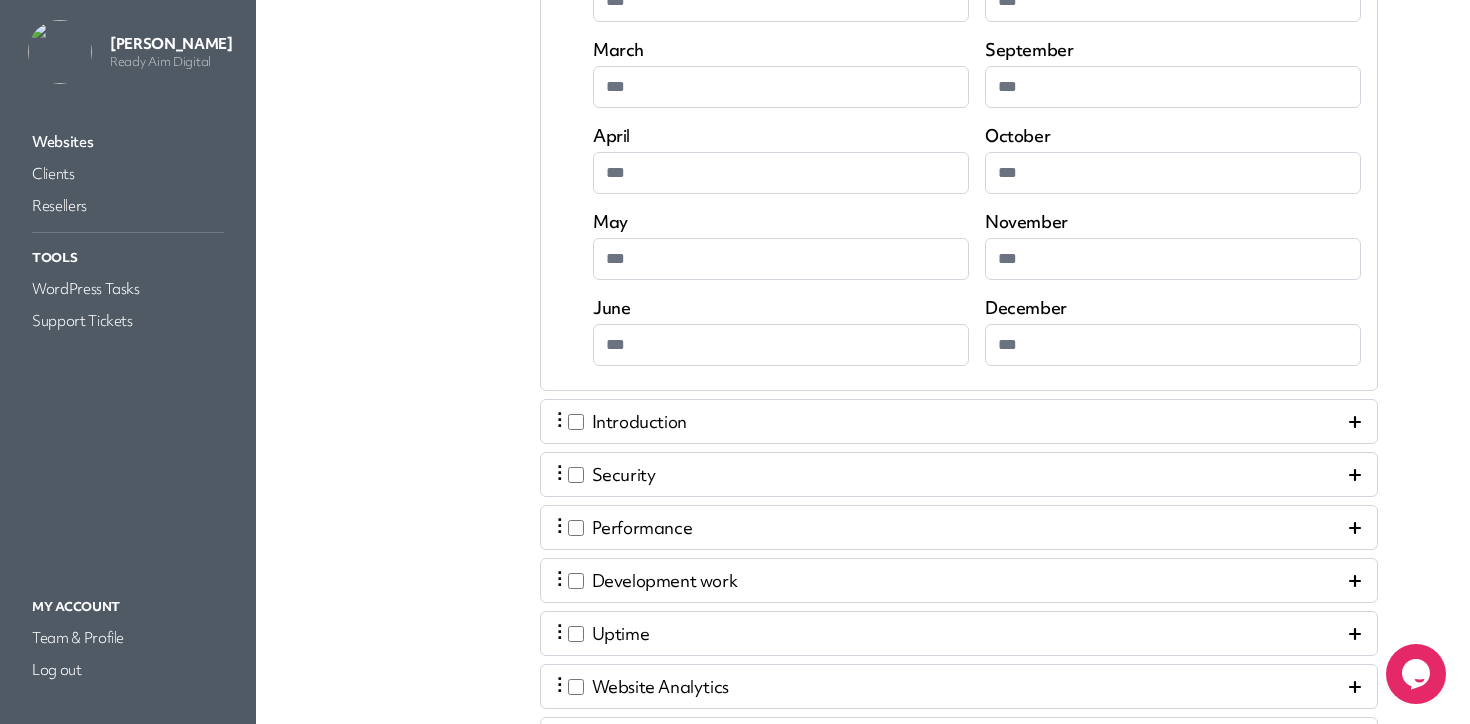 scroll, scrollTop: 811, scrollLeft: 0, axis: vertical 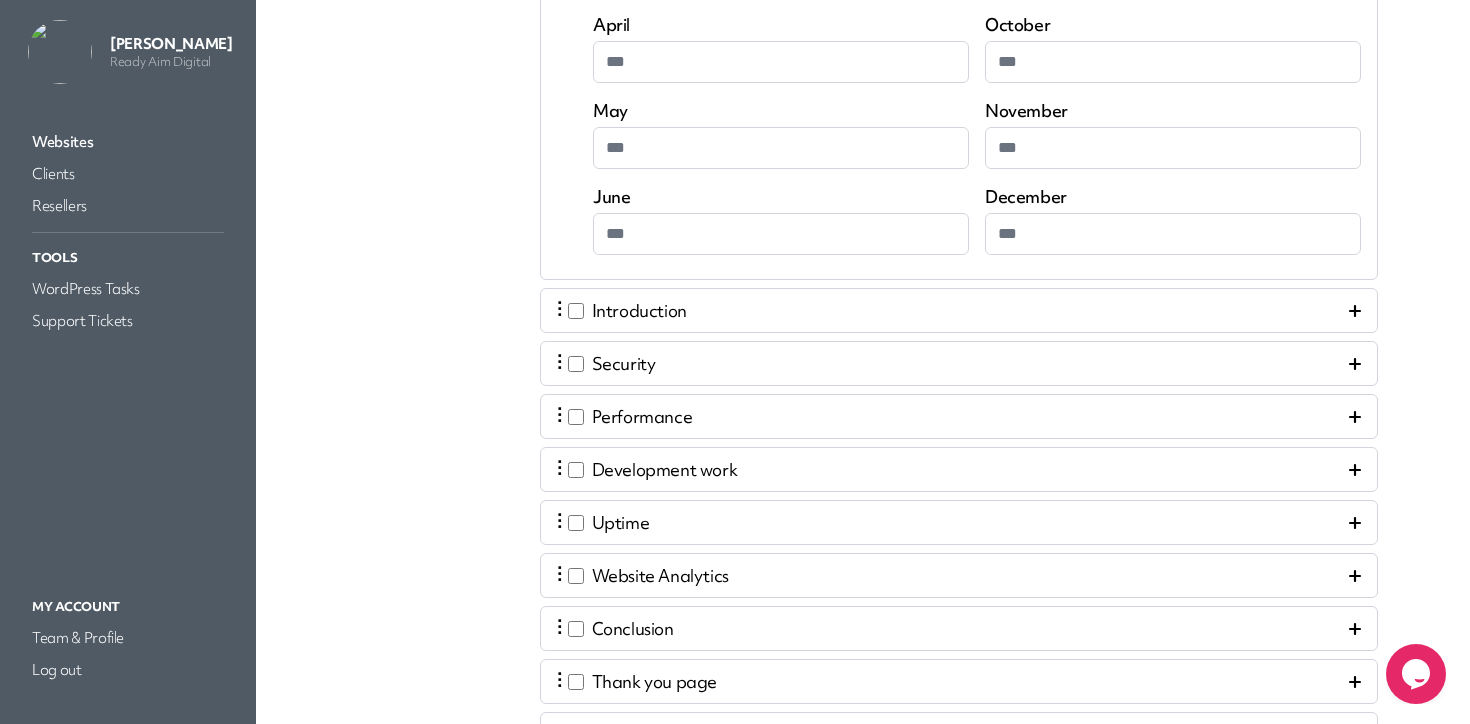 click on "⋮     Introduction" at bounding box center (959, 310) 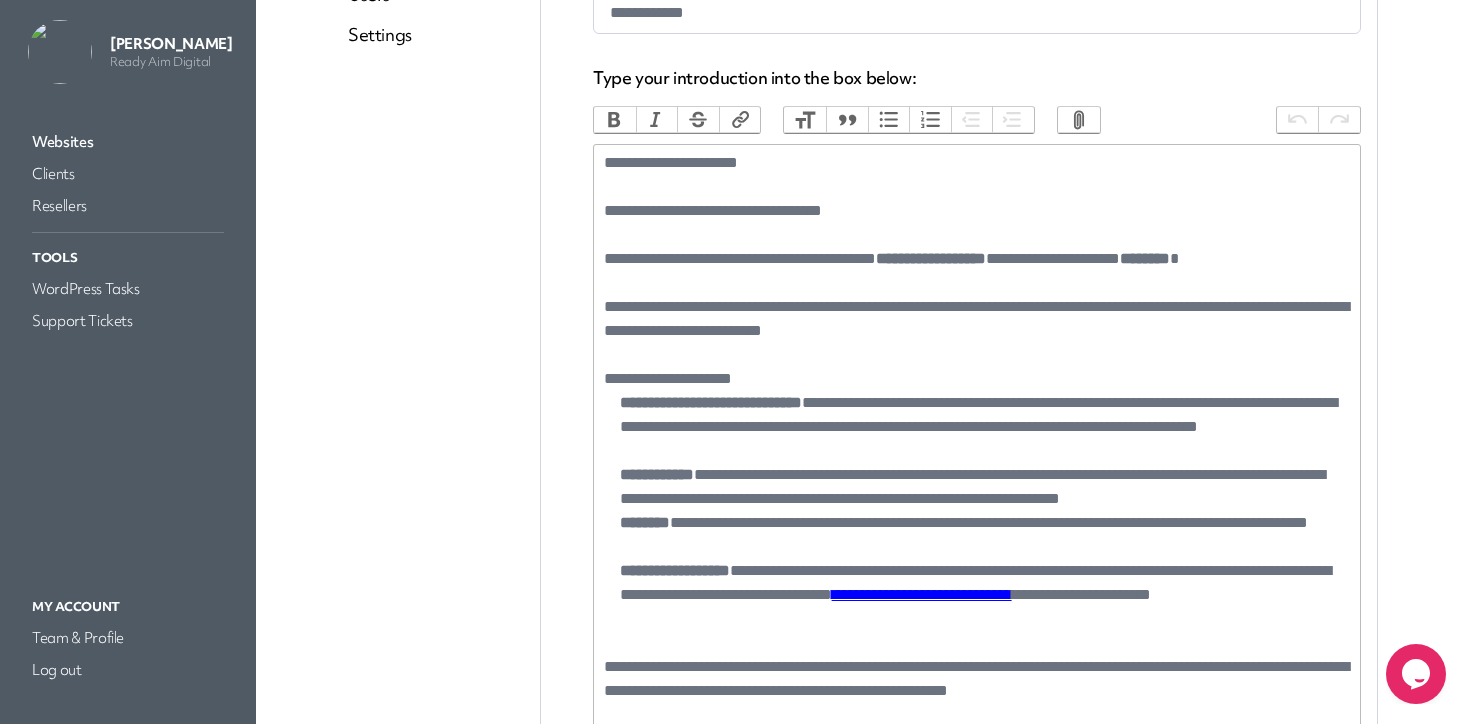 scroll, scrollTop: 510, scrollLeft: 0, axis: vertical 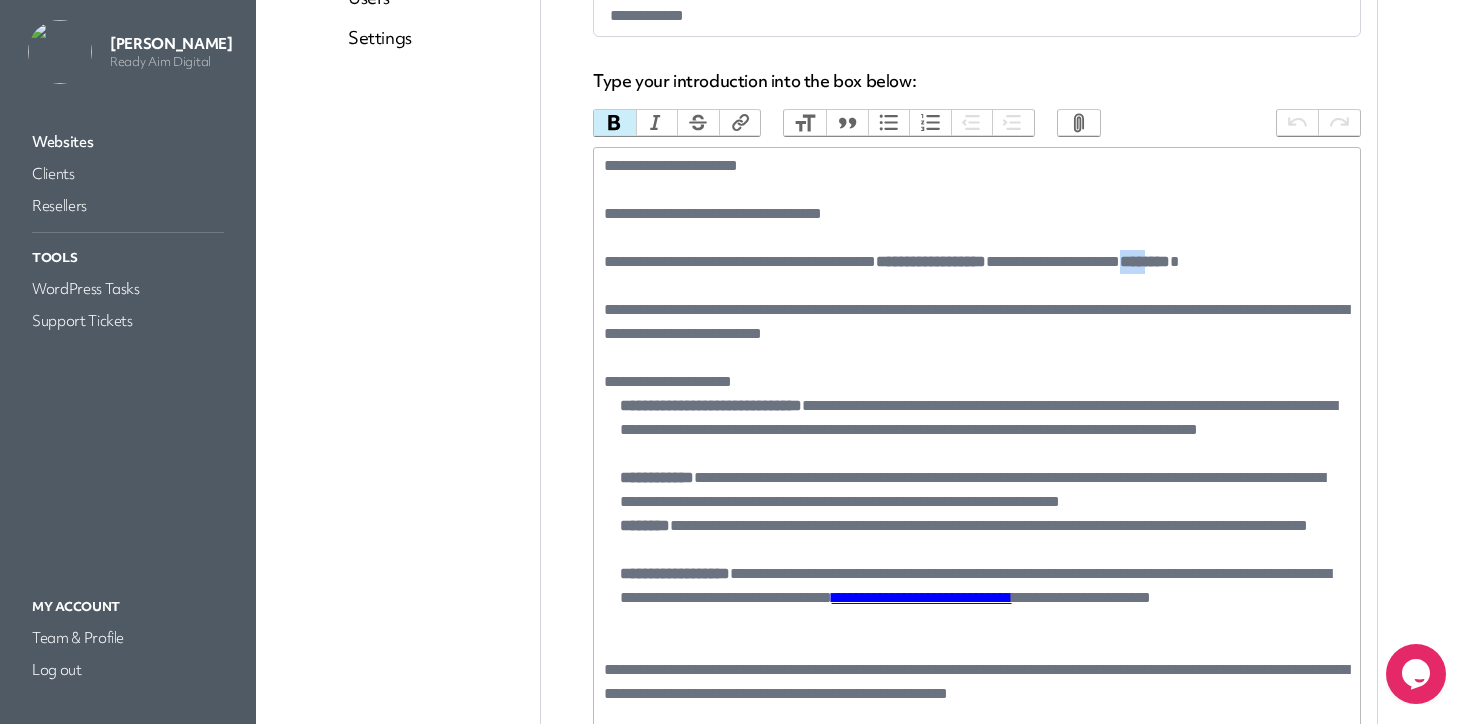 drag, startPoint x: 1259, startPoint y: 257, endPoint x: 1226, endPoint y: 262, distance: 33.37664 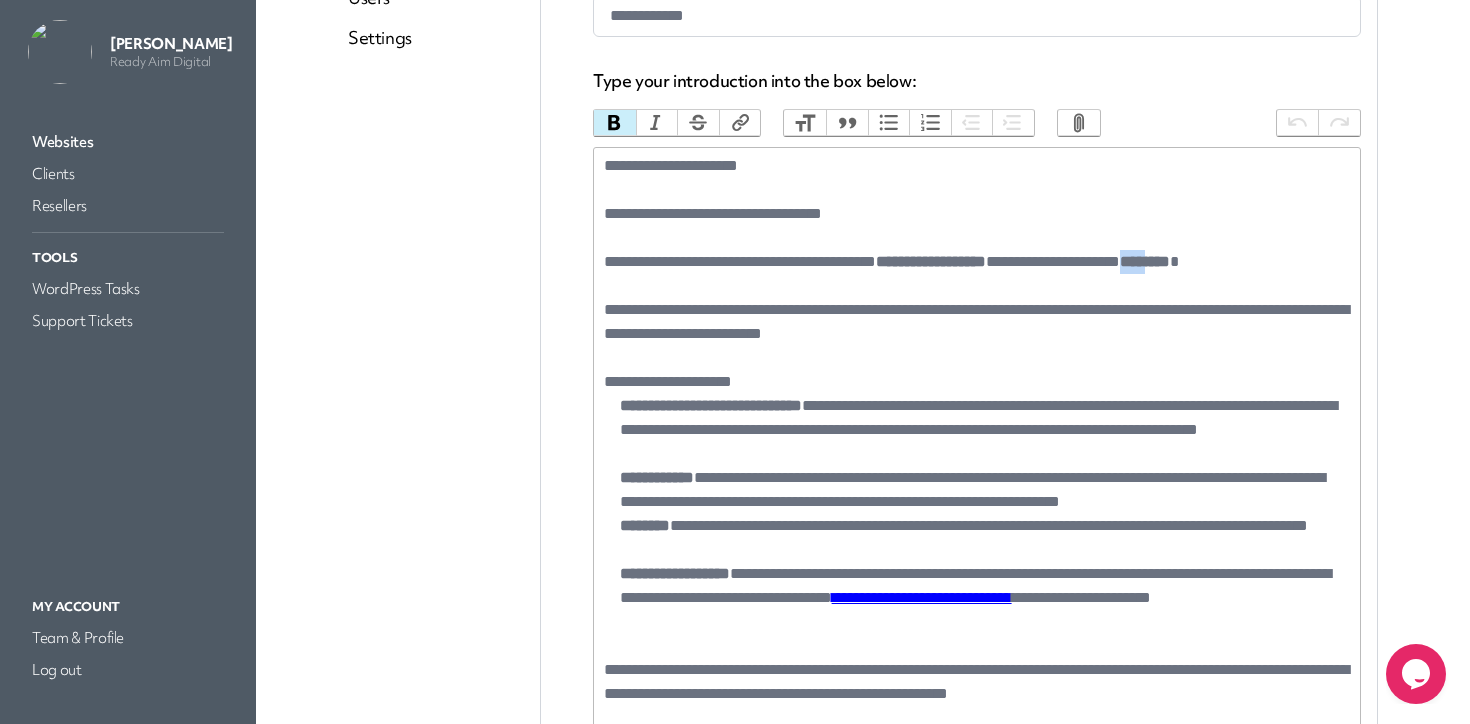 click on "********" 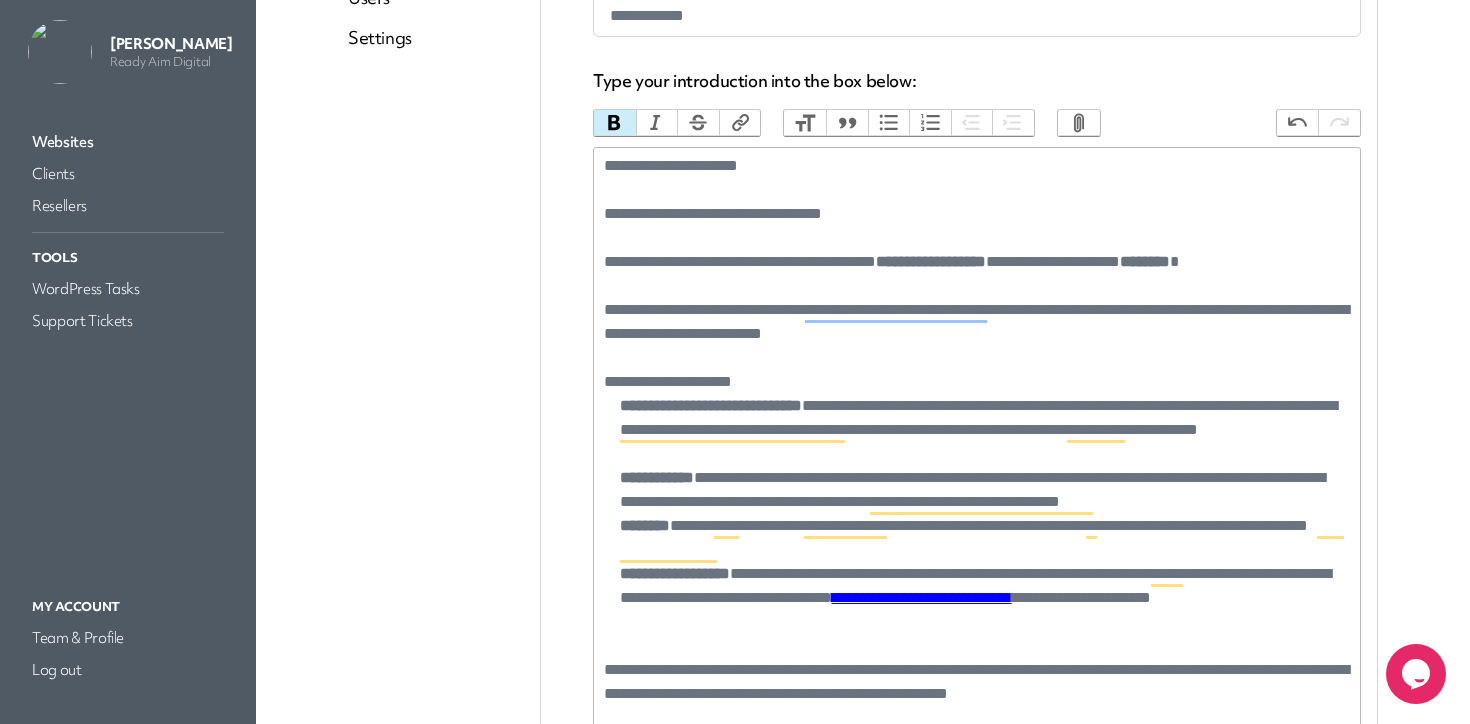 type on "**********" 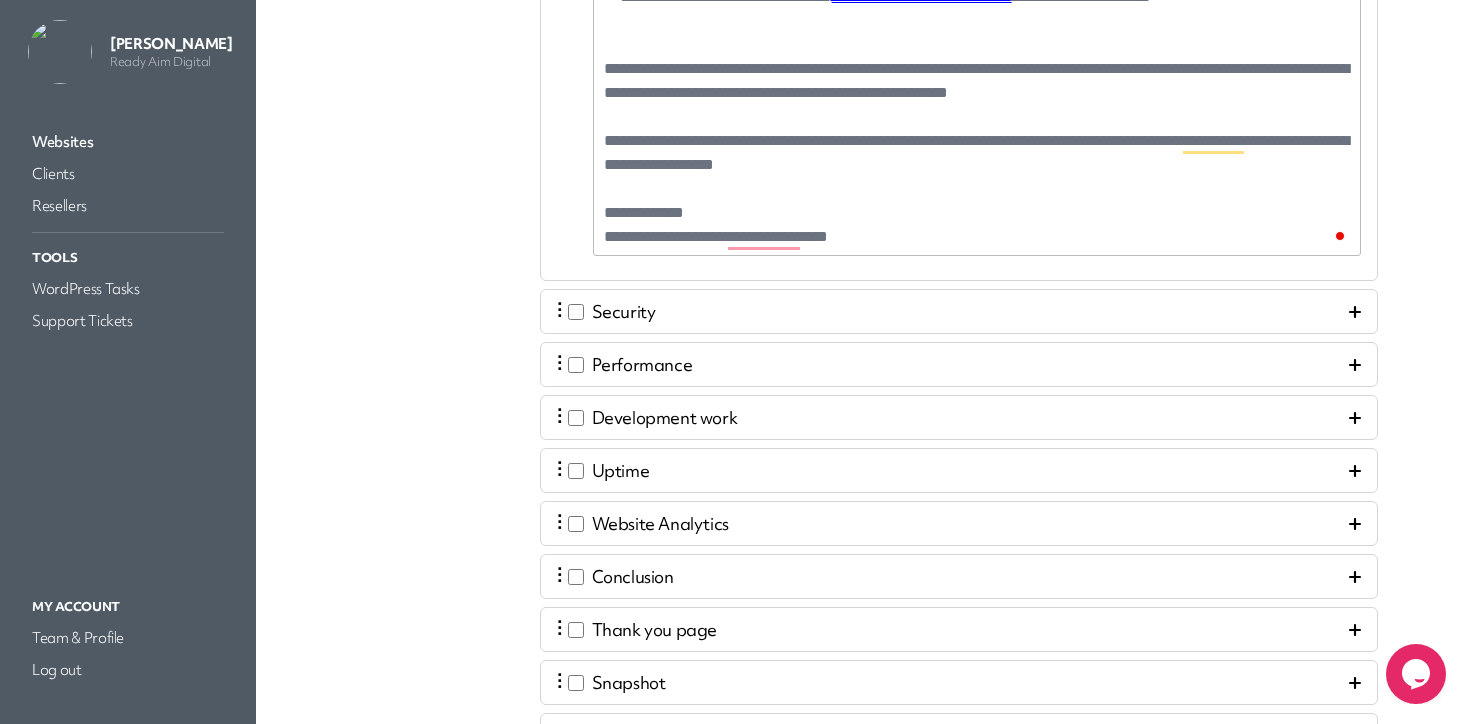 scroll, scrollTop: 1367, scrollLeft: 0, axis: vertical 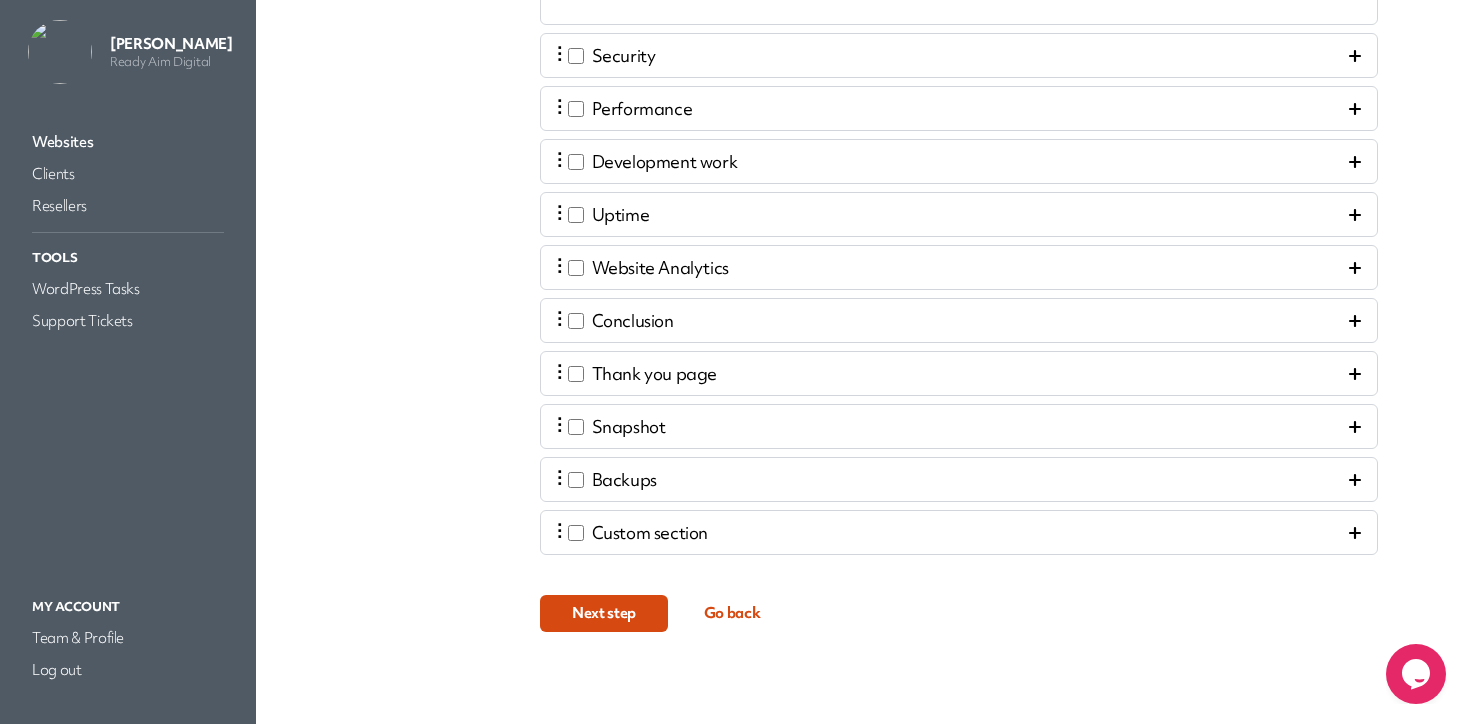 click on "Next step" at bounding box center [604, 613] 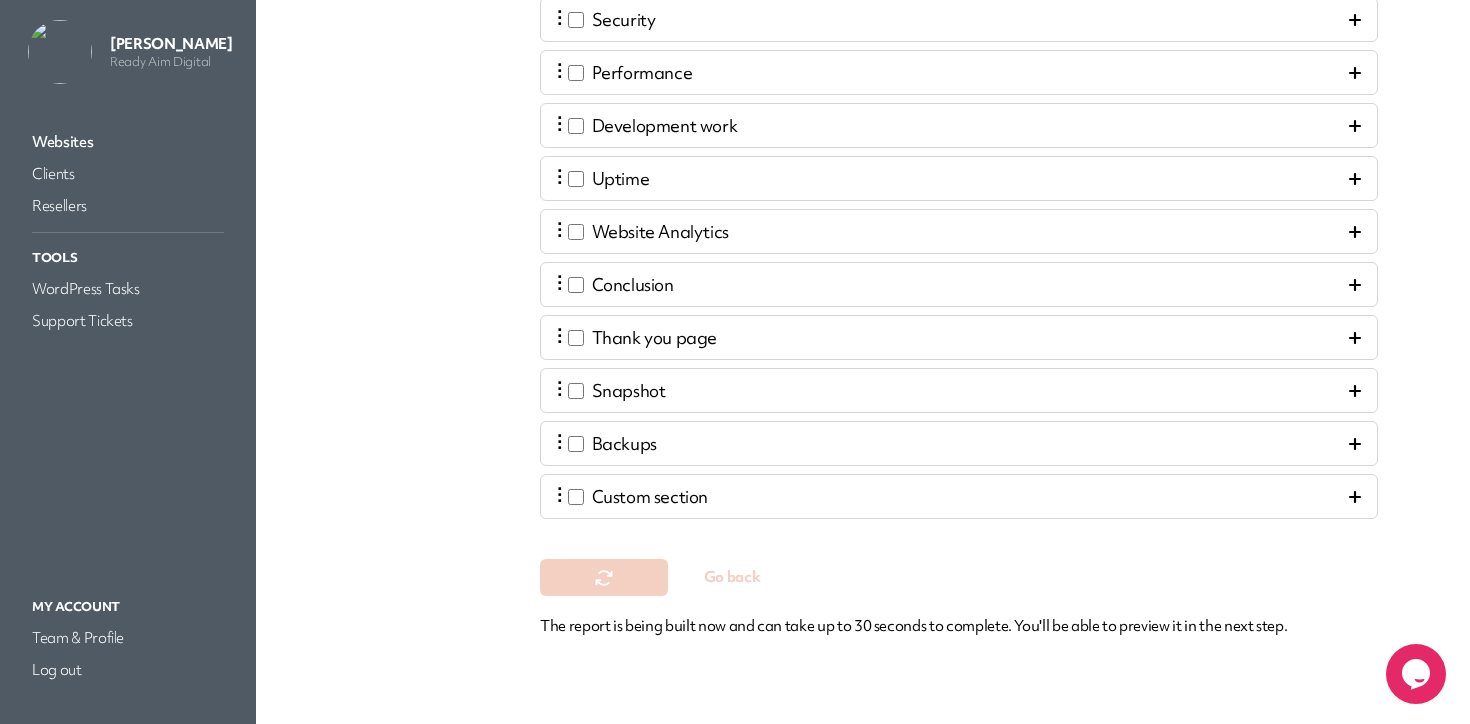scroll, scrollTop: 0, scrollLeft: 0, axis: both 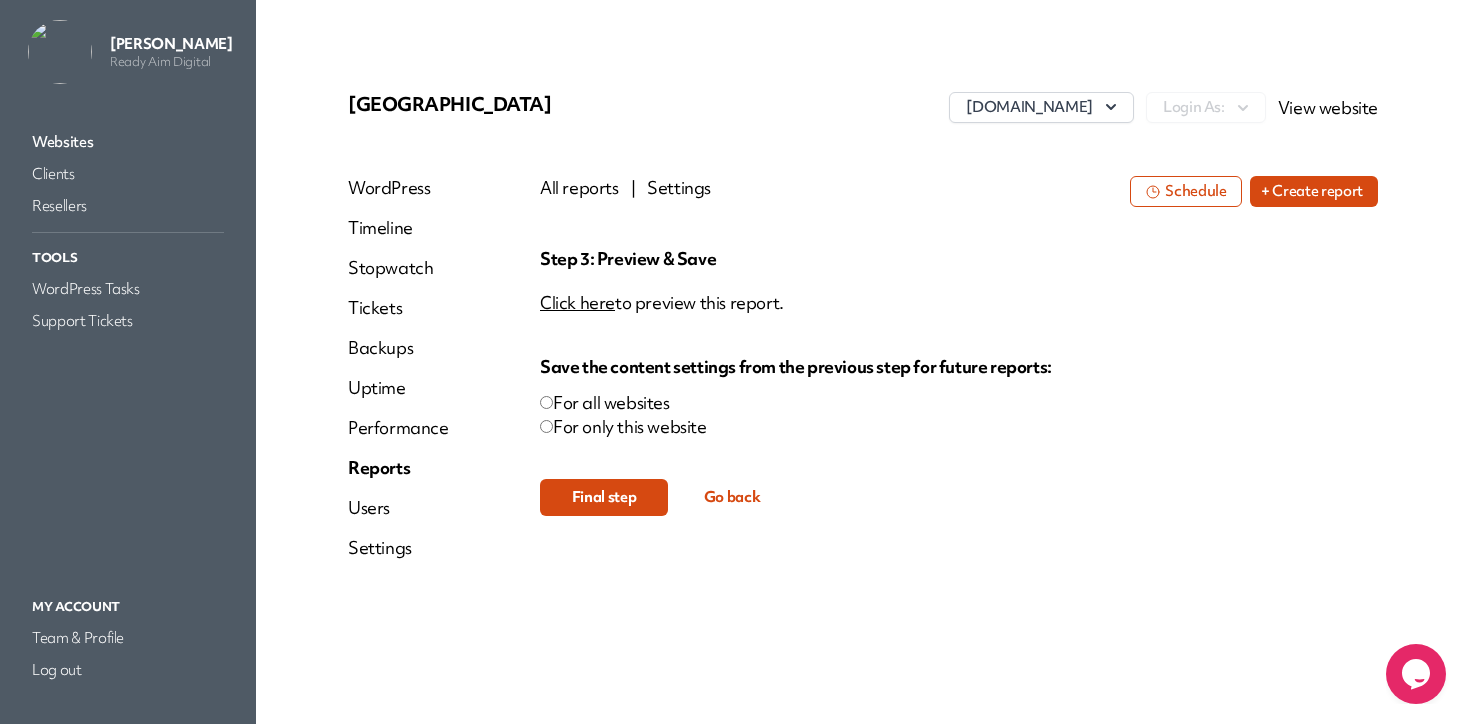 click on "For only this website" at bounding box center (959, 427) 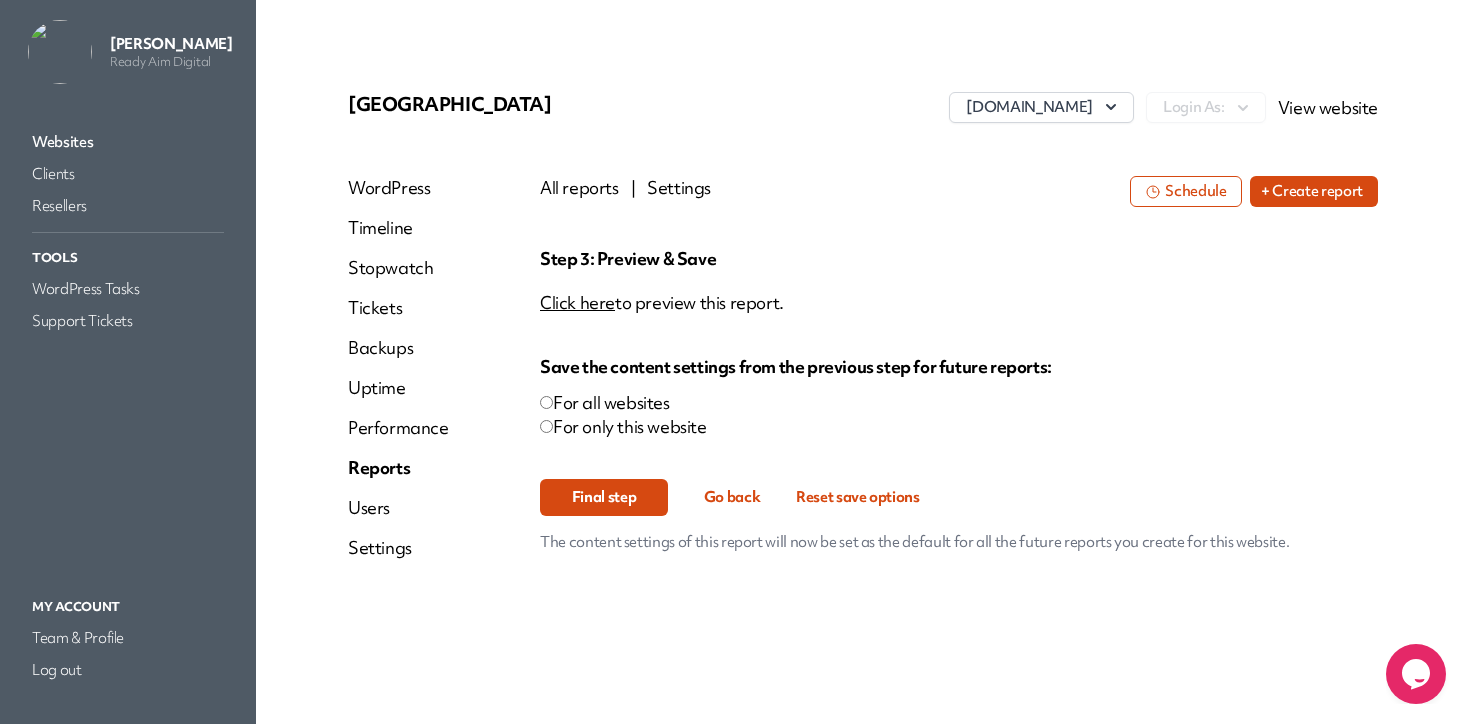 click on "Final step" at bounding box center [604, 497] 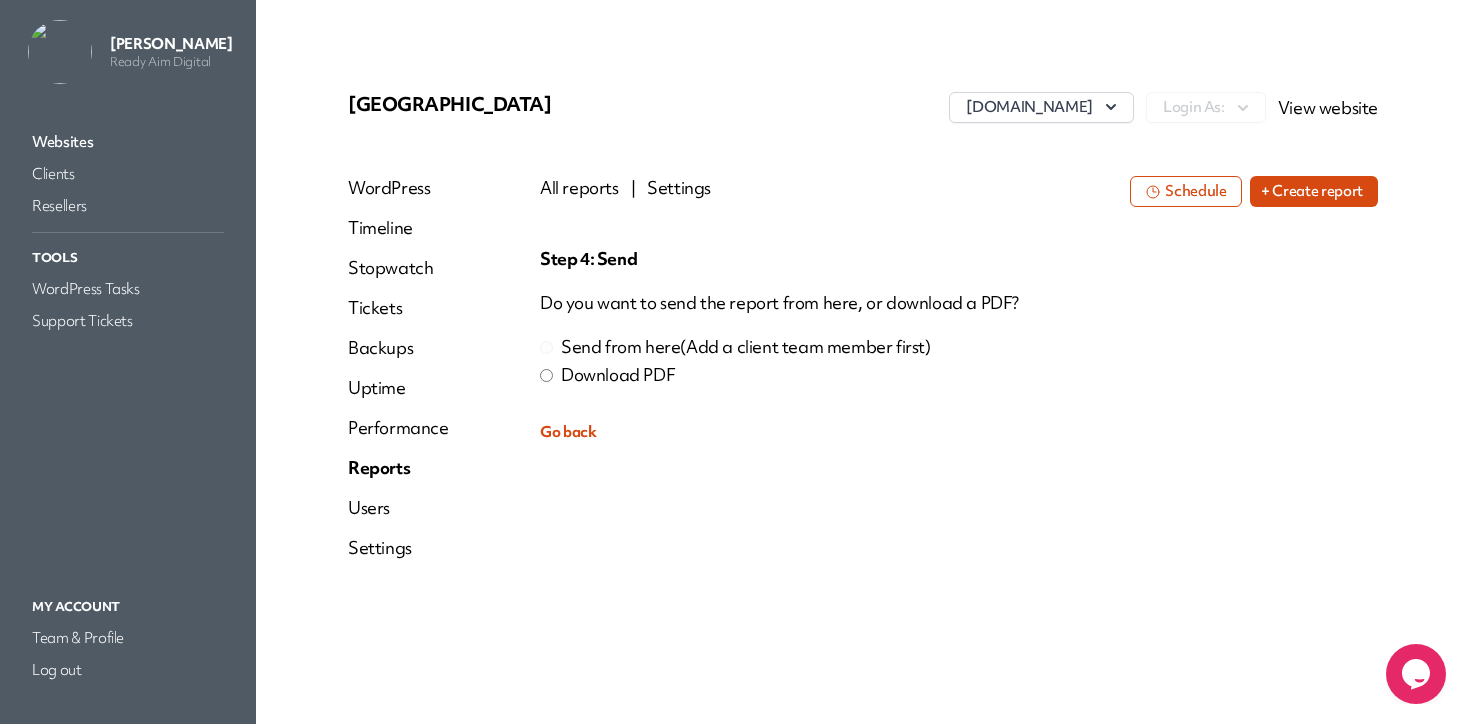 click on "Download PDF" at bounding box center (618, 375) 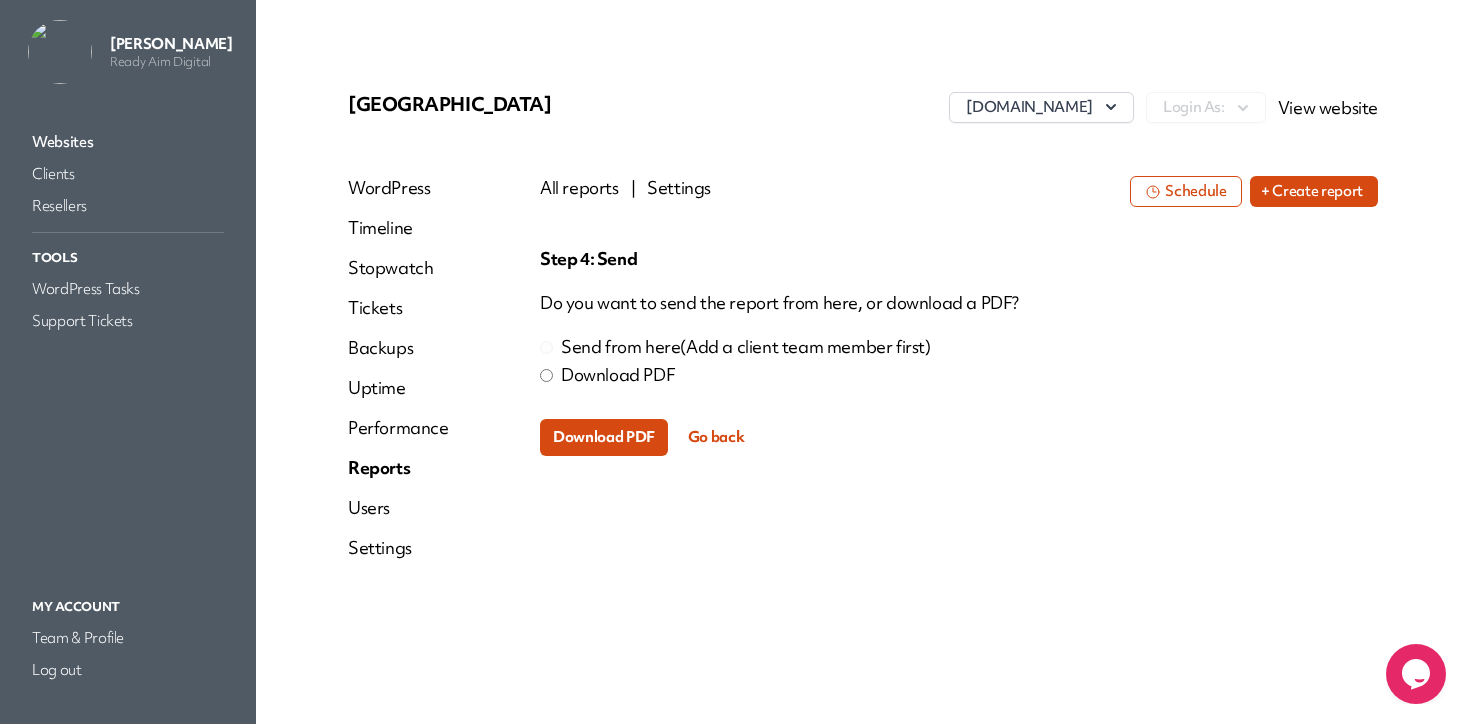 click on "Download PDF" at bounding box center (604, 437) 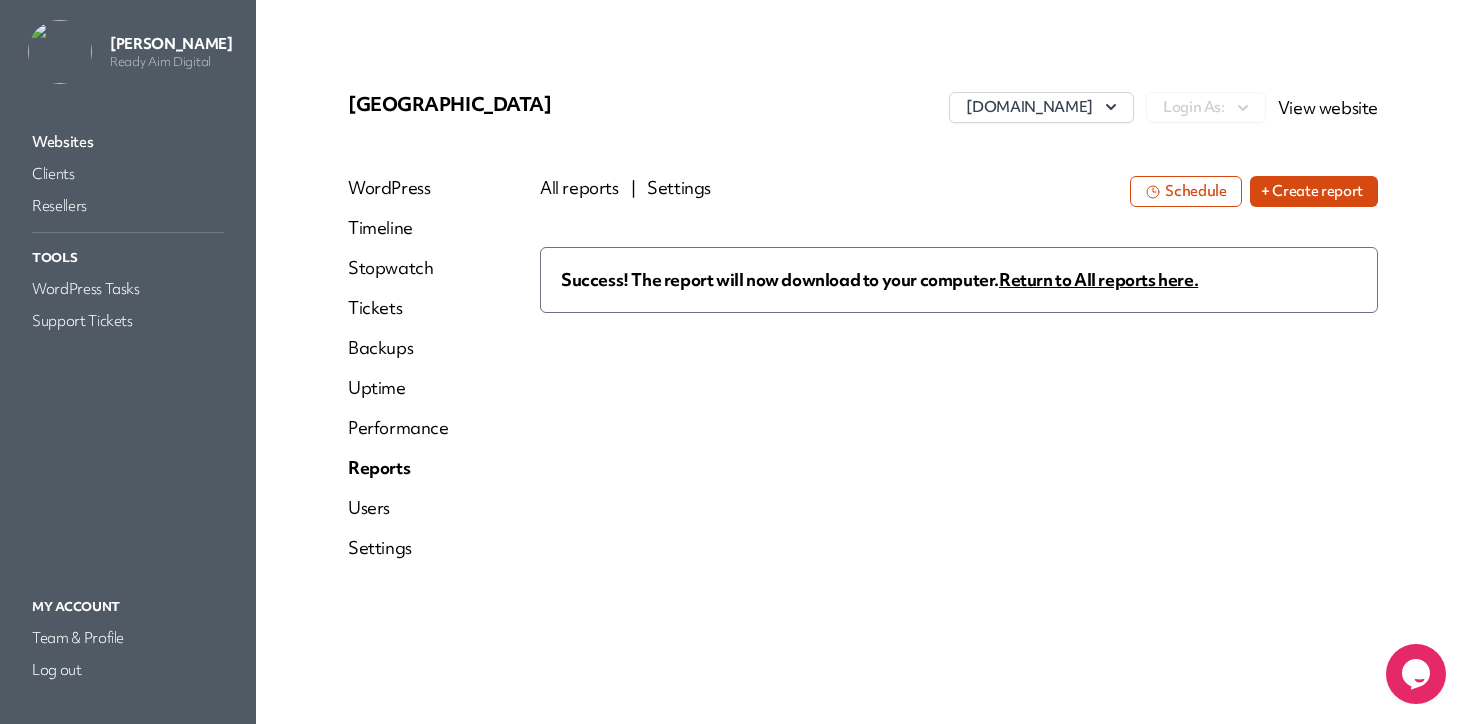 click on "Clients" at bounding box center [128, 174] 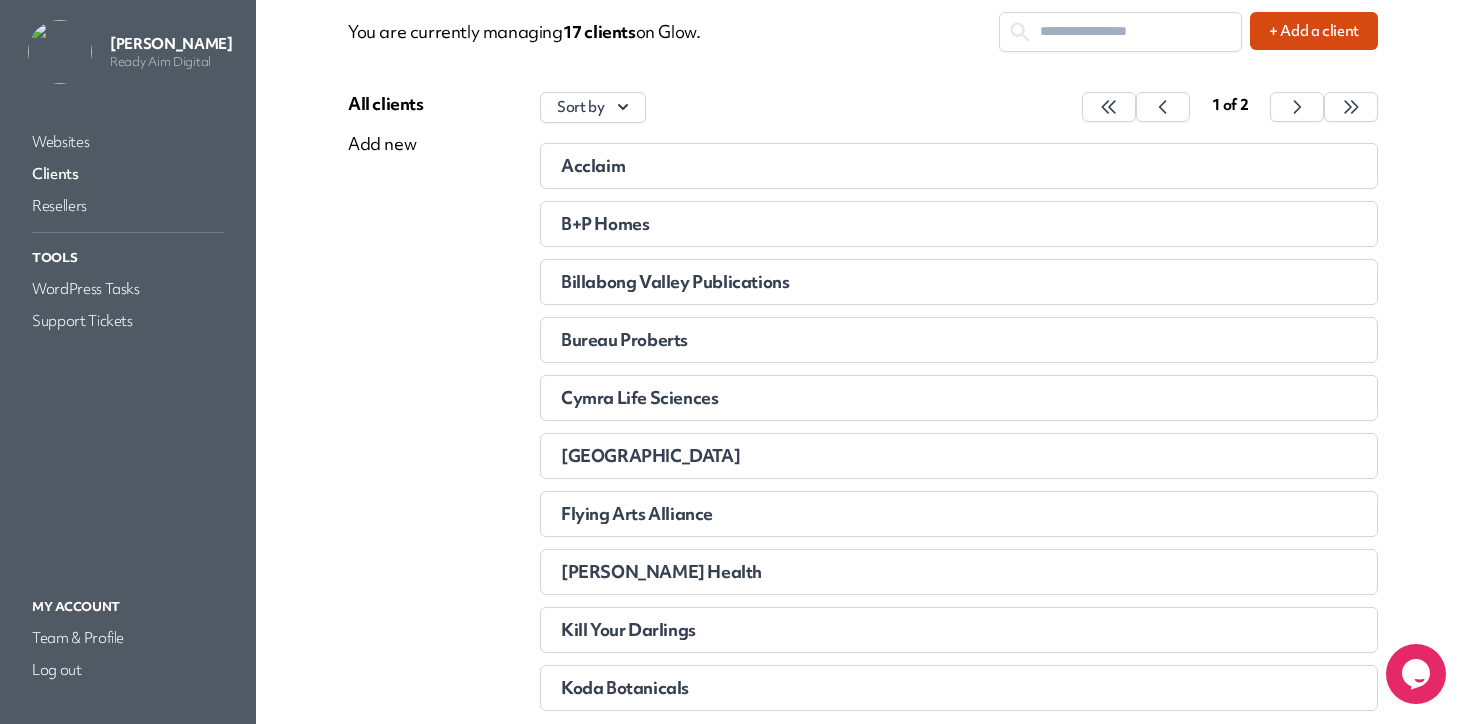 scroll, scrollTop: 266, scrollLeft: 0, axis: vertical 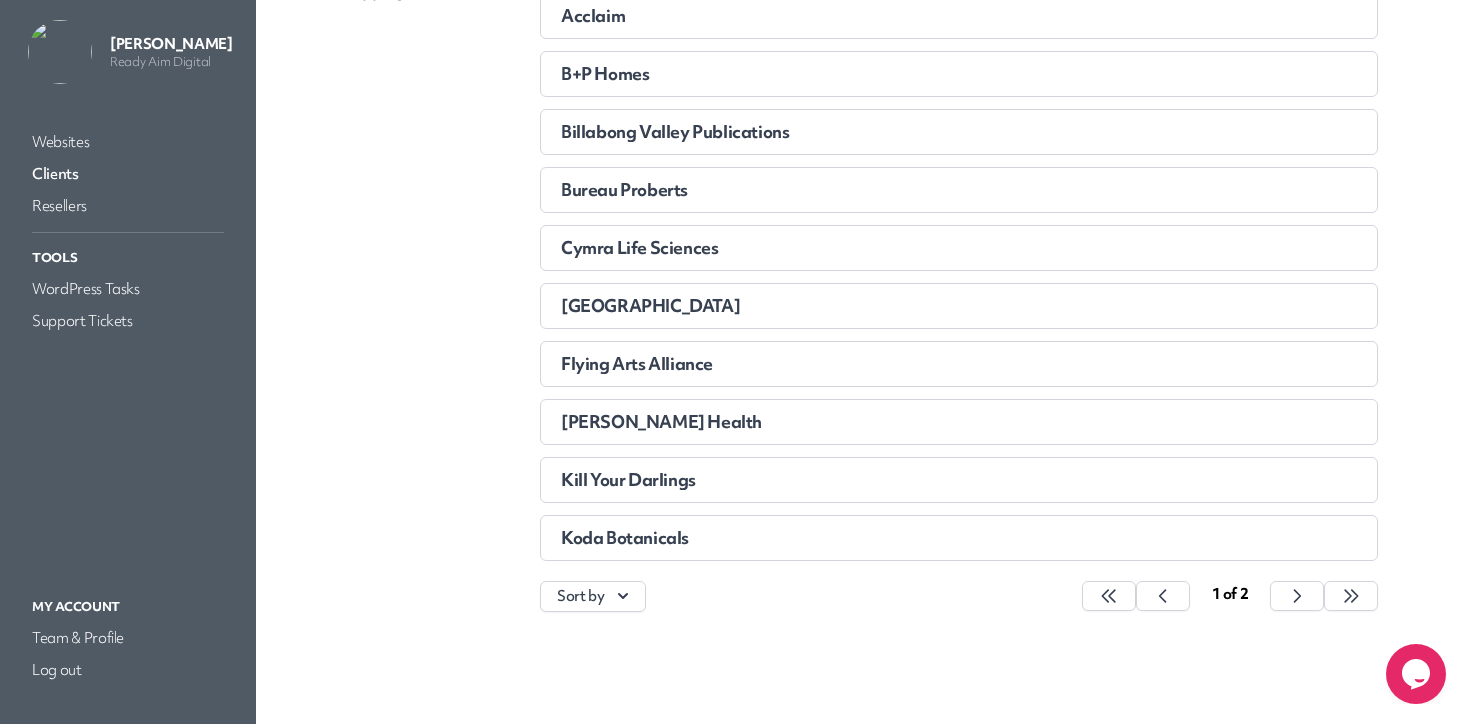 click on "Flying Arts Alliance" at bounding box center (859, 364) 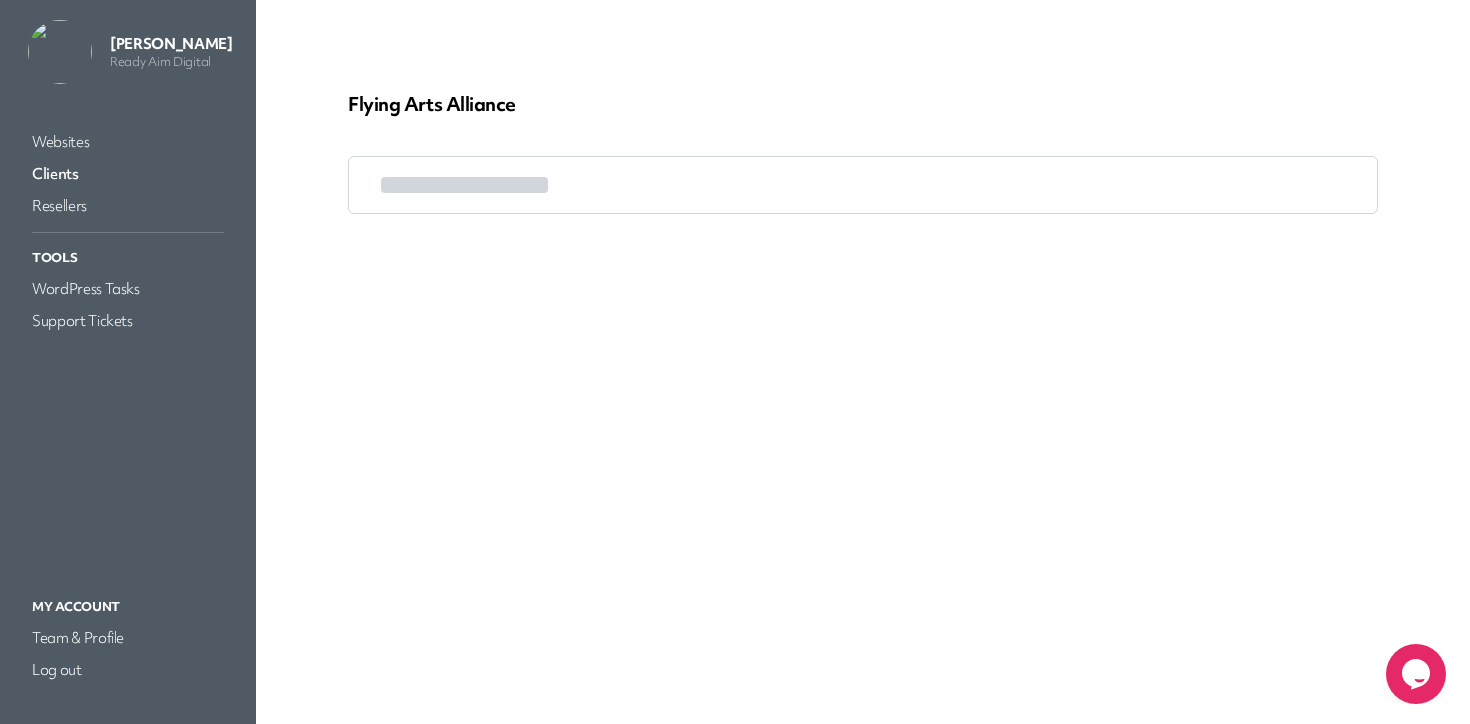 scroll, scrollTop: 0, scrollLeft: 0, axis: both 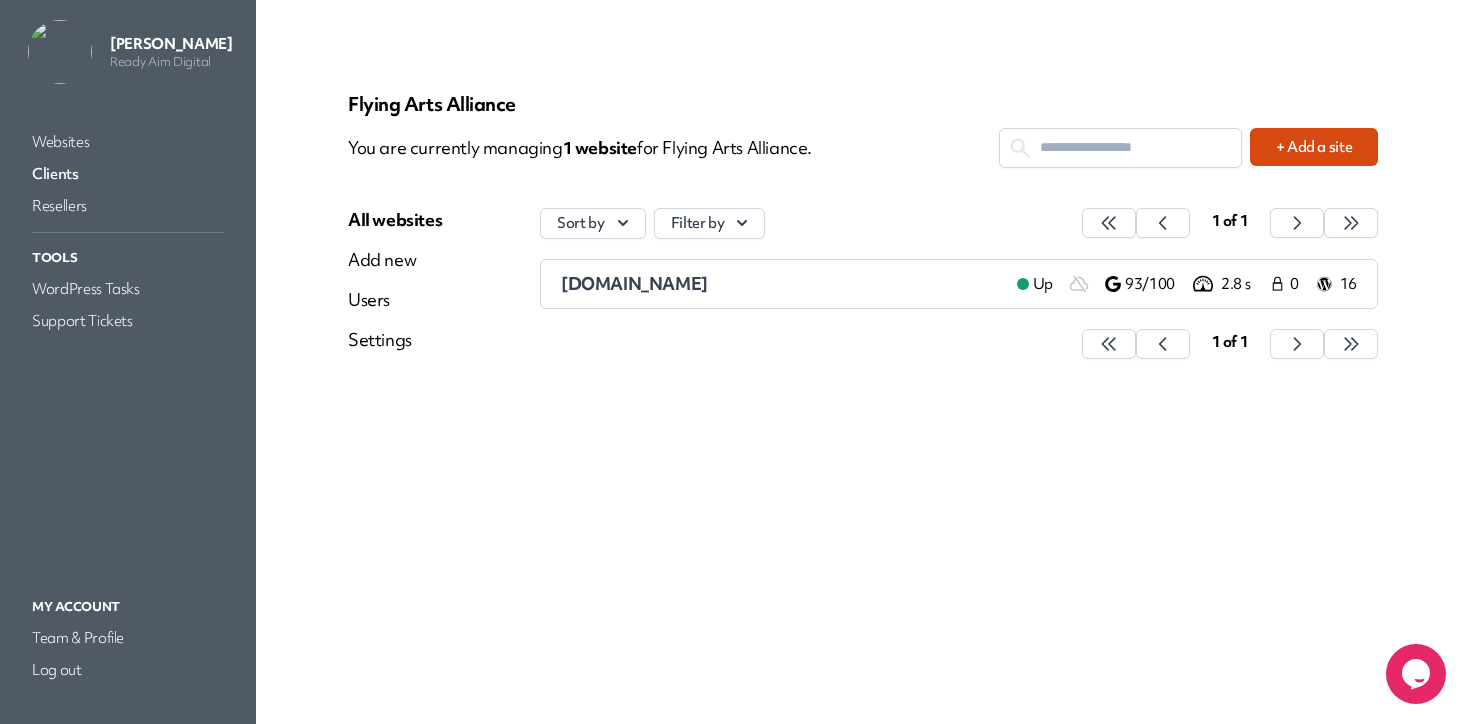 click on "flyingarts.org.au" at bounding box center (634, 283) 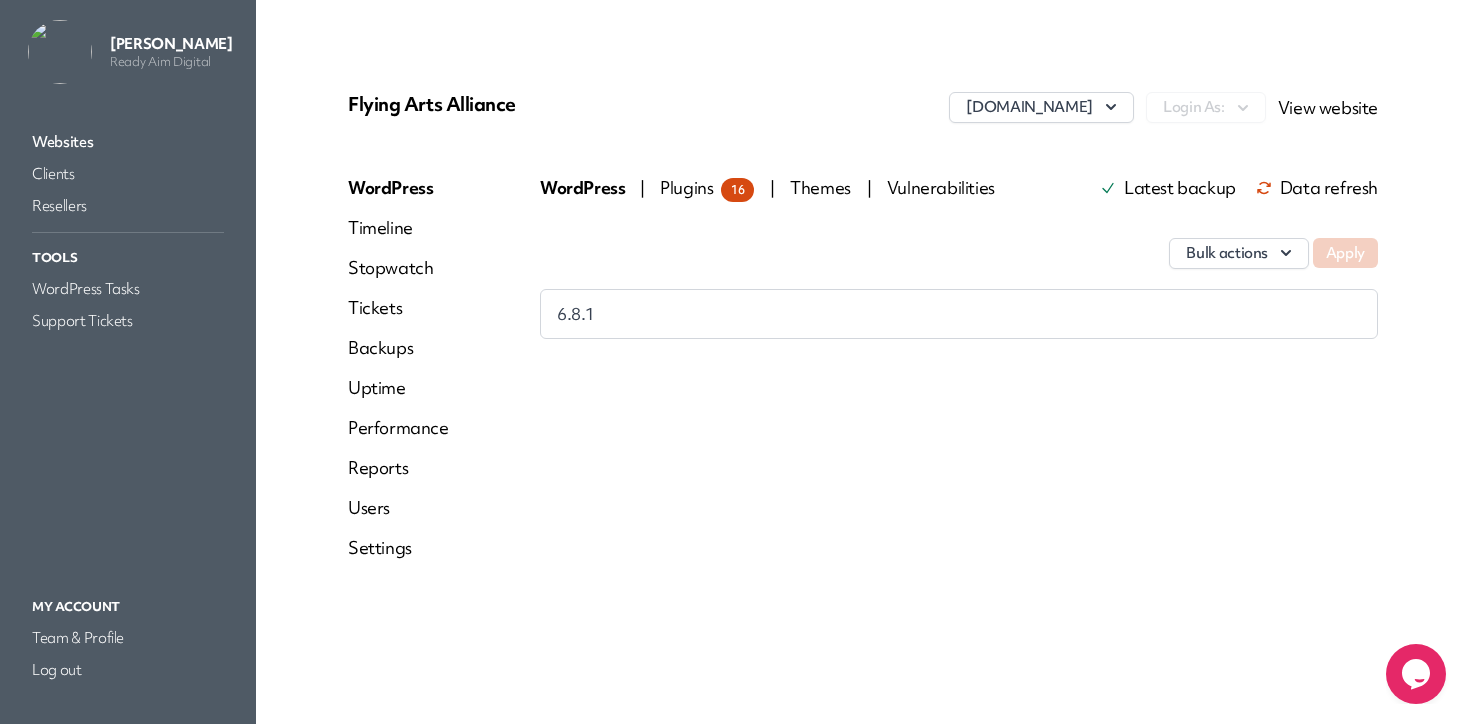 click on "Reports" at bounding box center [398, 468] 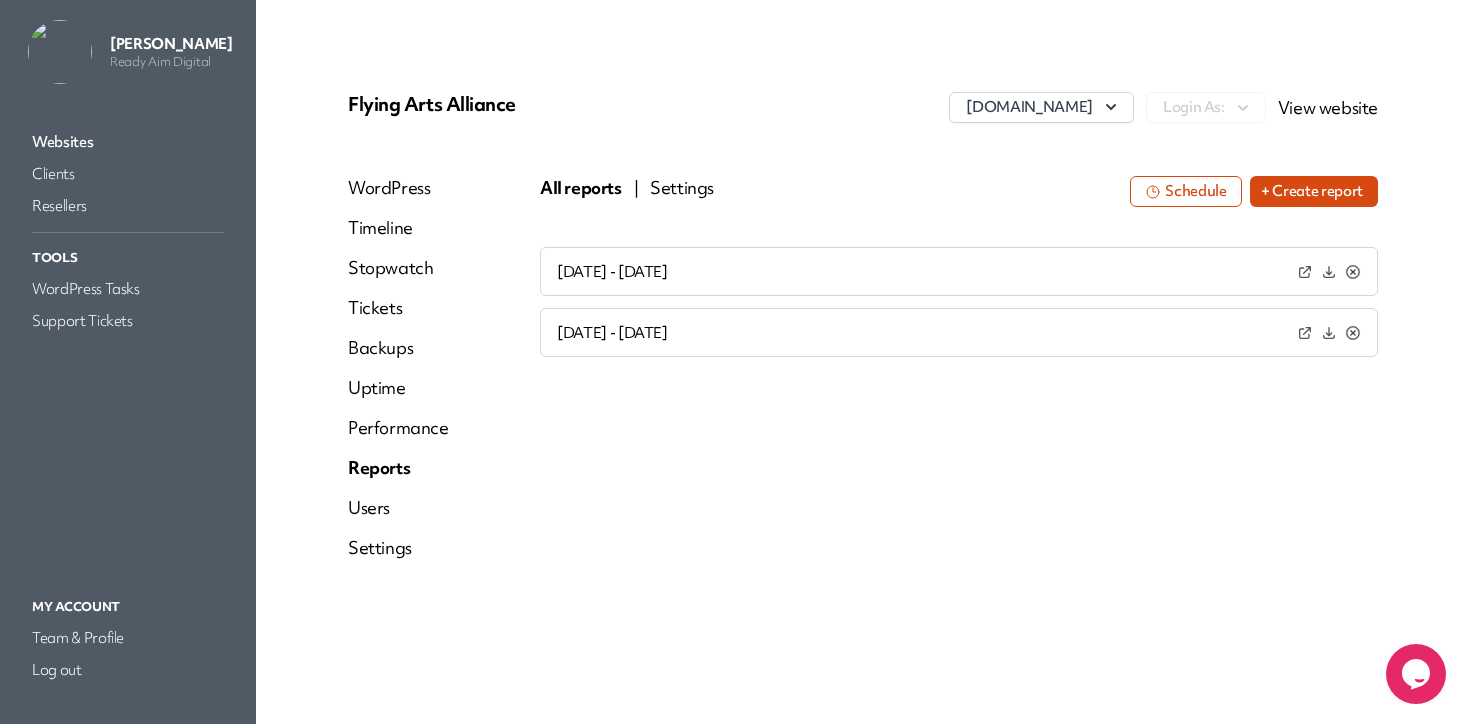 click on "+ Create report" at bounding box center (1314, 191) 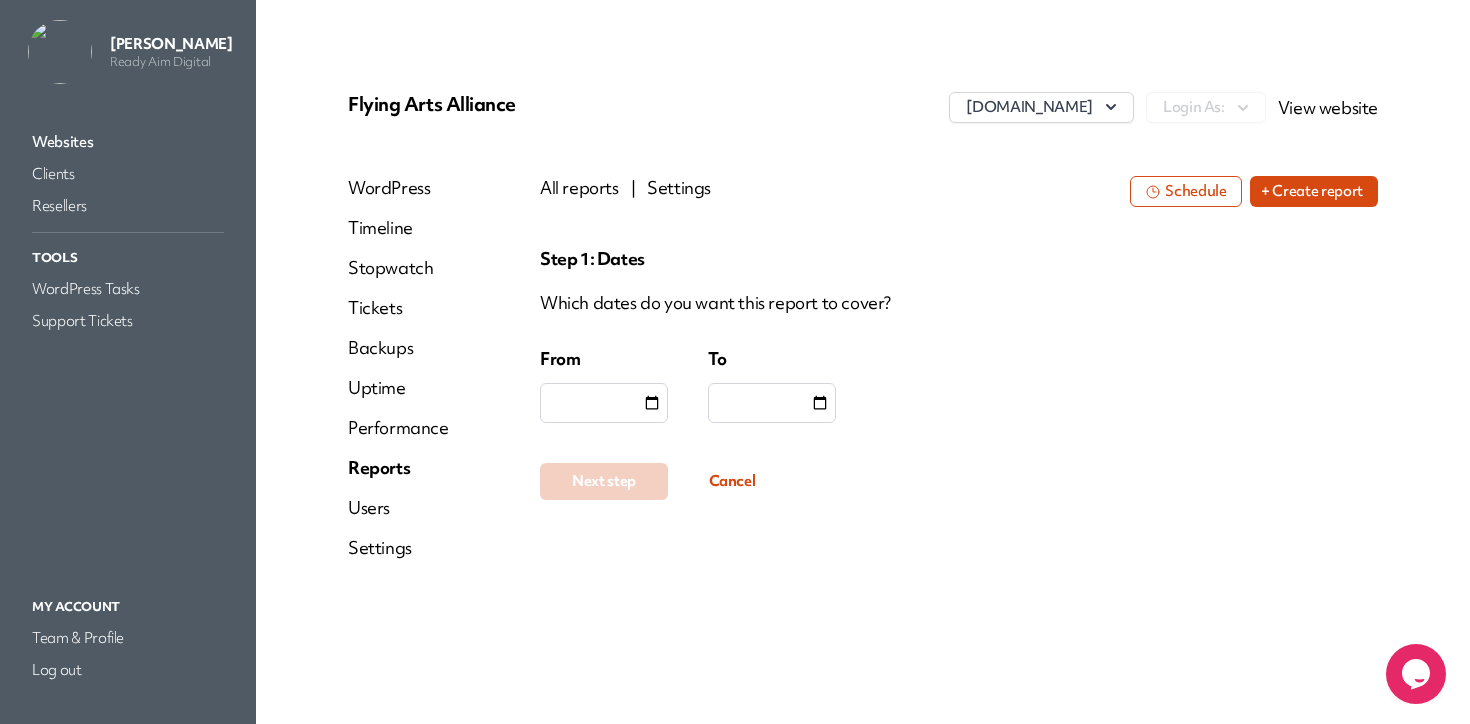 click at bounding box center (604, 403) 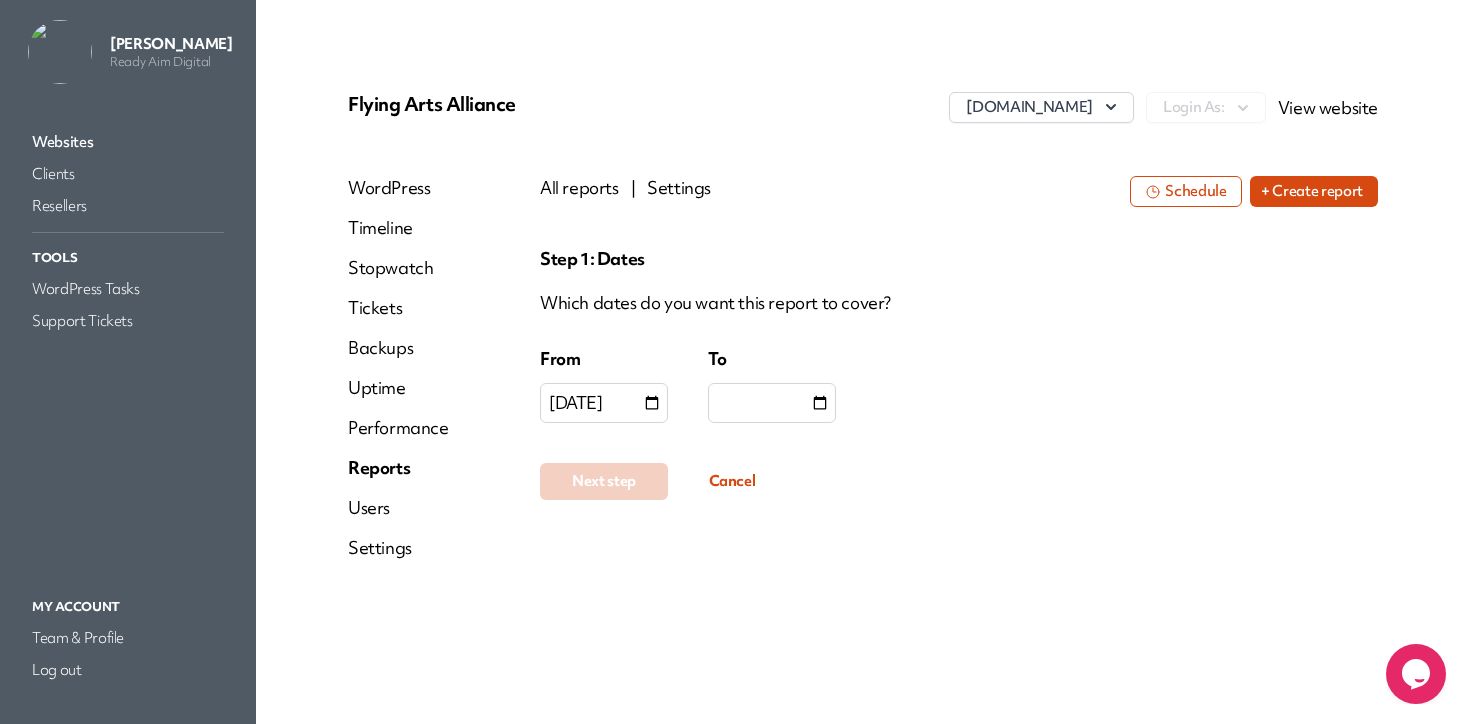 type on "**********" 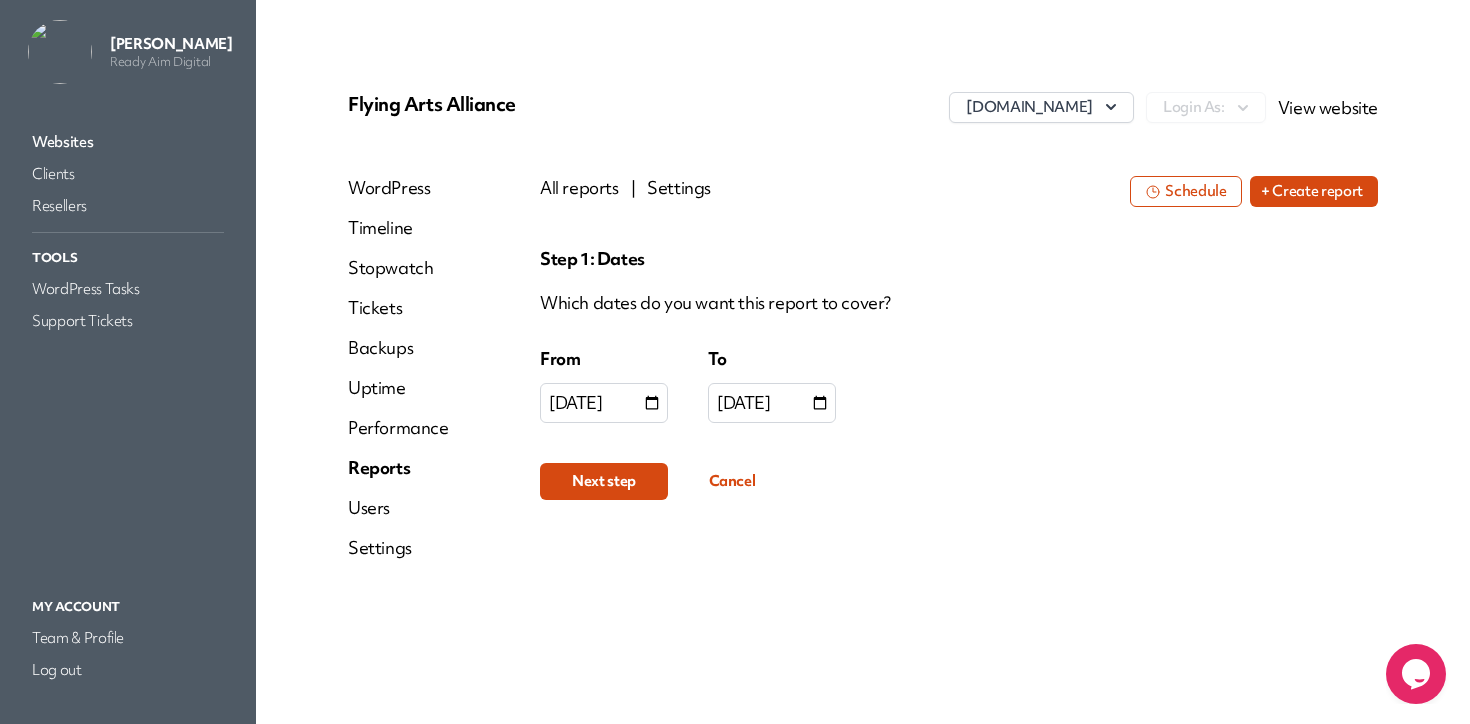 type on "**********" 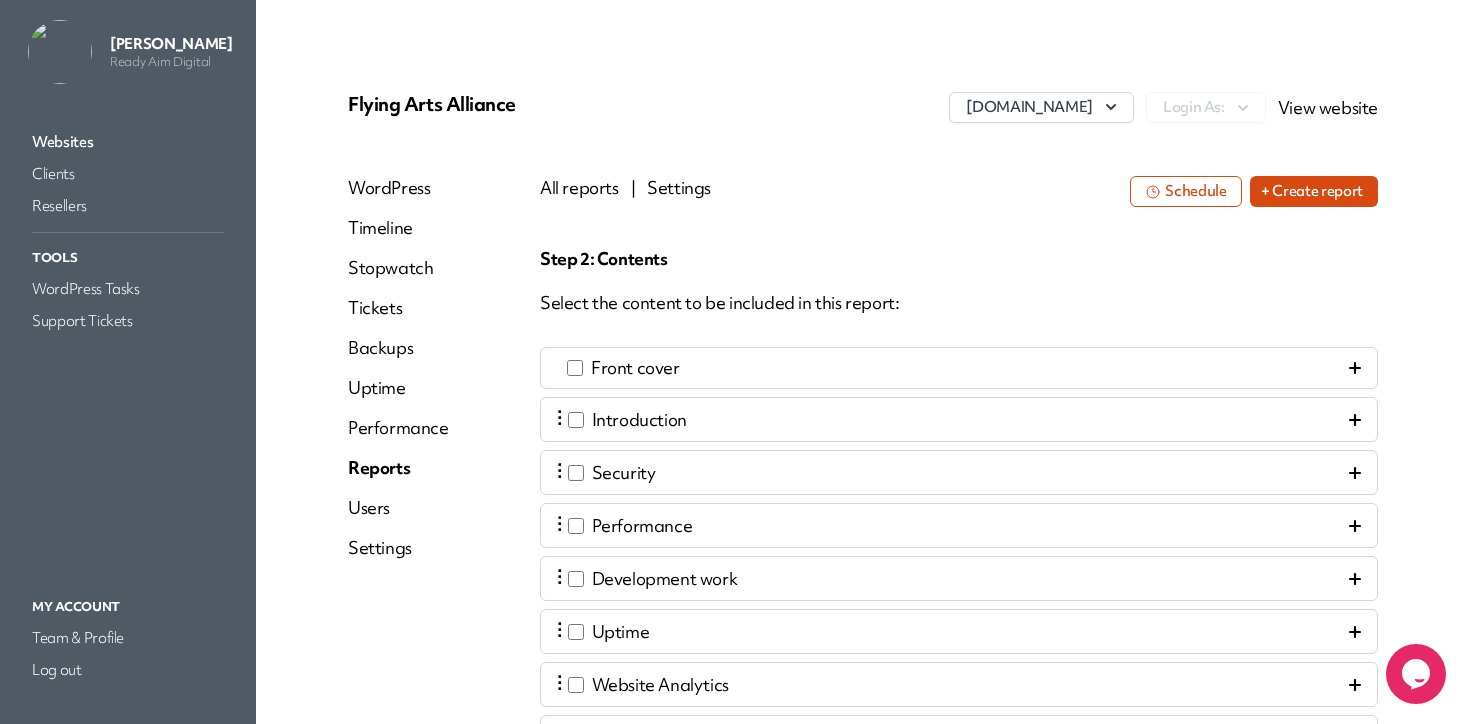 click on "Front cover" at bounding box center (959, 368) 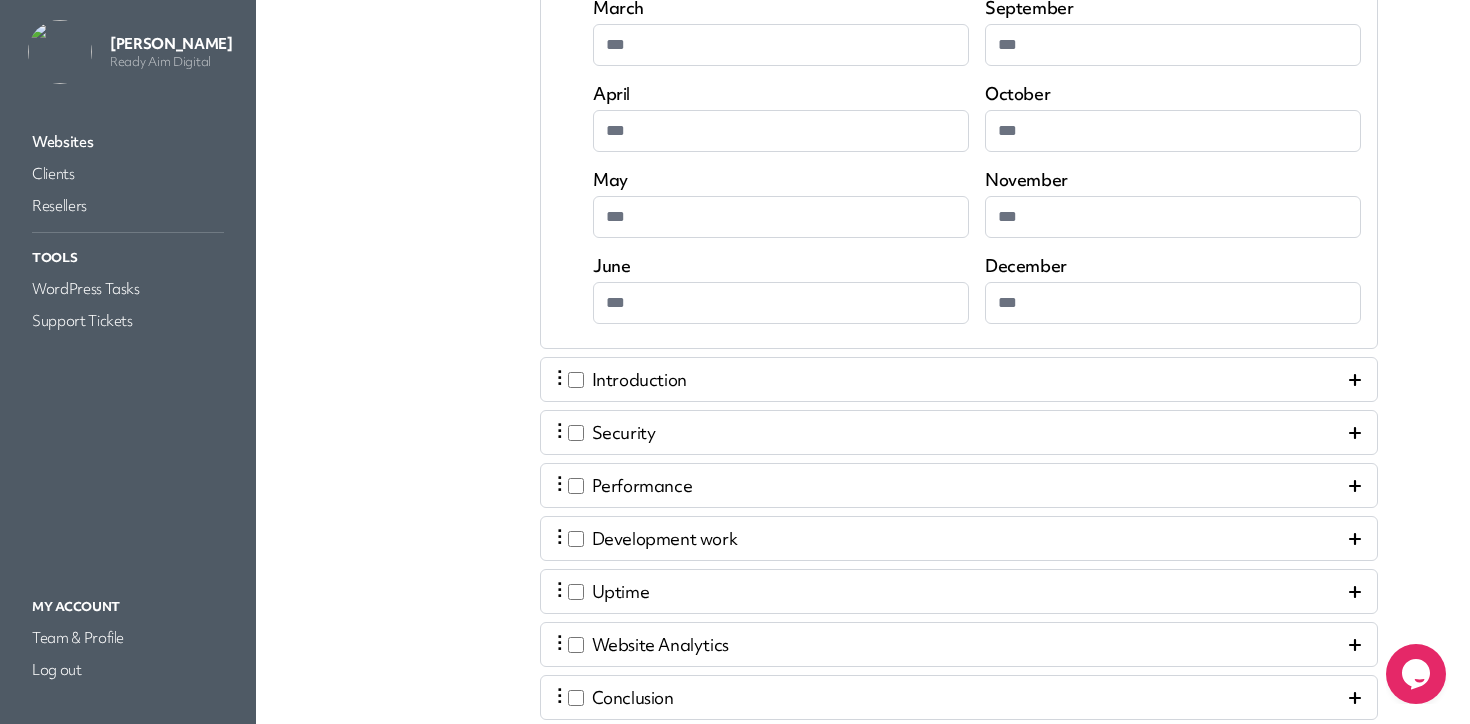 scroll, scrollTop: 743, scrollLeft: 0, axis: vertical 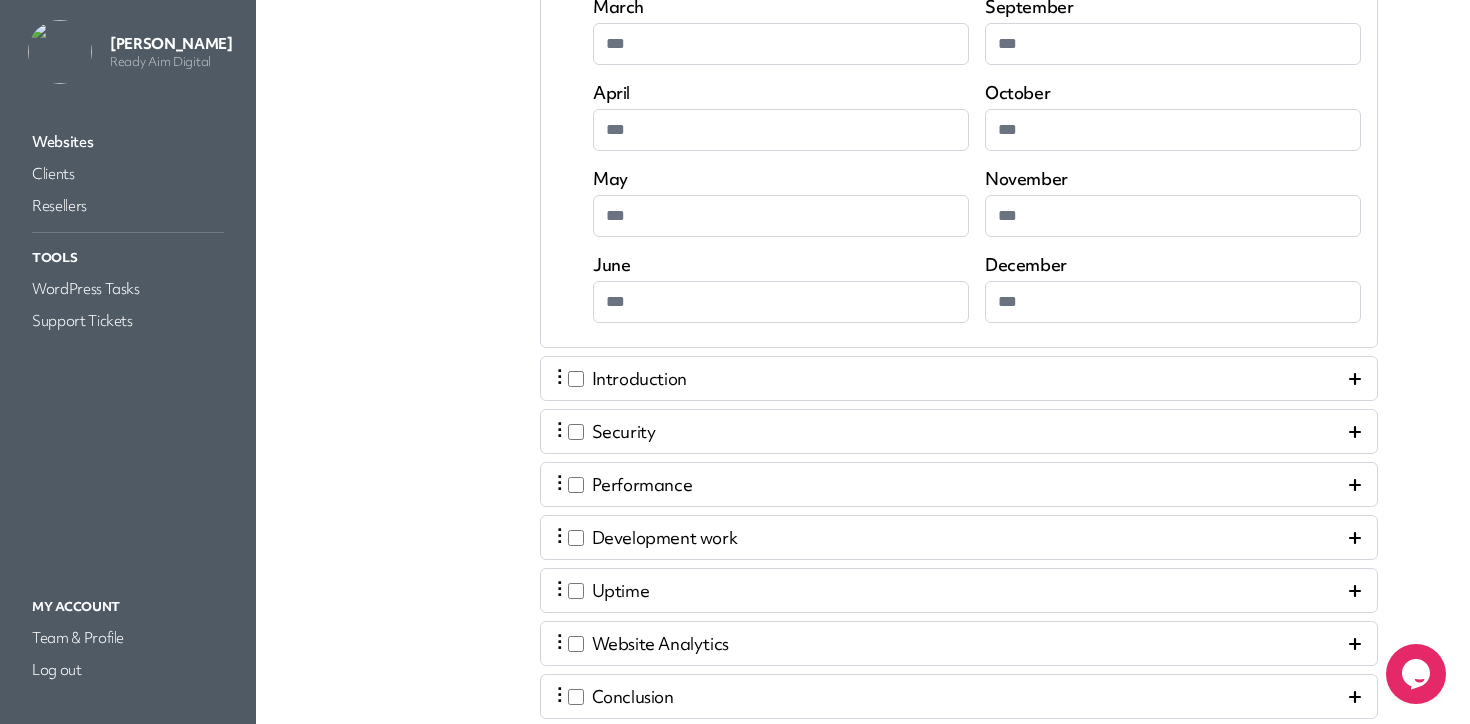 click on "⋮     Introduction" at bounding box center [959, 378] 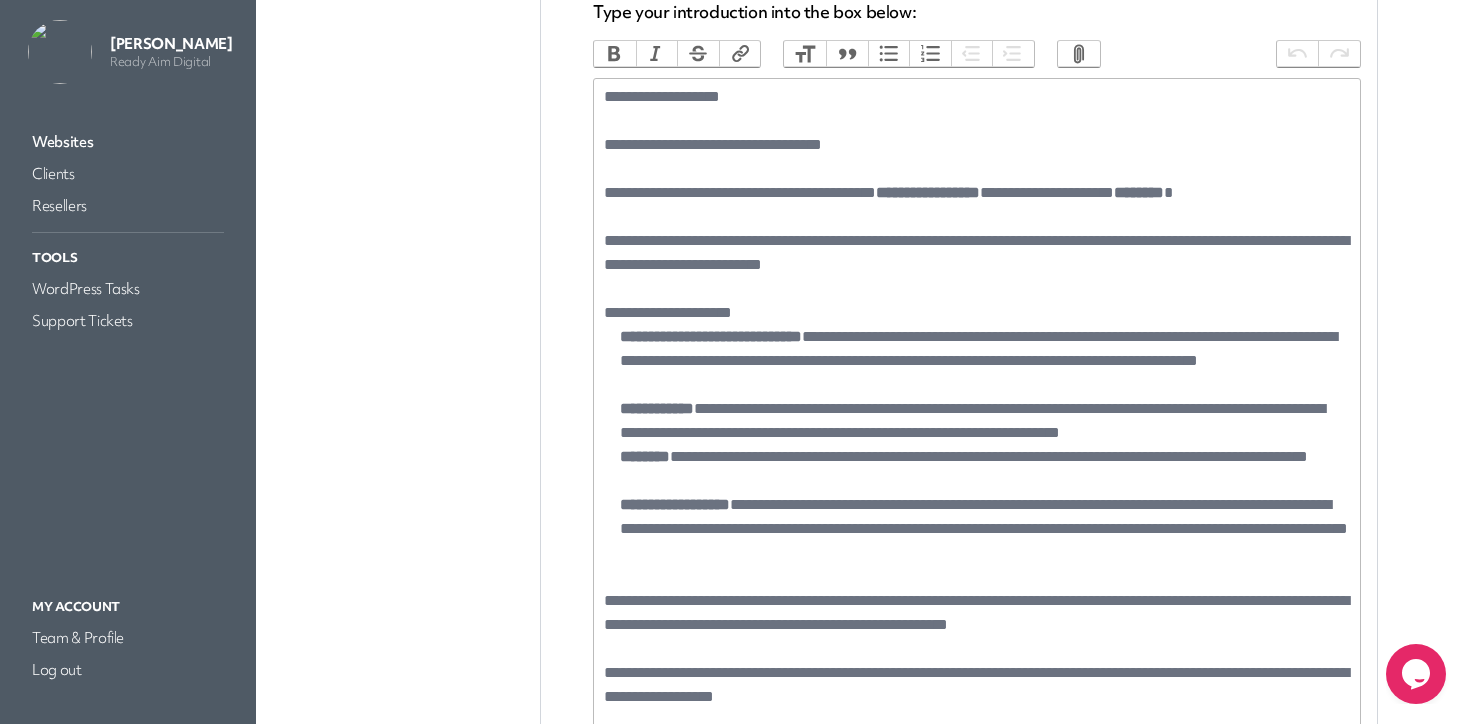 scroll, scrollTop: 577, scrollLeft: 0, axis: vertical 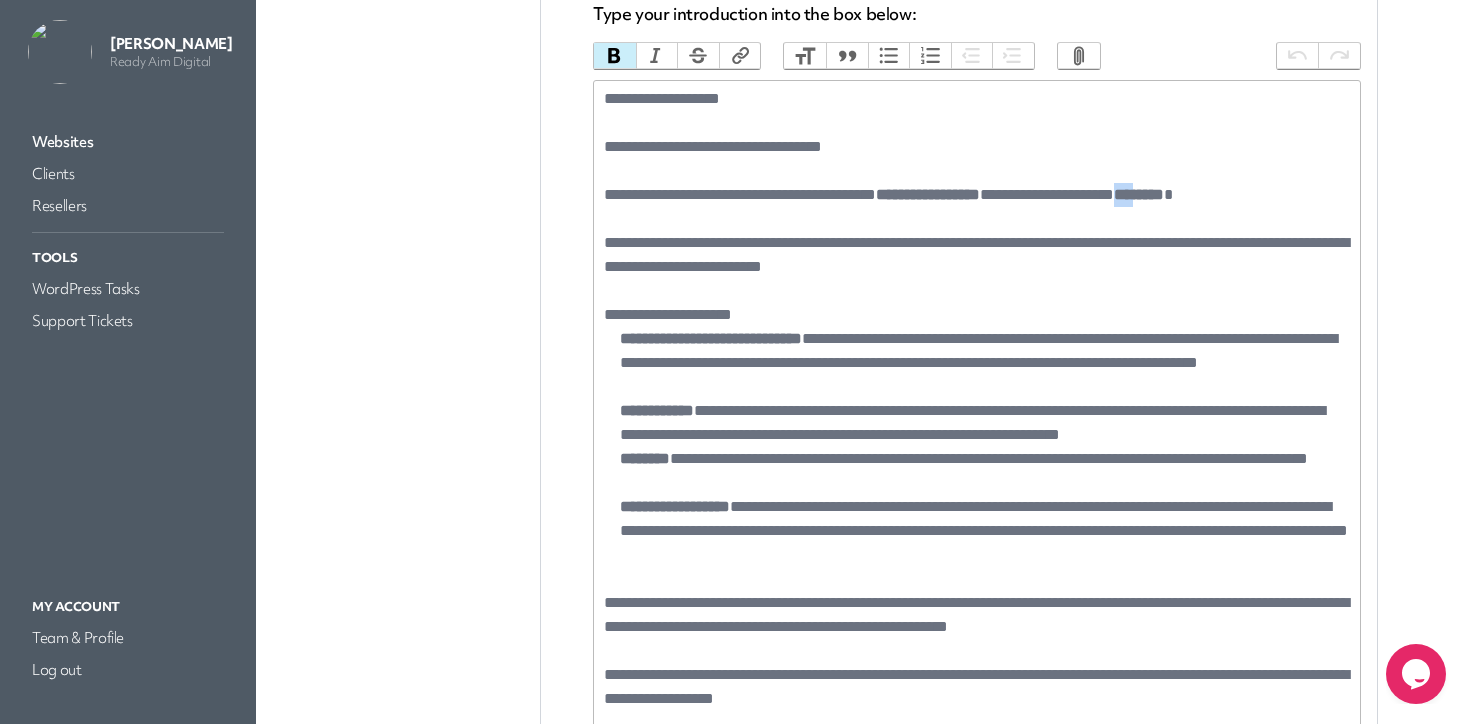 drag, startPoint x: 1248, startPoint y: 194, endPoint x: 1218, endPoint y: 193, distance: 30.016663 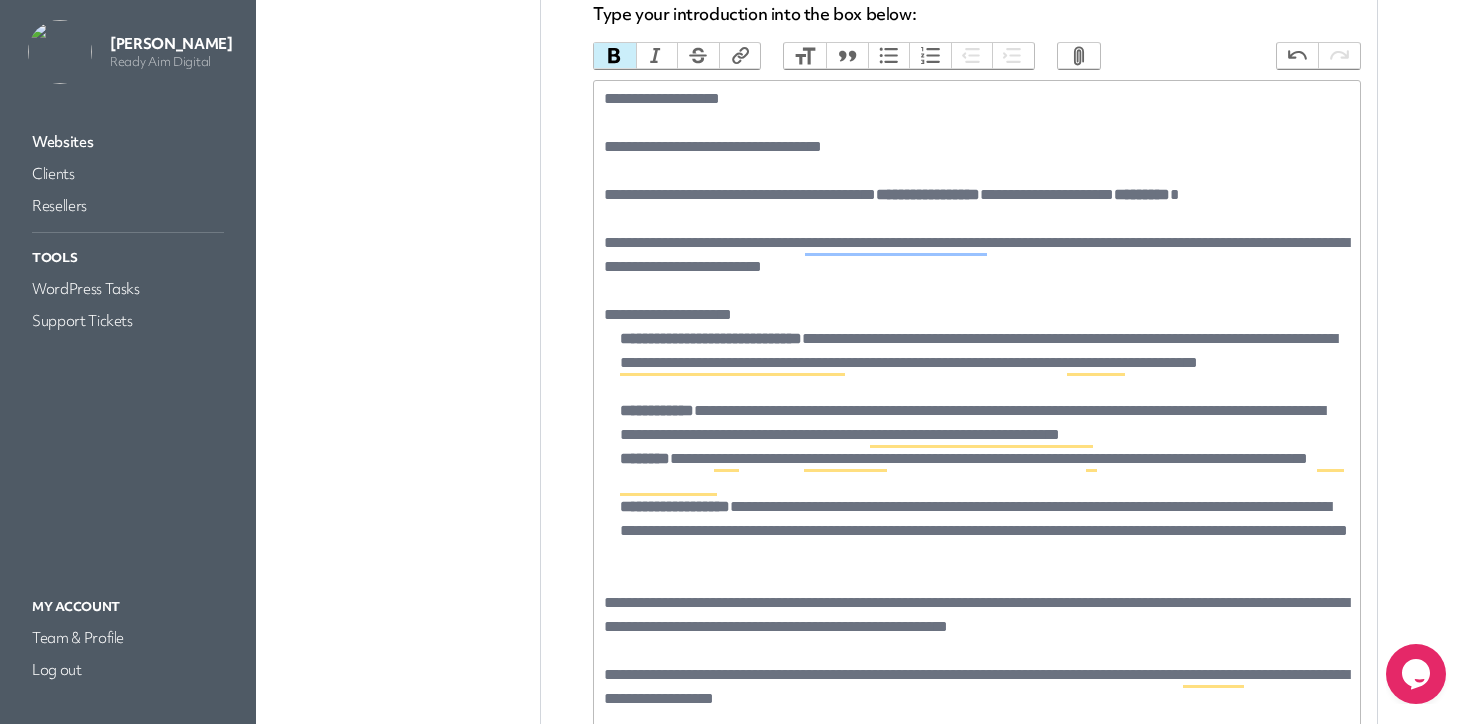 type on "**********" 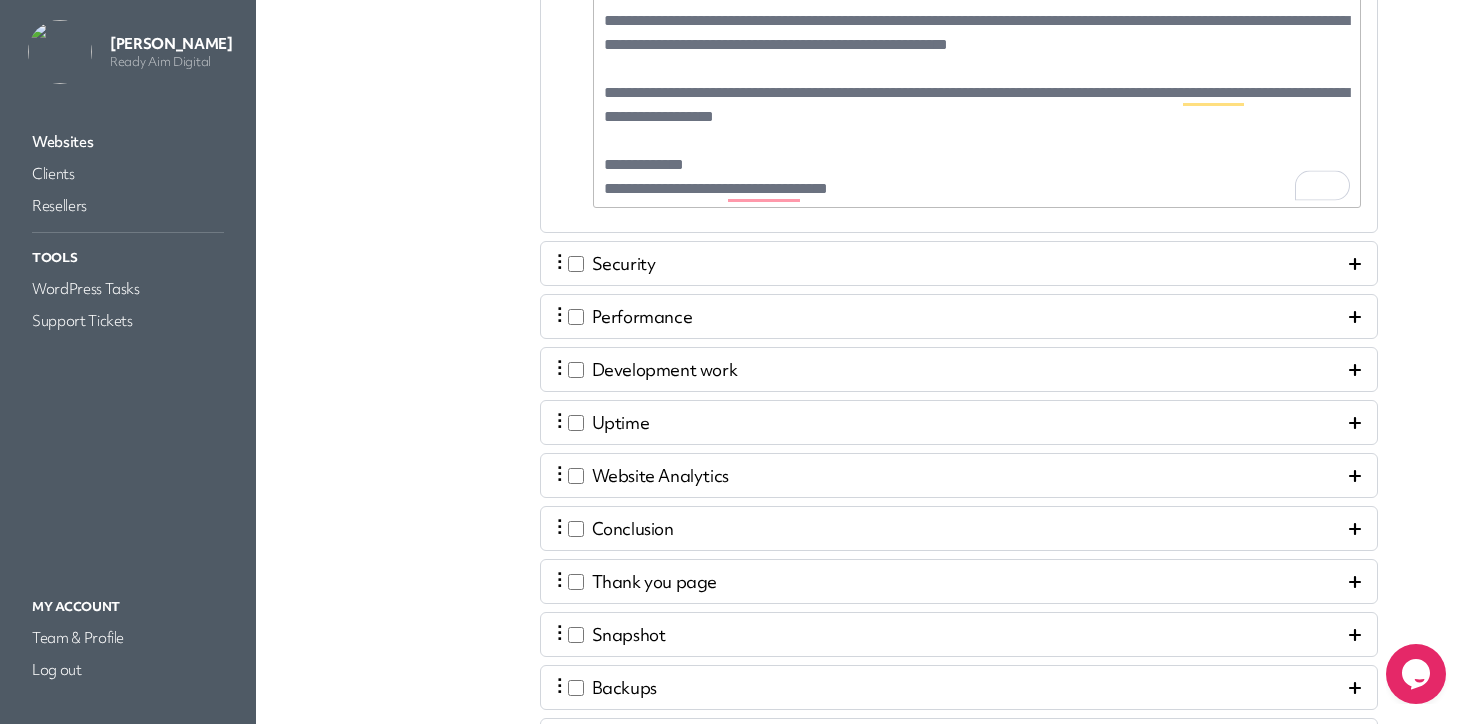 scroll, scrollTop: 1367, scrollLeft: 0, axis: vertical 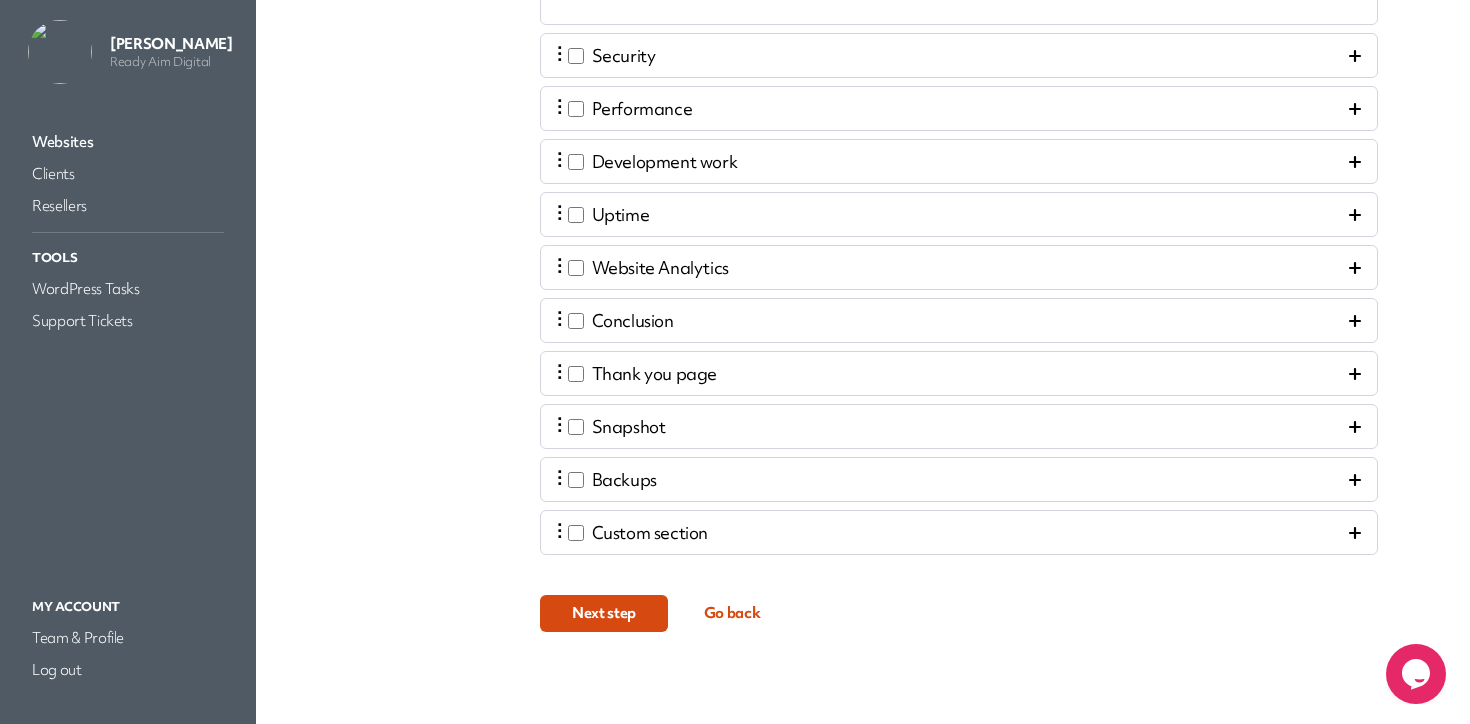 click on "Next step" at bounding box center [604, 613] 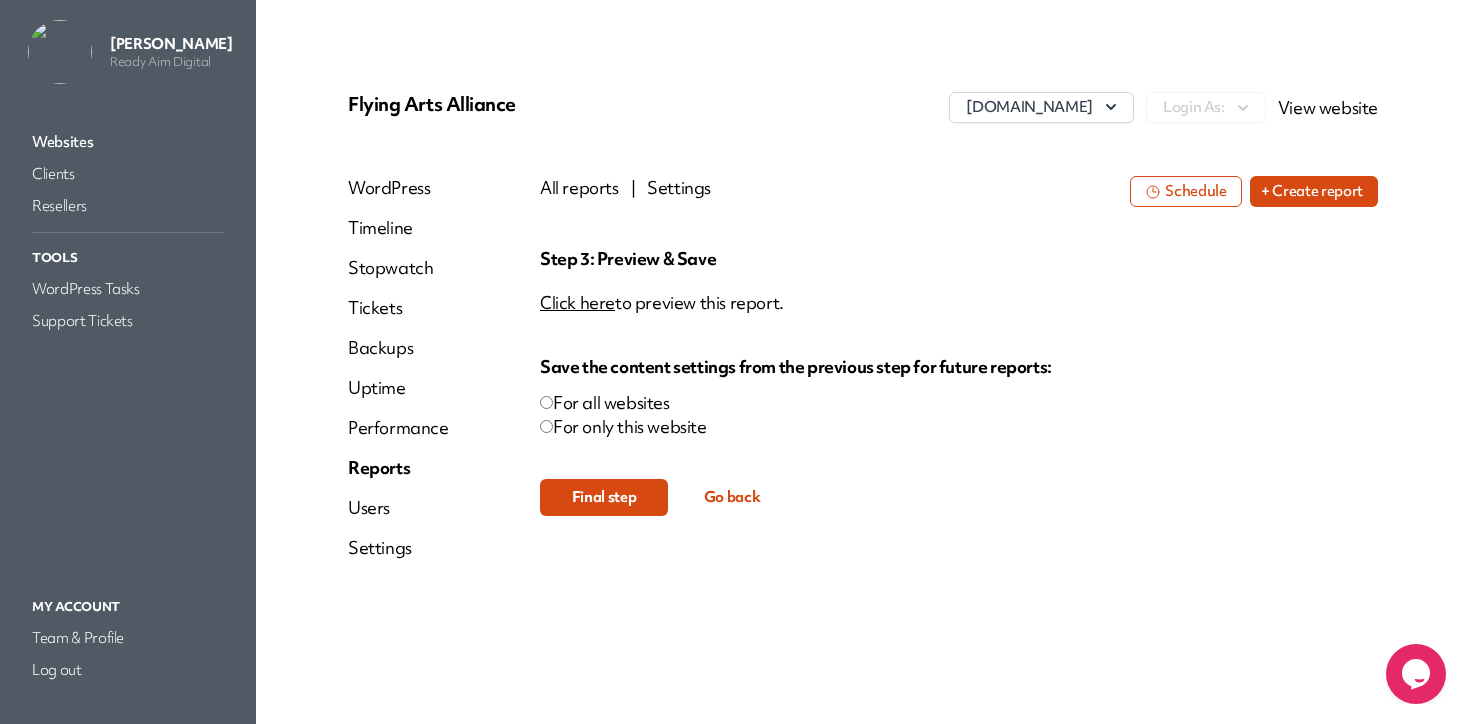 scroll, scrollTop: 0, scrollLeft: 0, axis: both 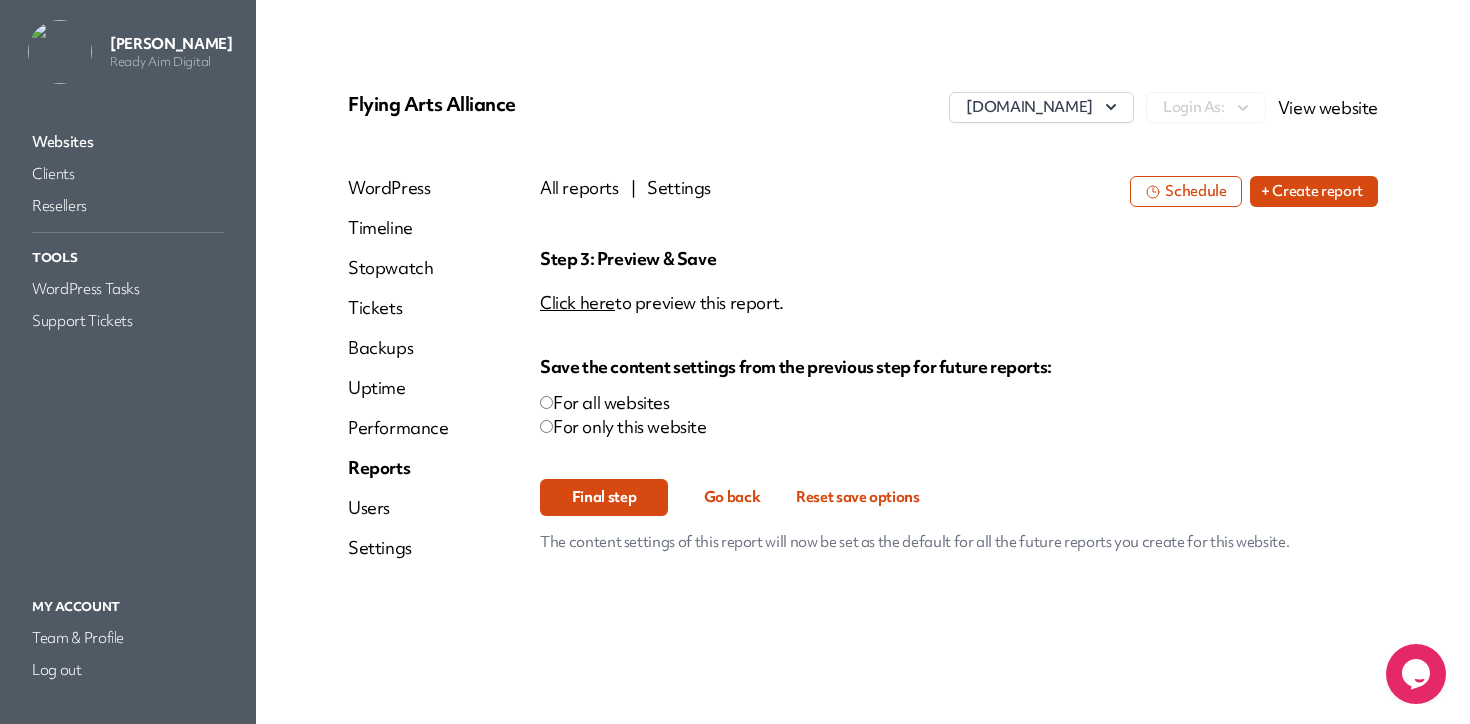 click on "Final step" at bounding box center (604, 497) 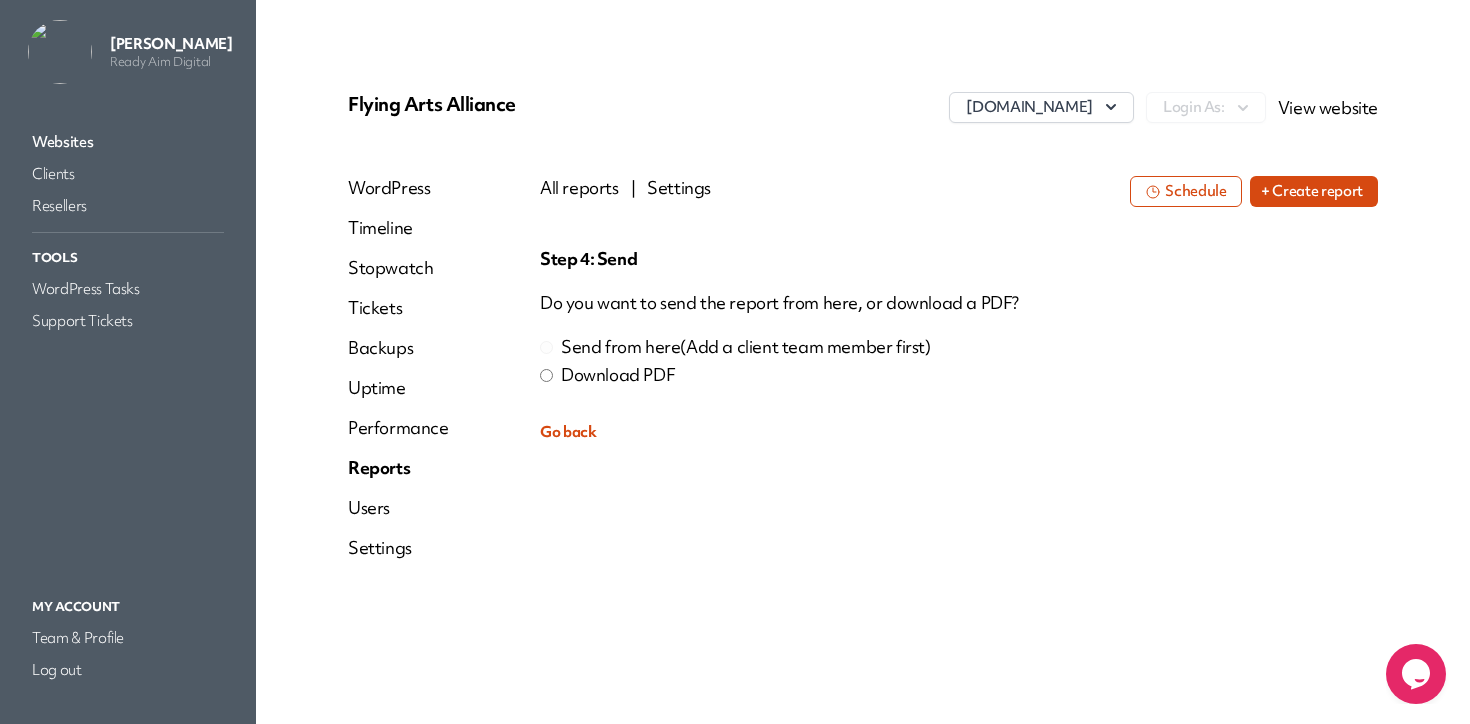 click on "WordPress
Timeline
Stopwatch
Tickets
Backups
Uptime
Performance
Reports
Users
Settings" at bounding box center (444, 376) 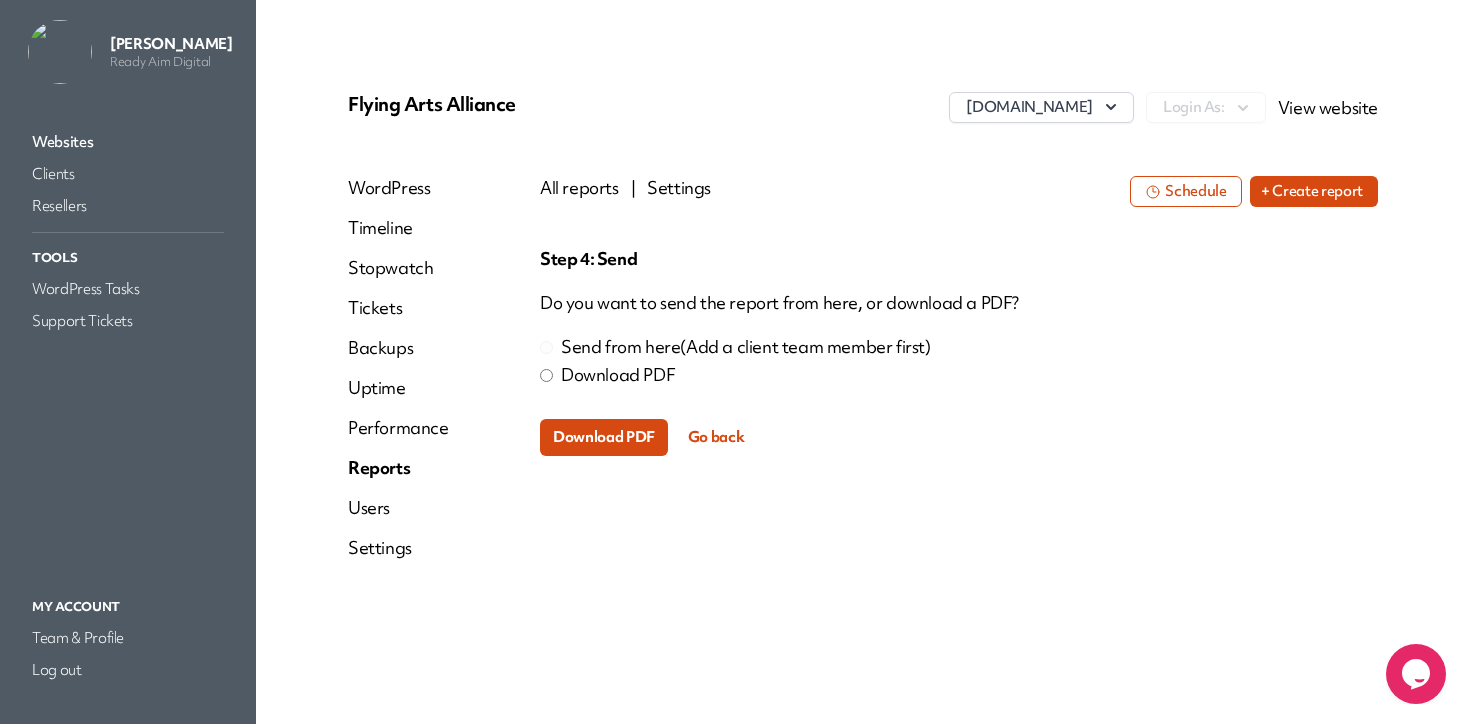 click on "Download PDF" at bounding box center [604, 437] 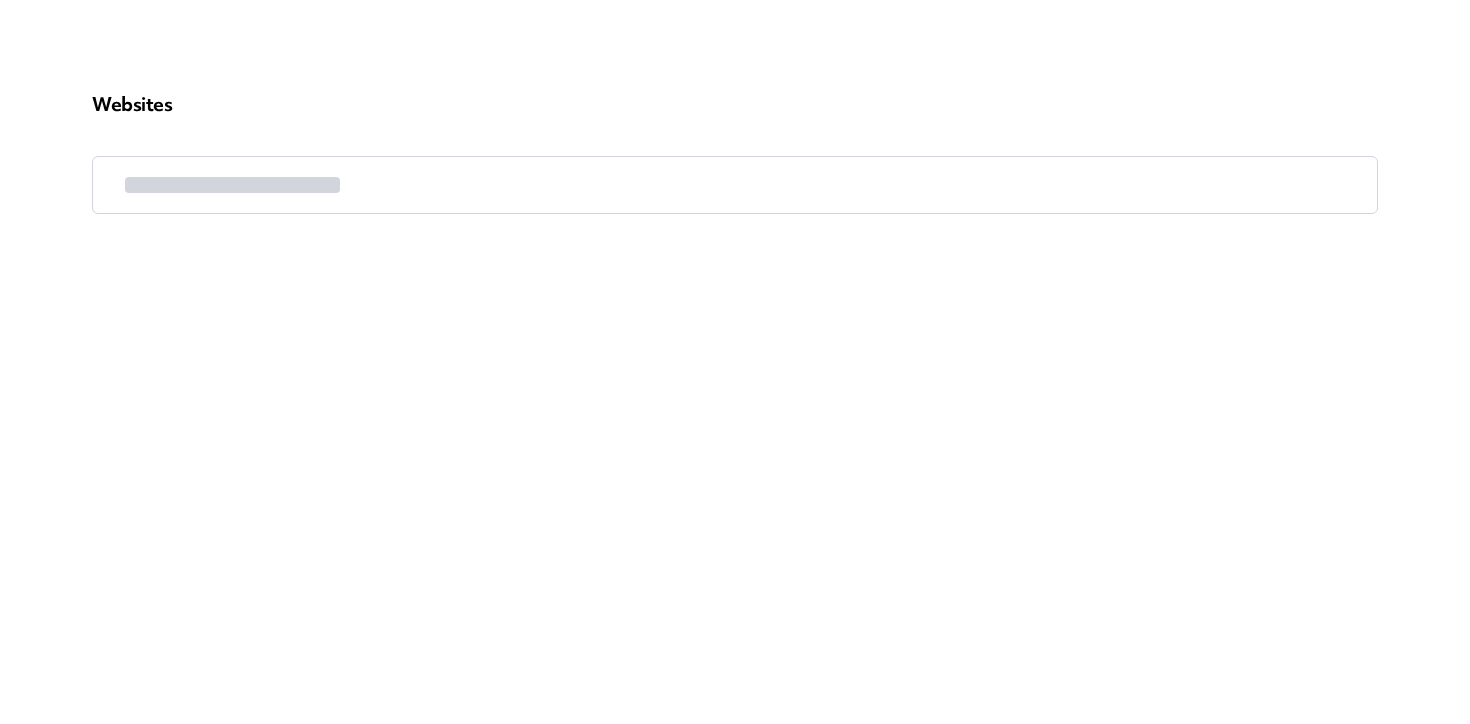 scroll, scrollTop: 0, scrollLeft: 0, axis: both 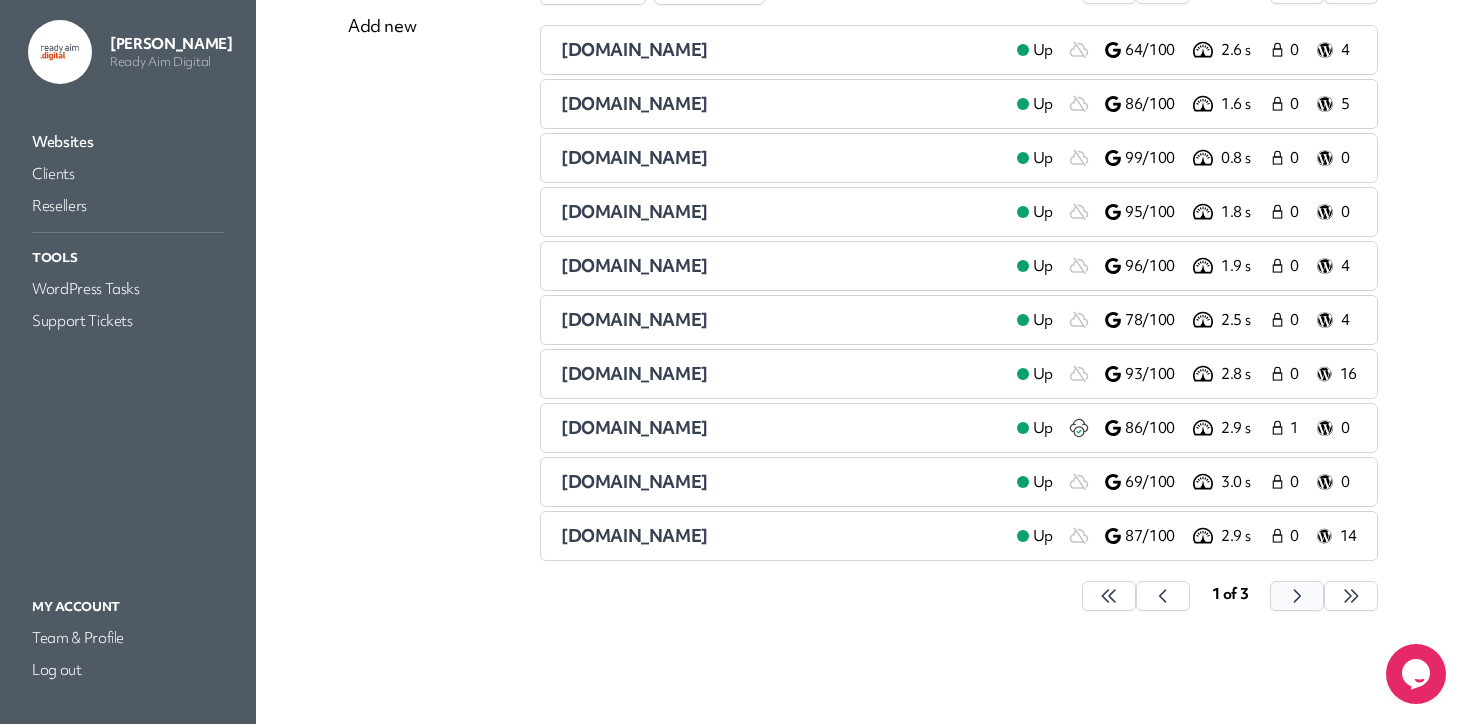 click 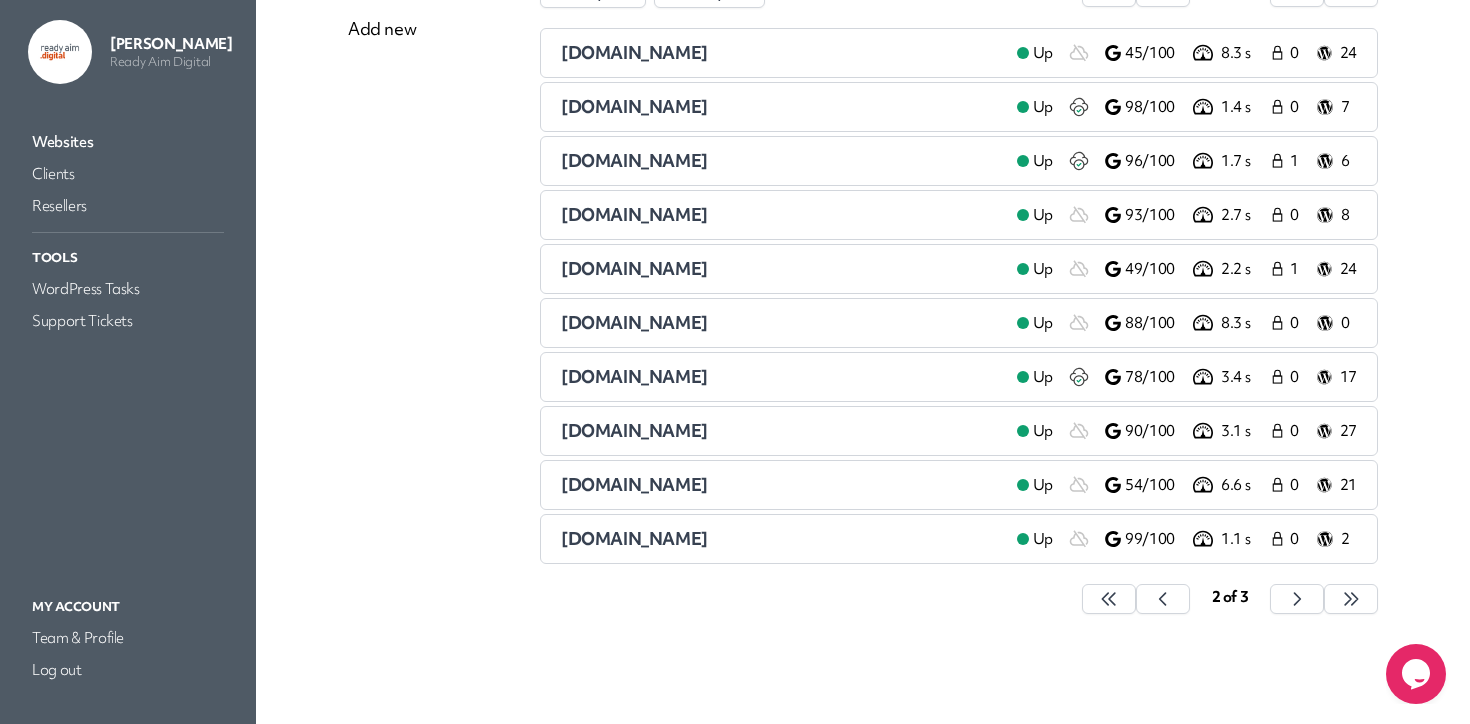 scroll, scrollTop: 234, scrollLeft: 0, axis: vertical 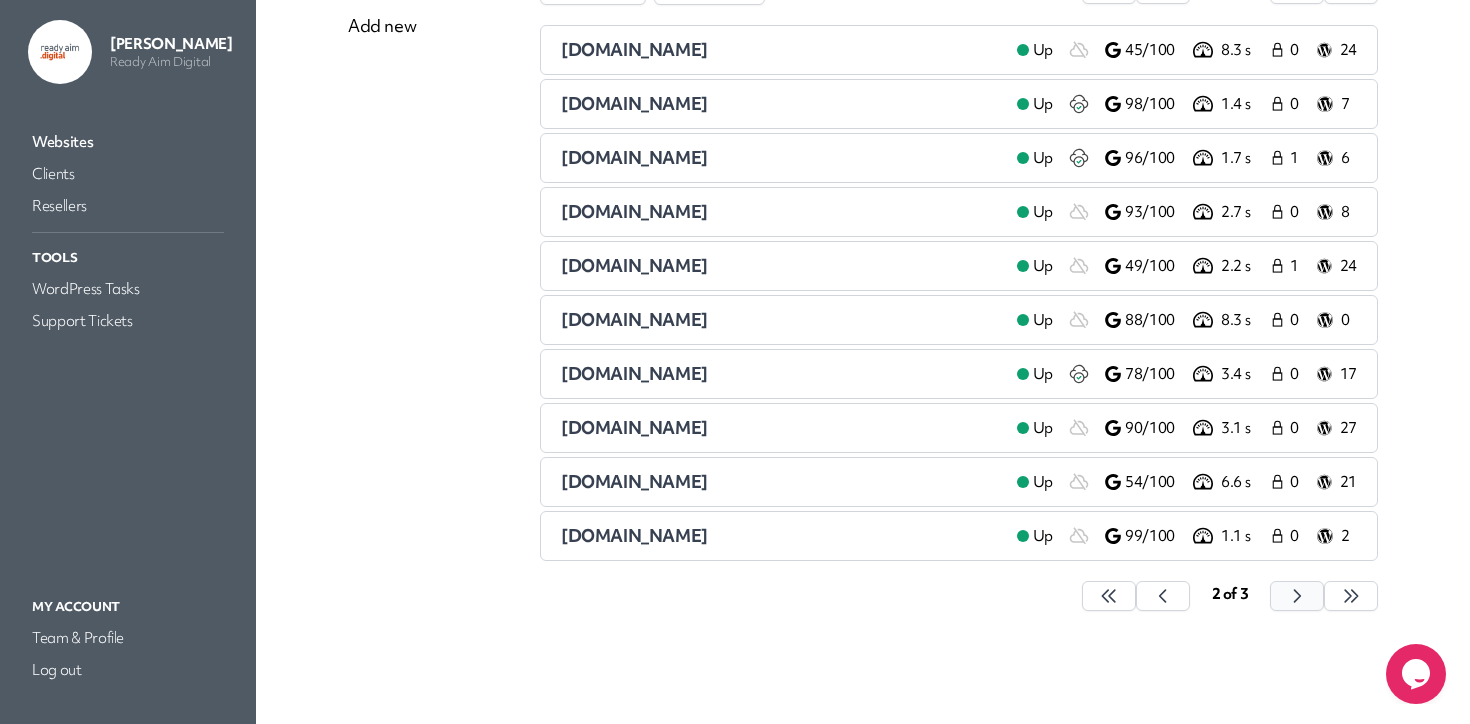 click at bounding box center (1109, 596) 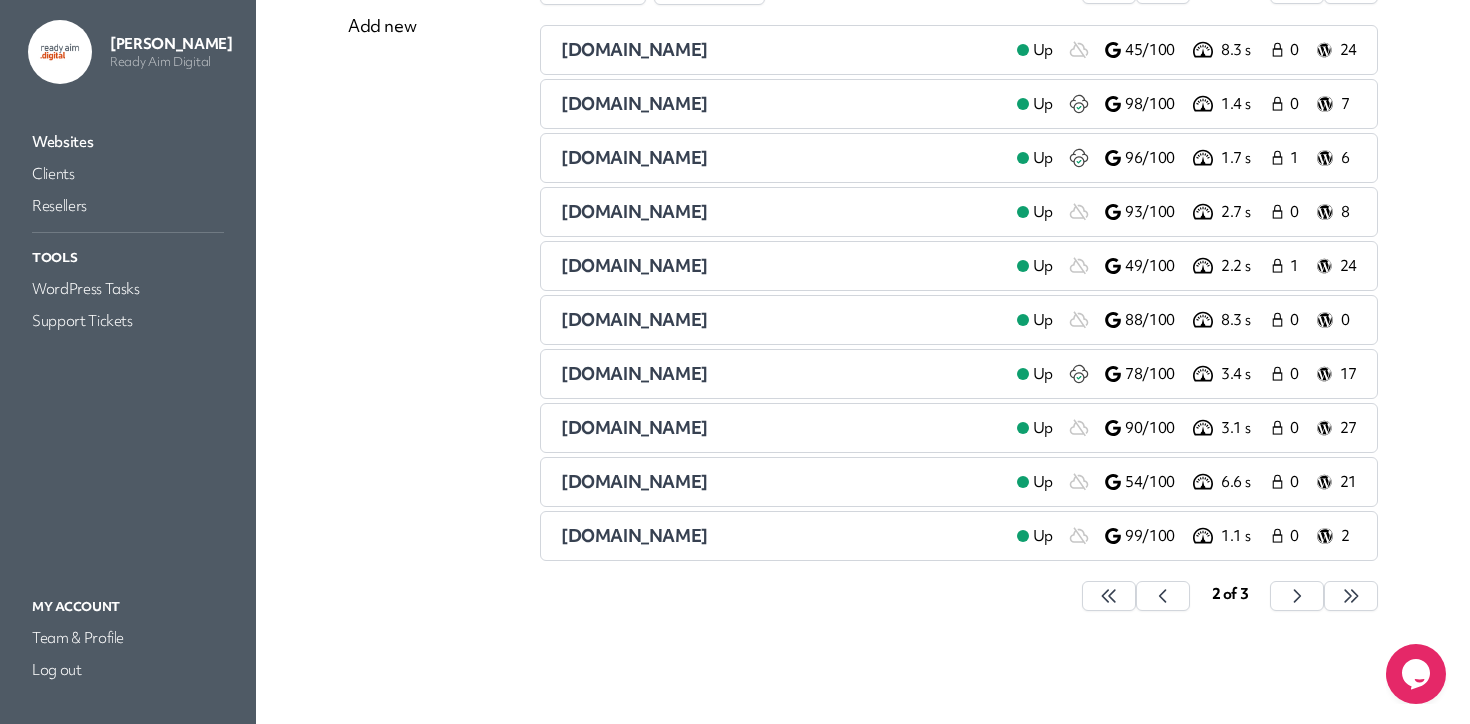 scroll, scrollTop: 0, scrollLeft: 0, axis: both 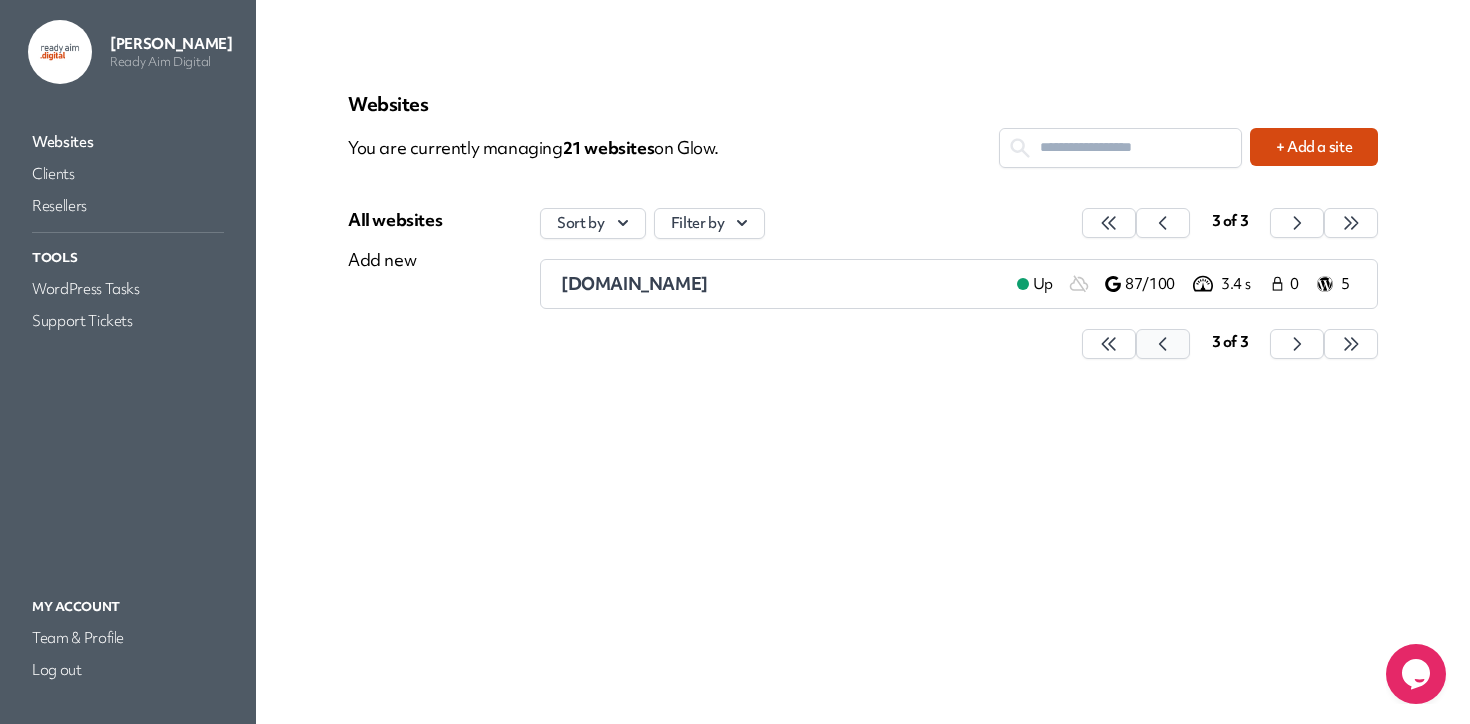 click 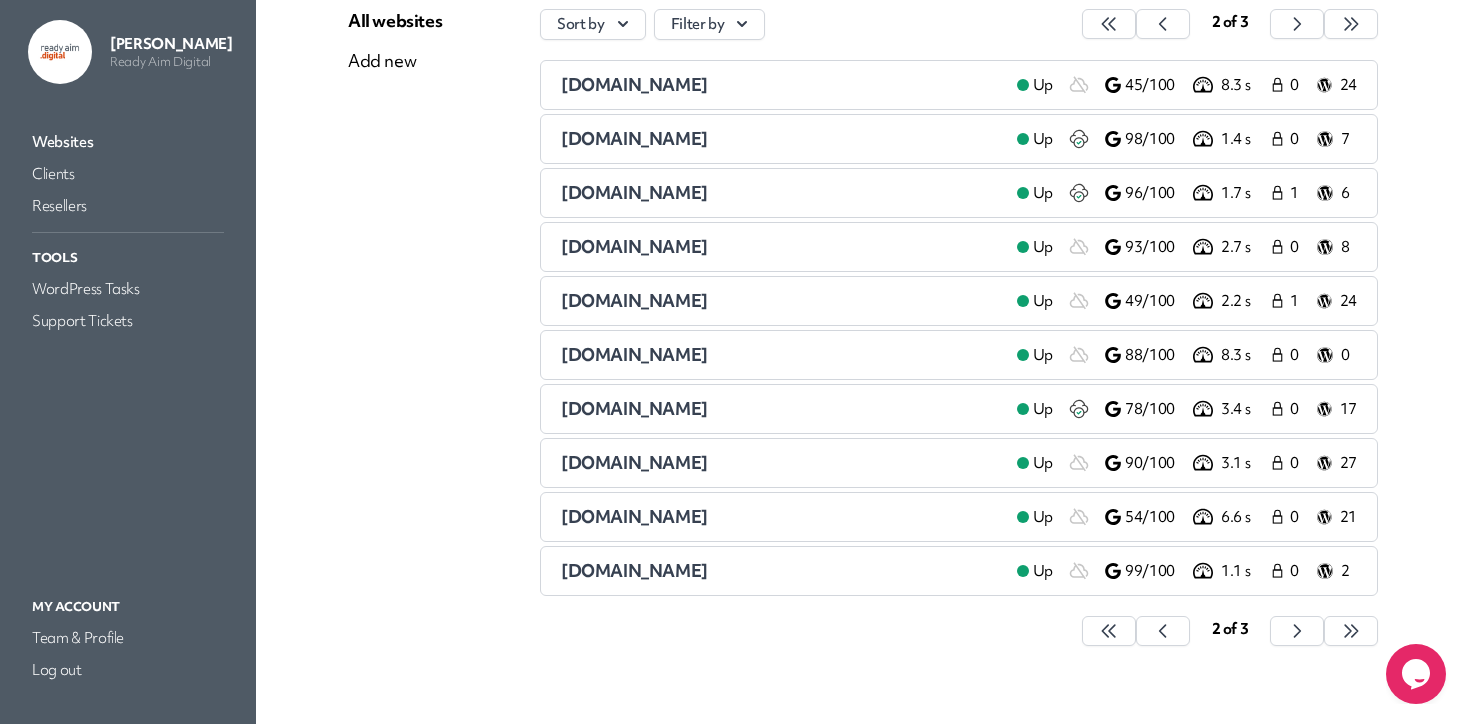 scroll, scrollTop: 234, scrollLeft: 0, axis: vertical 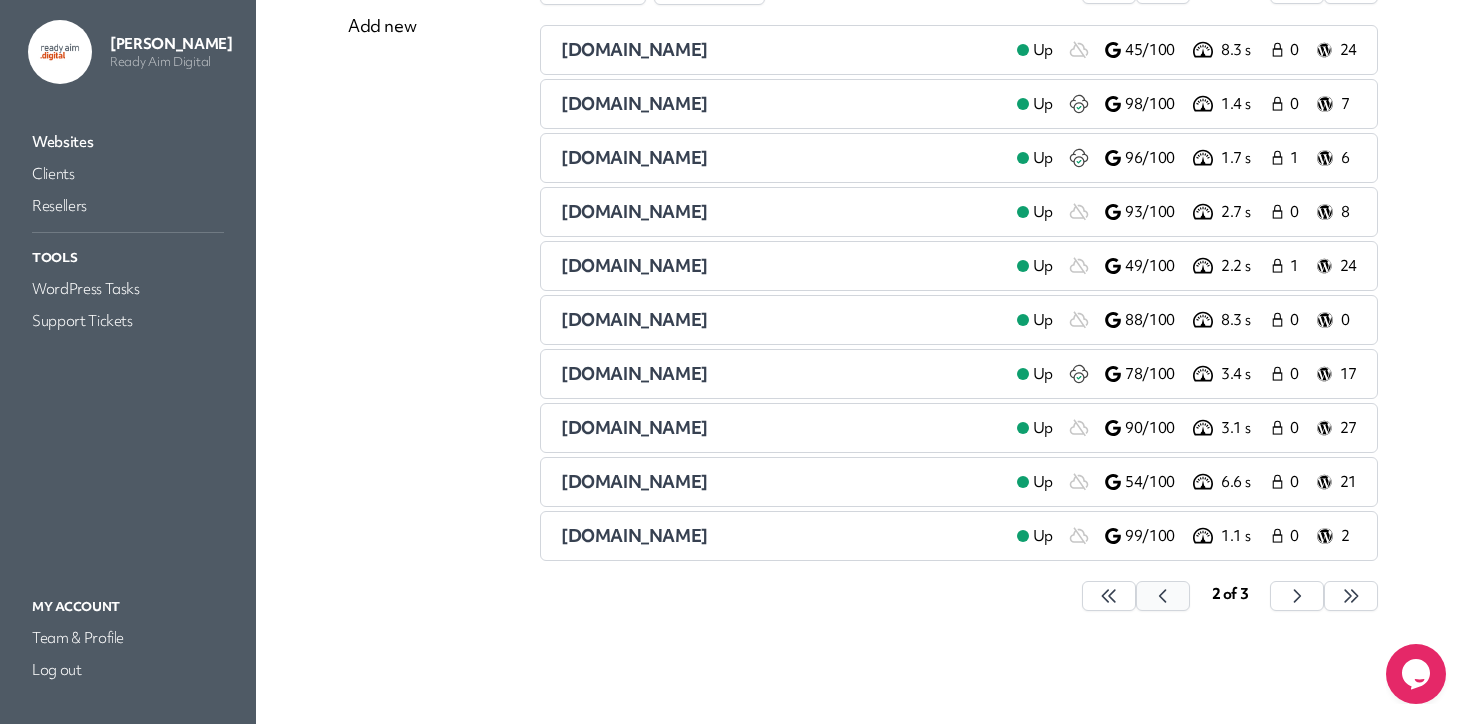 click at bounding box center (1109, 596) 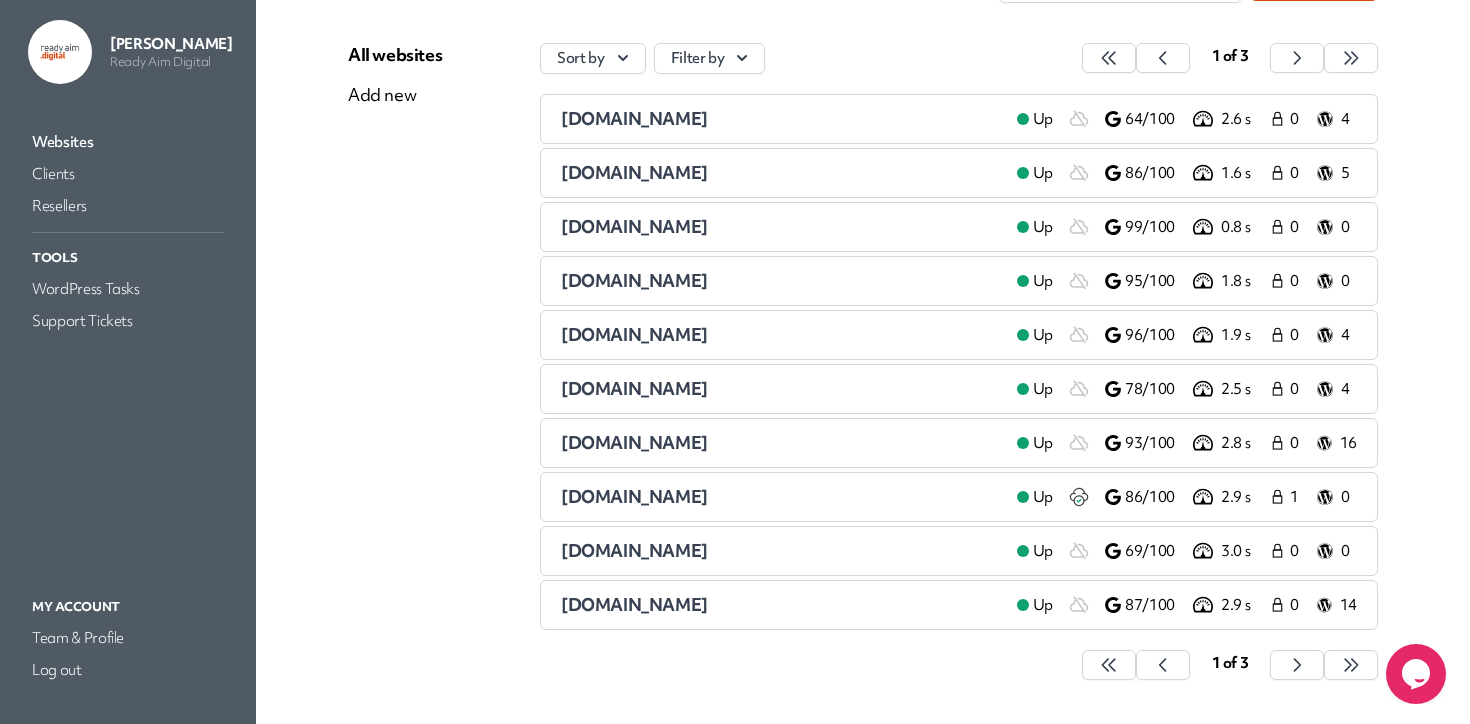 scroll, scrollTop: 234, scrollLeft: 0, axis: vertical 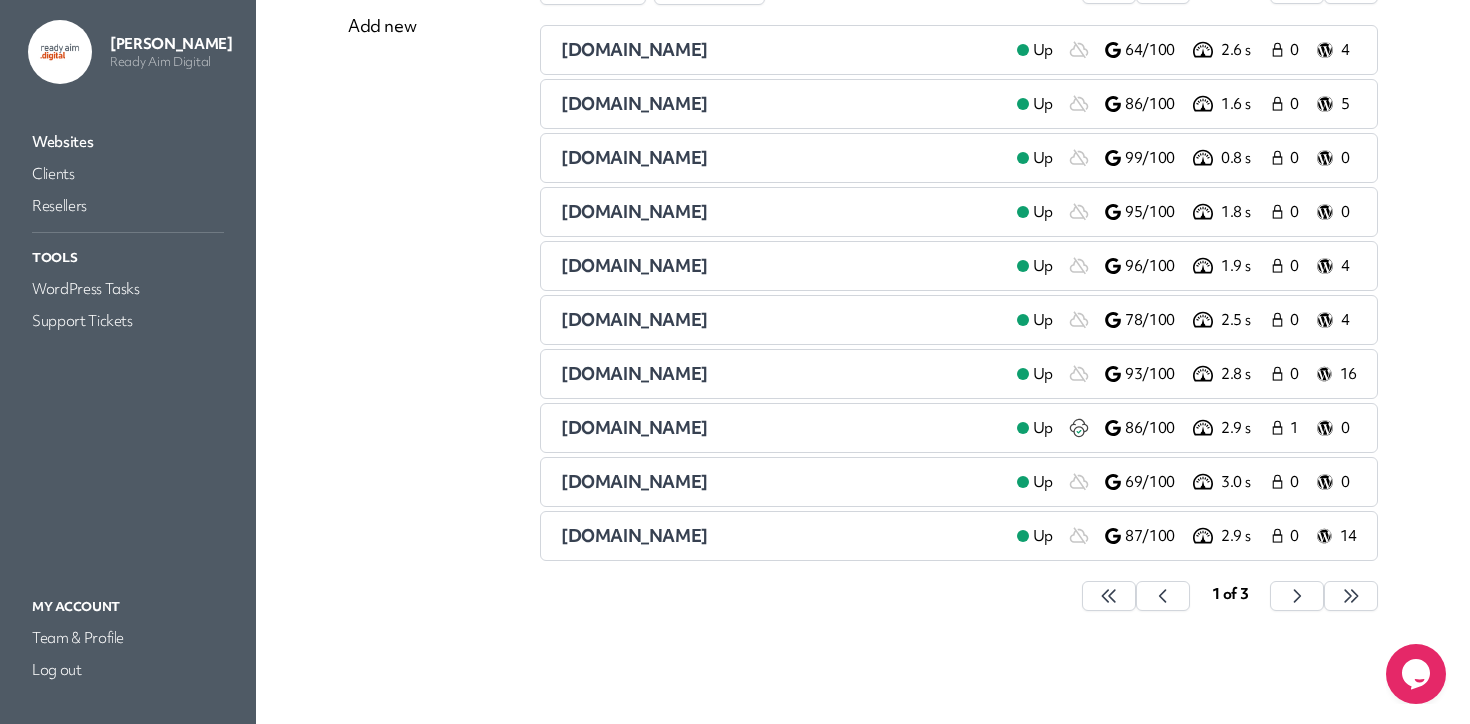 type 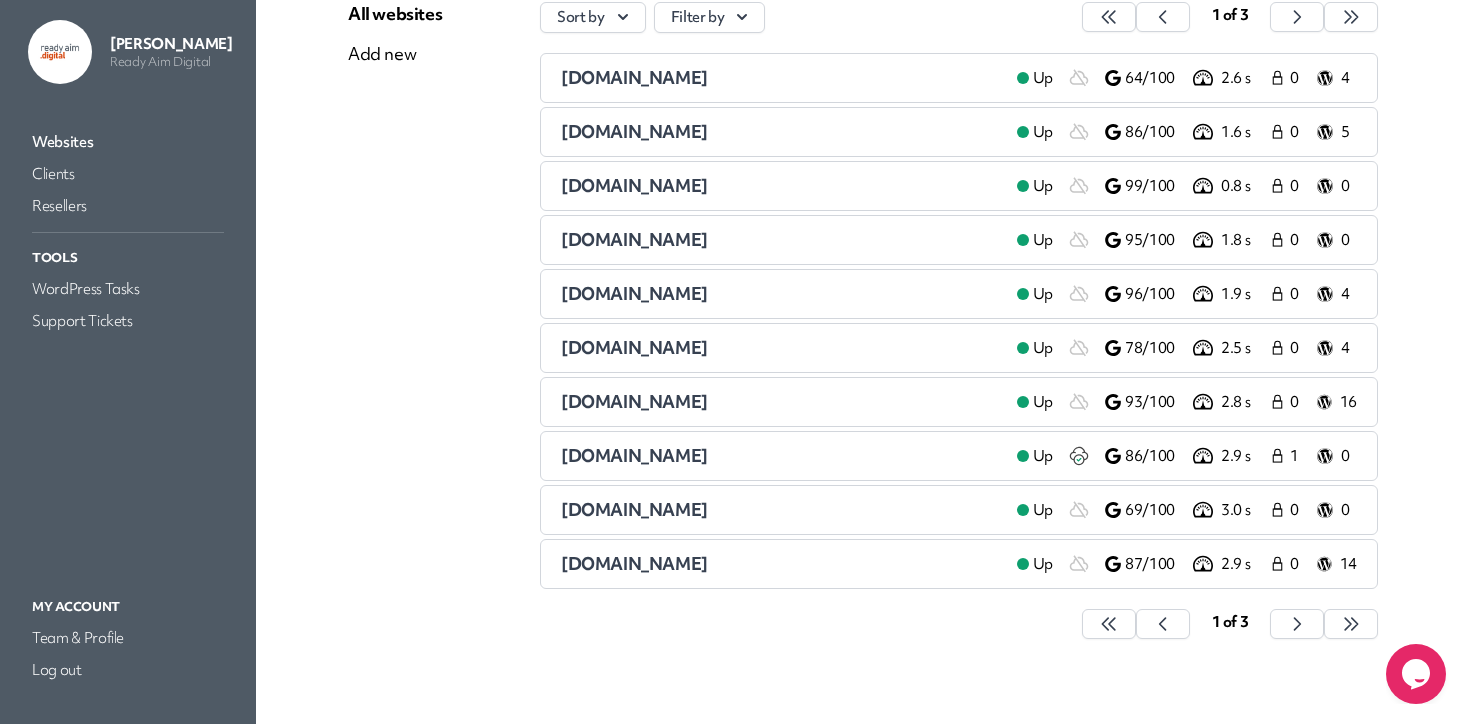 scroll, scrollTop: 207, scrollLeft: 0, axis: vertical 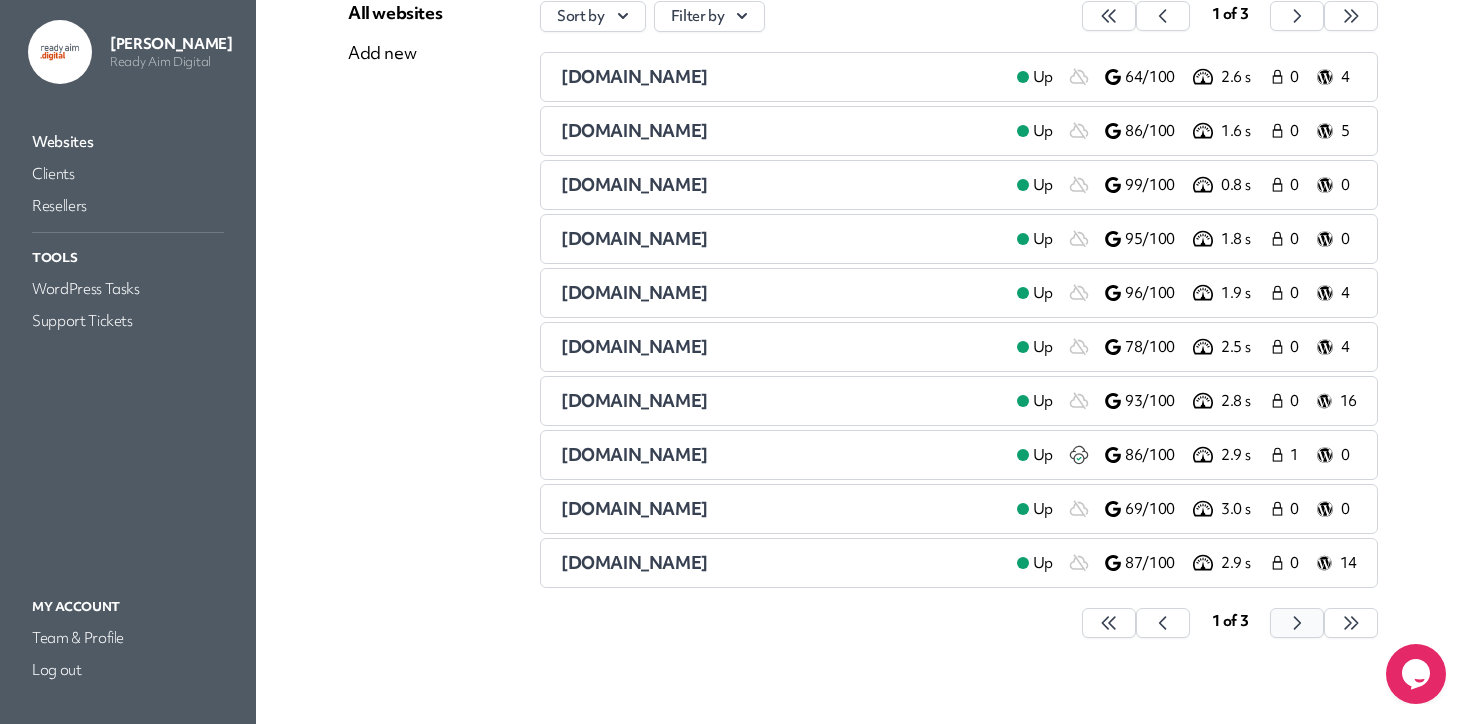 click 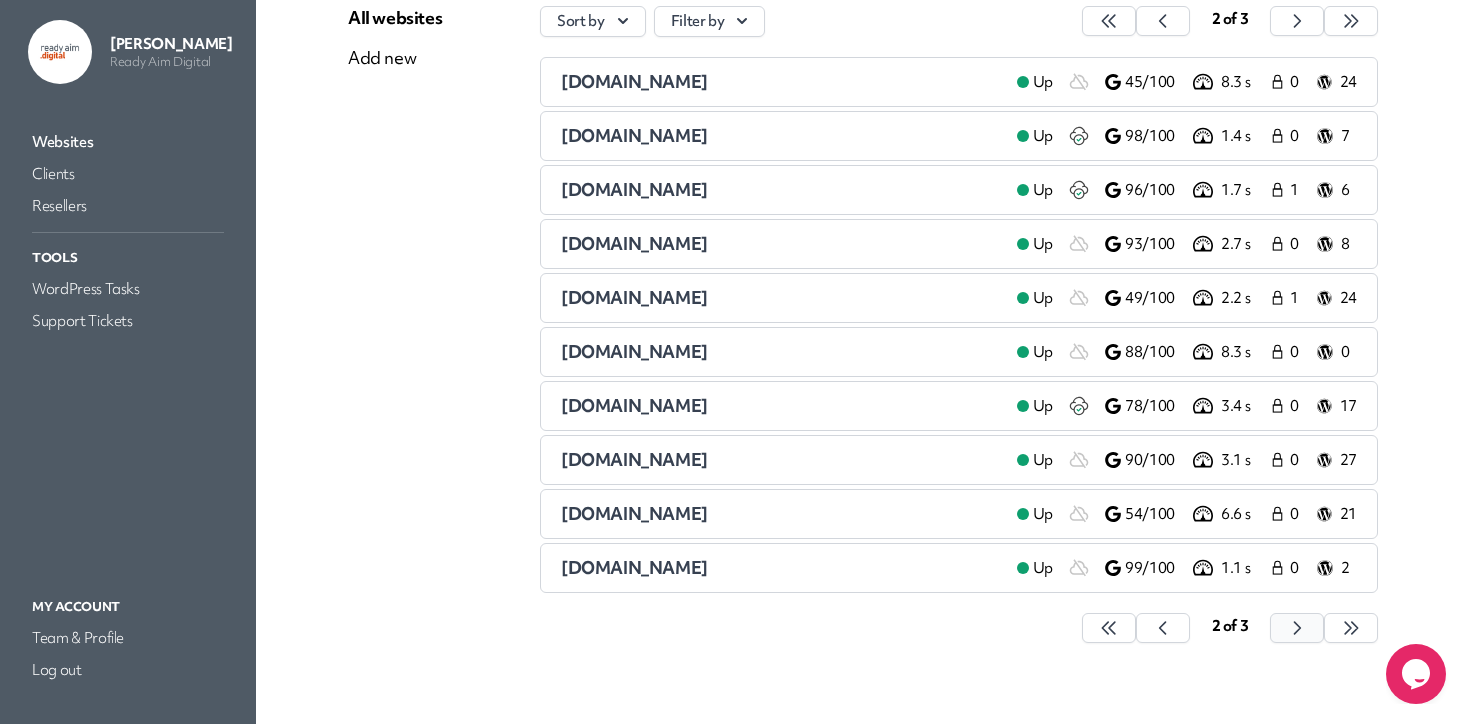scroll, scrollTop: 203, scrollLeft: 0, axis: vertical 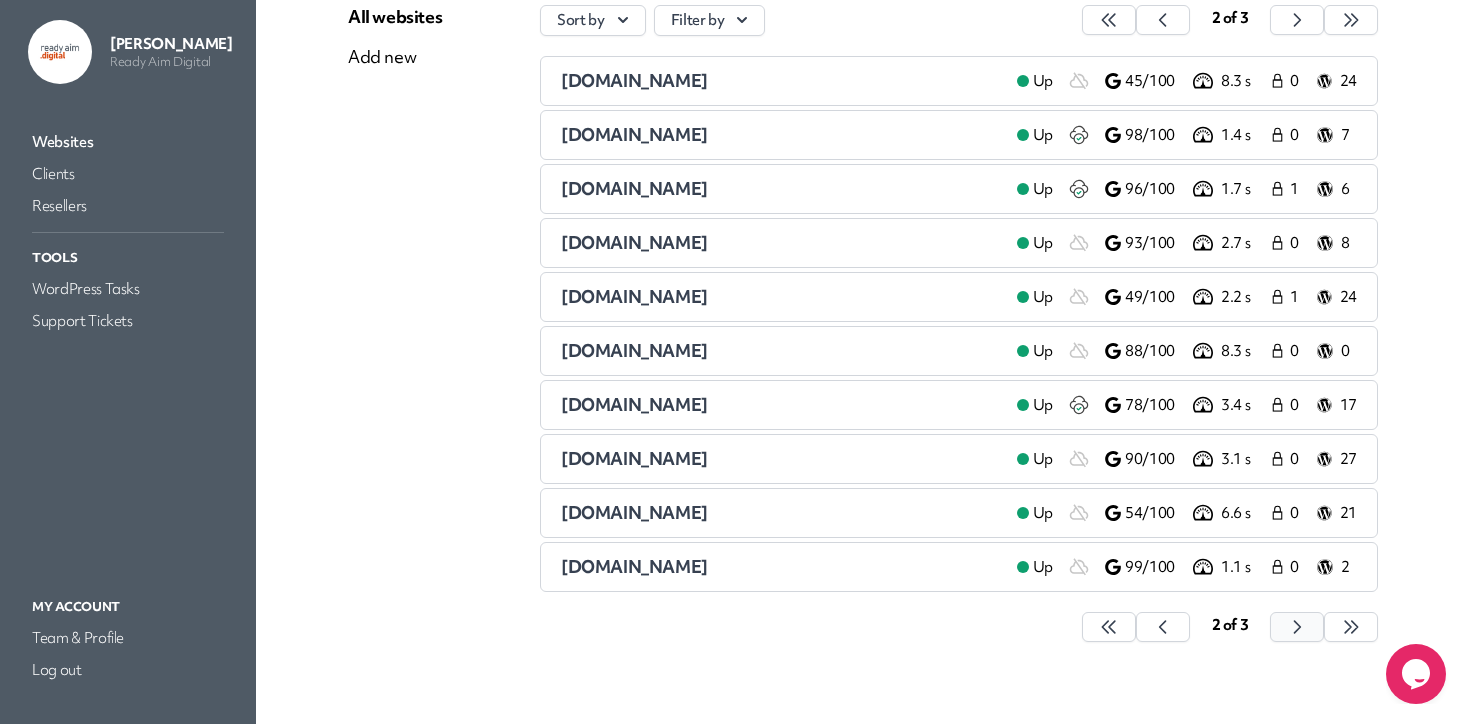 click 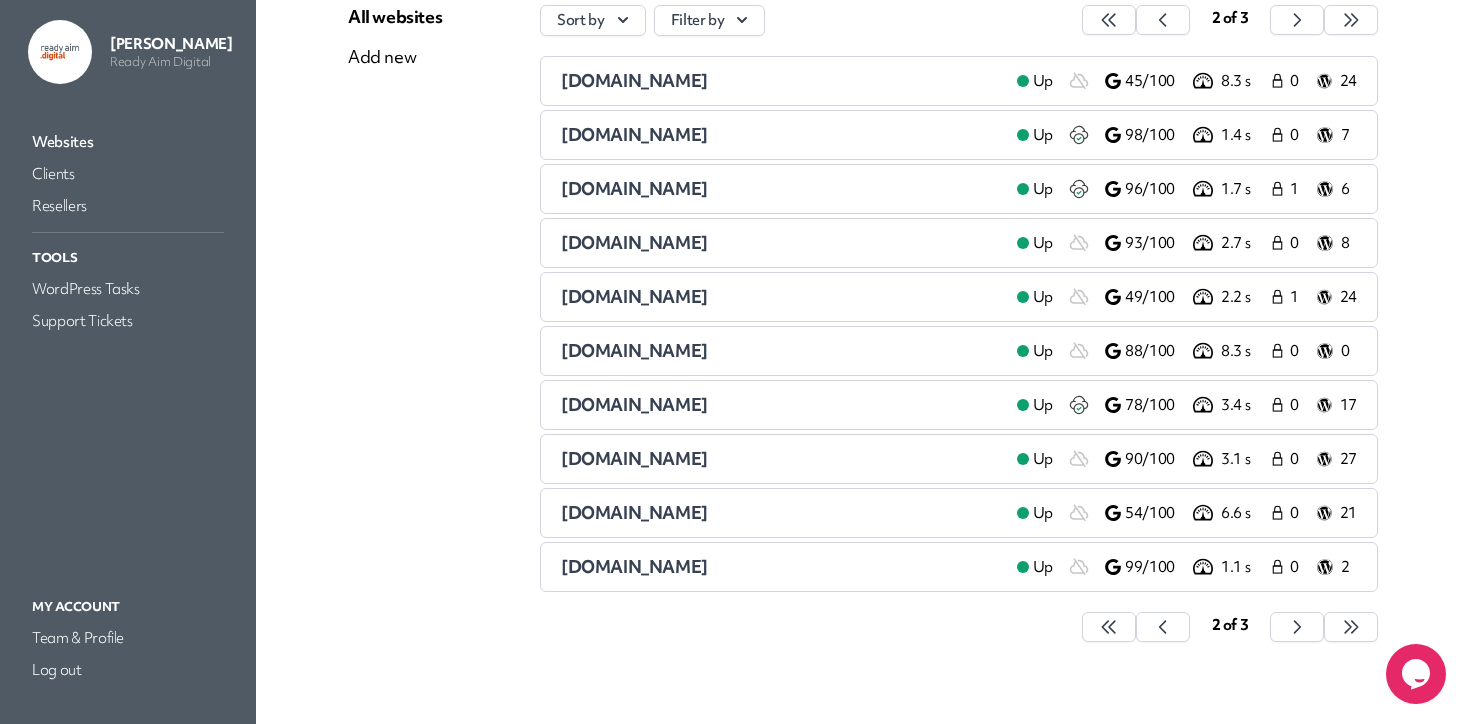 scroll, scrollTop: 0, scrollLeft: 0, axis: both 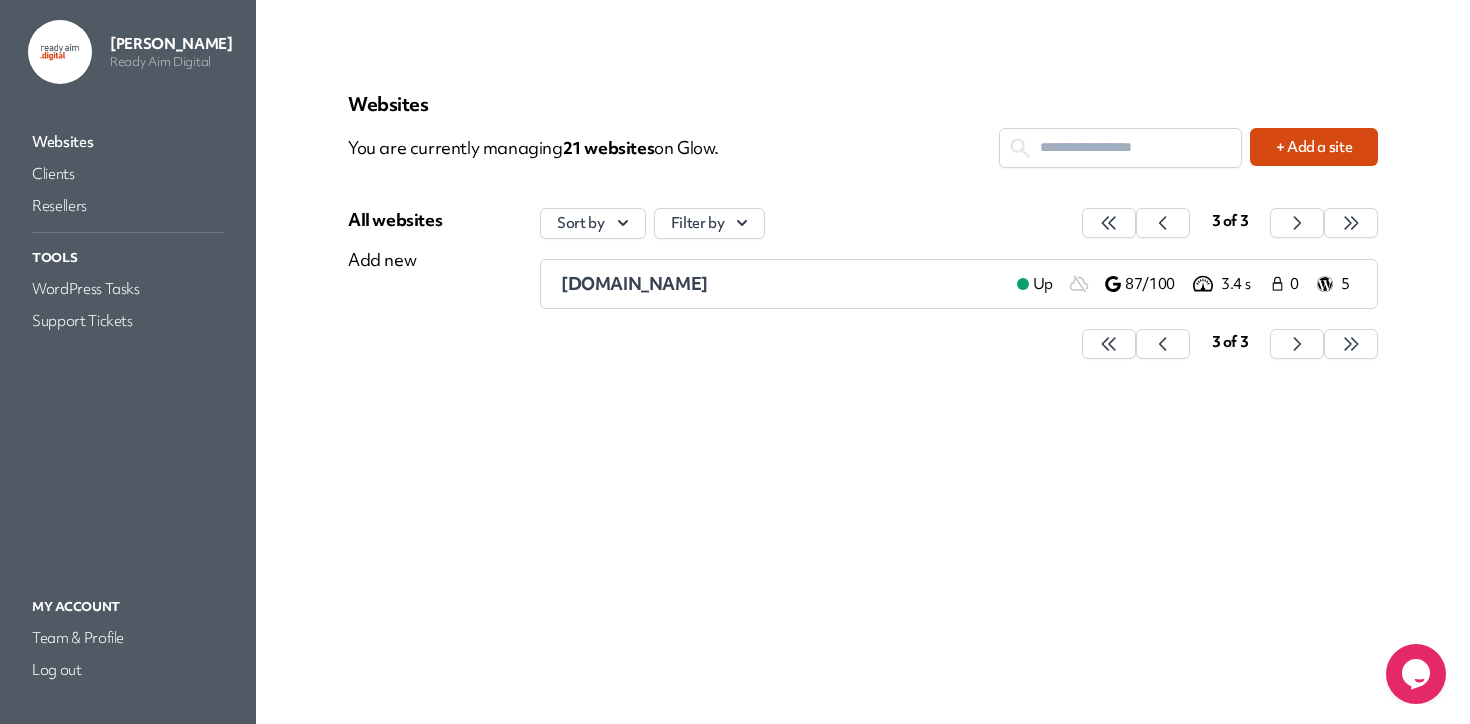 click on "weareswitch.com.au" at bounding box center [781, 284] 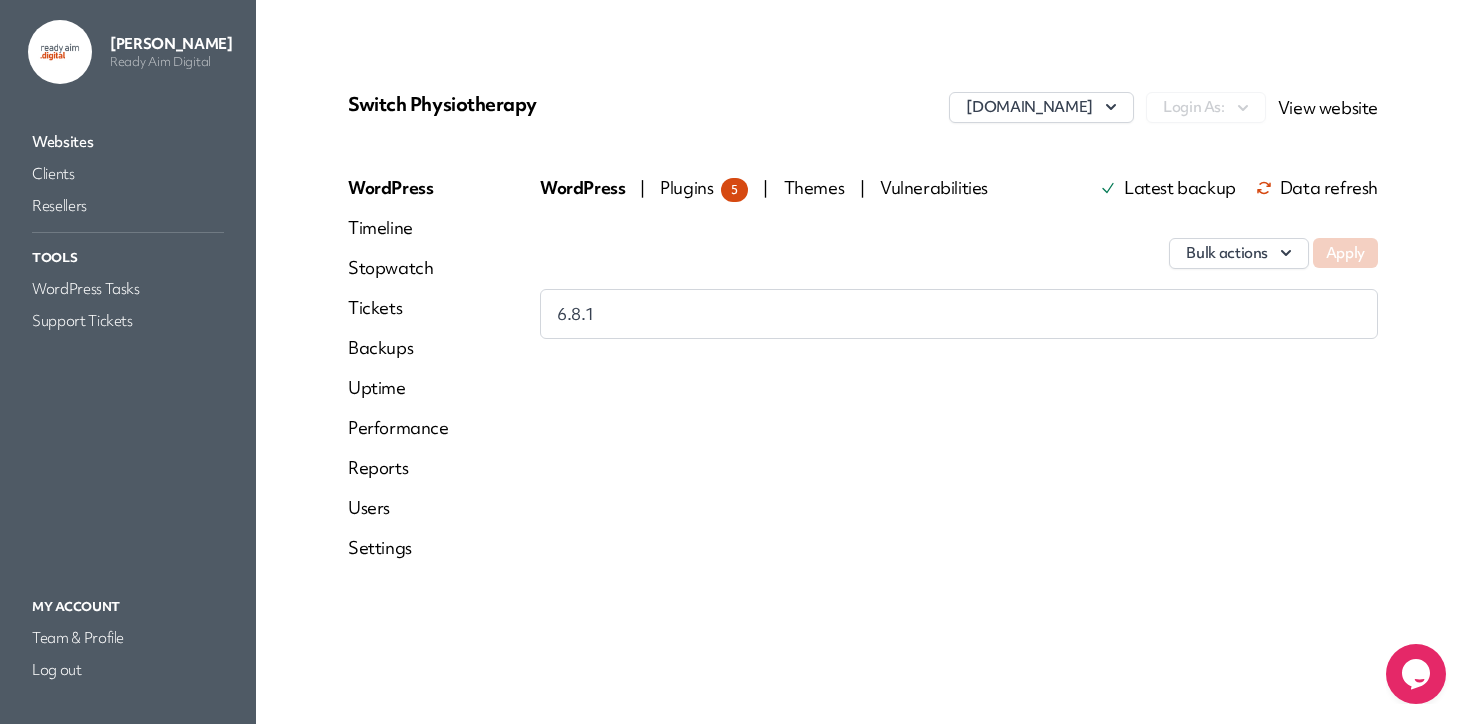 click on "Reports" at bounding box center [398, 468] 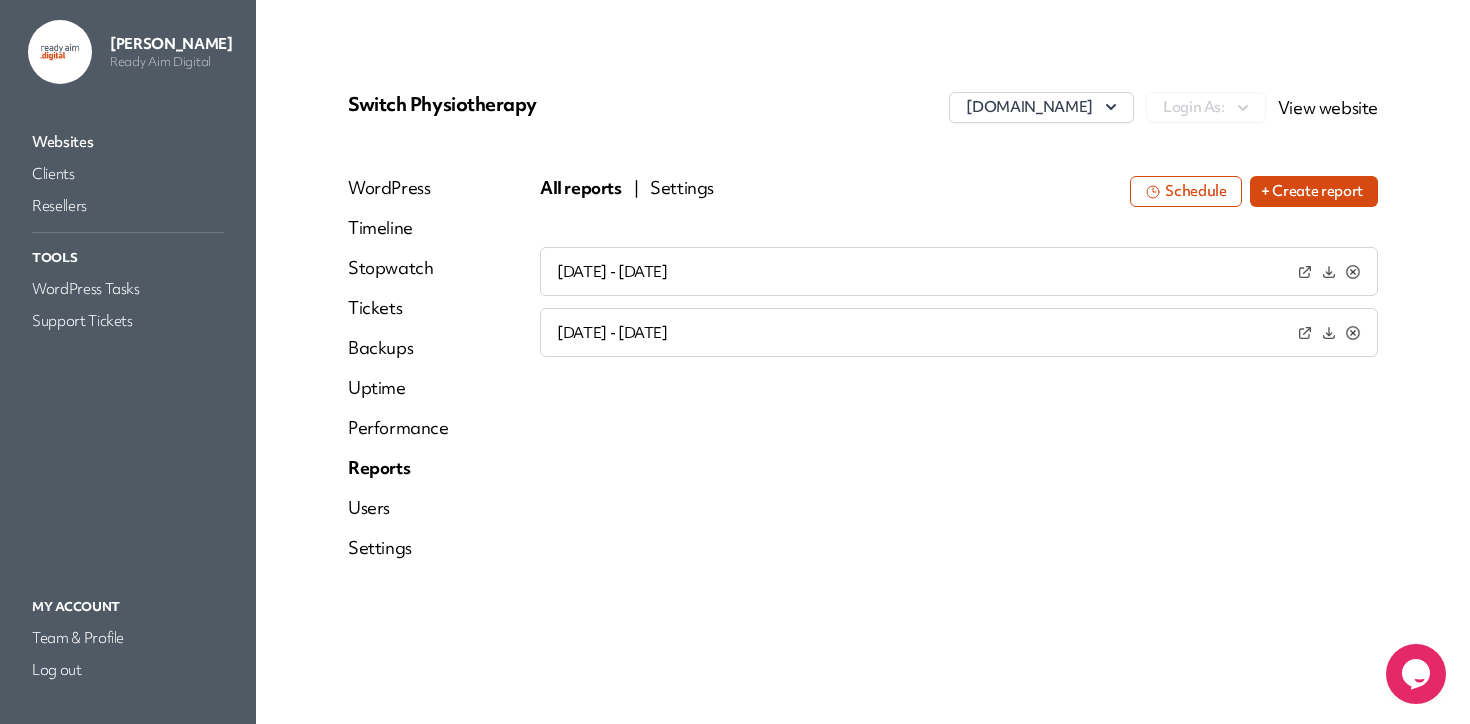 click on "+ Create report" at bounding box center [1314, 191] 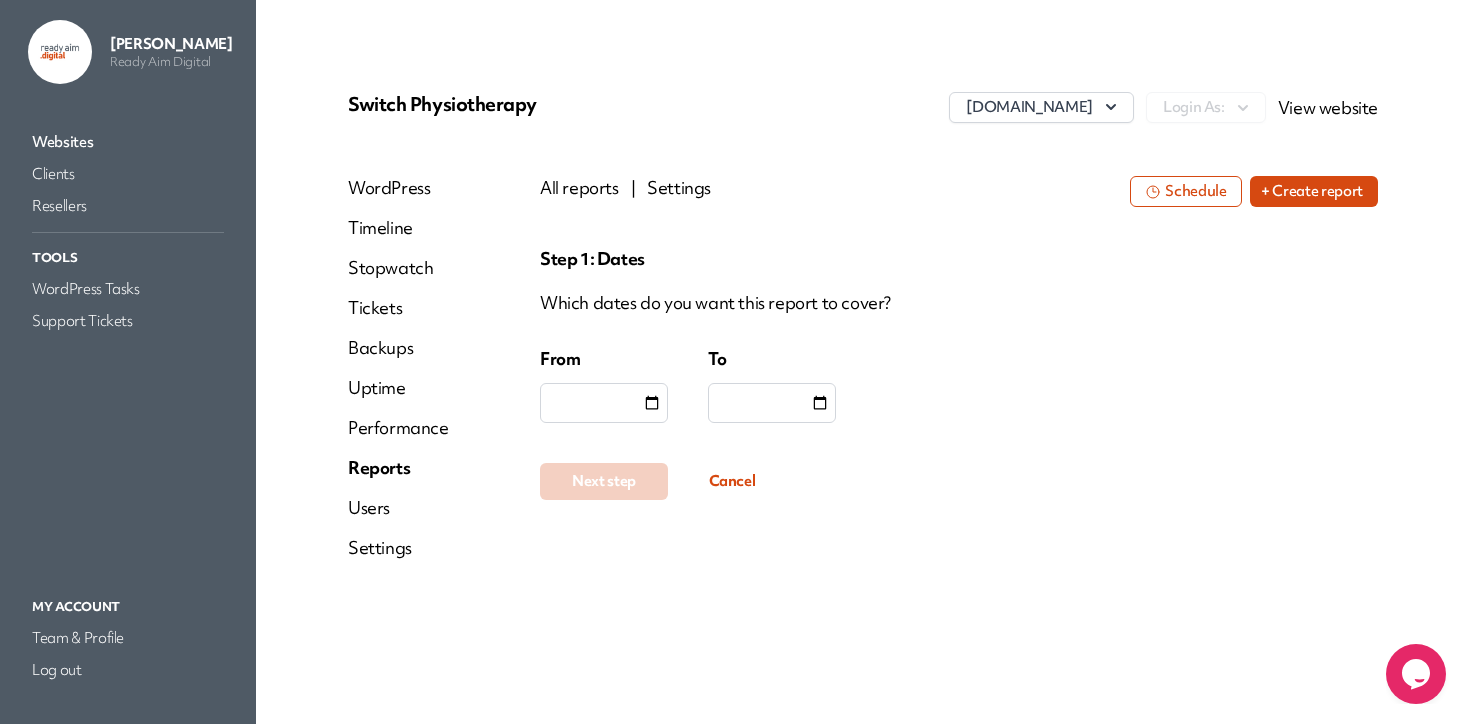 click at bounding box center [604, 403] 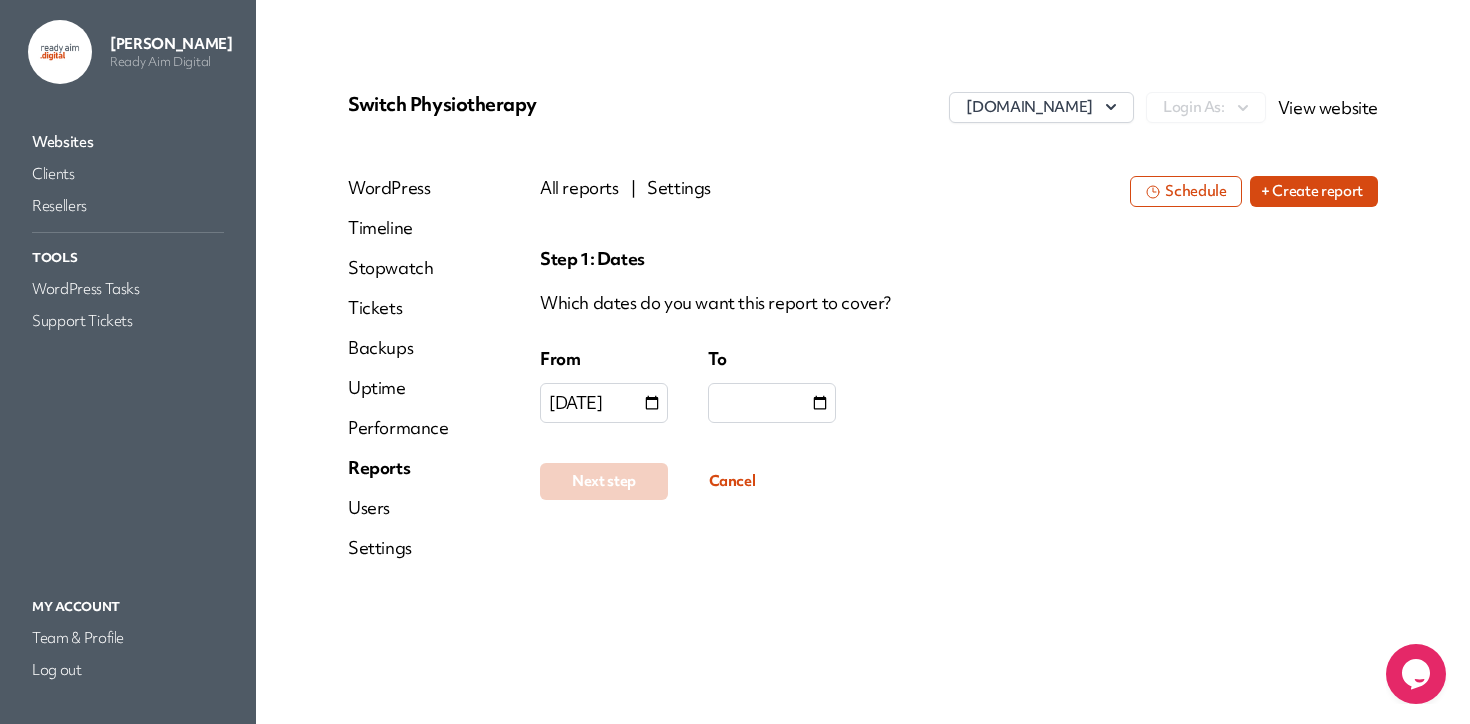 type on "**********" 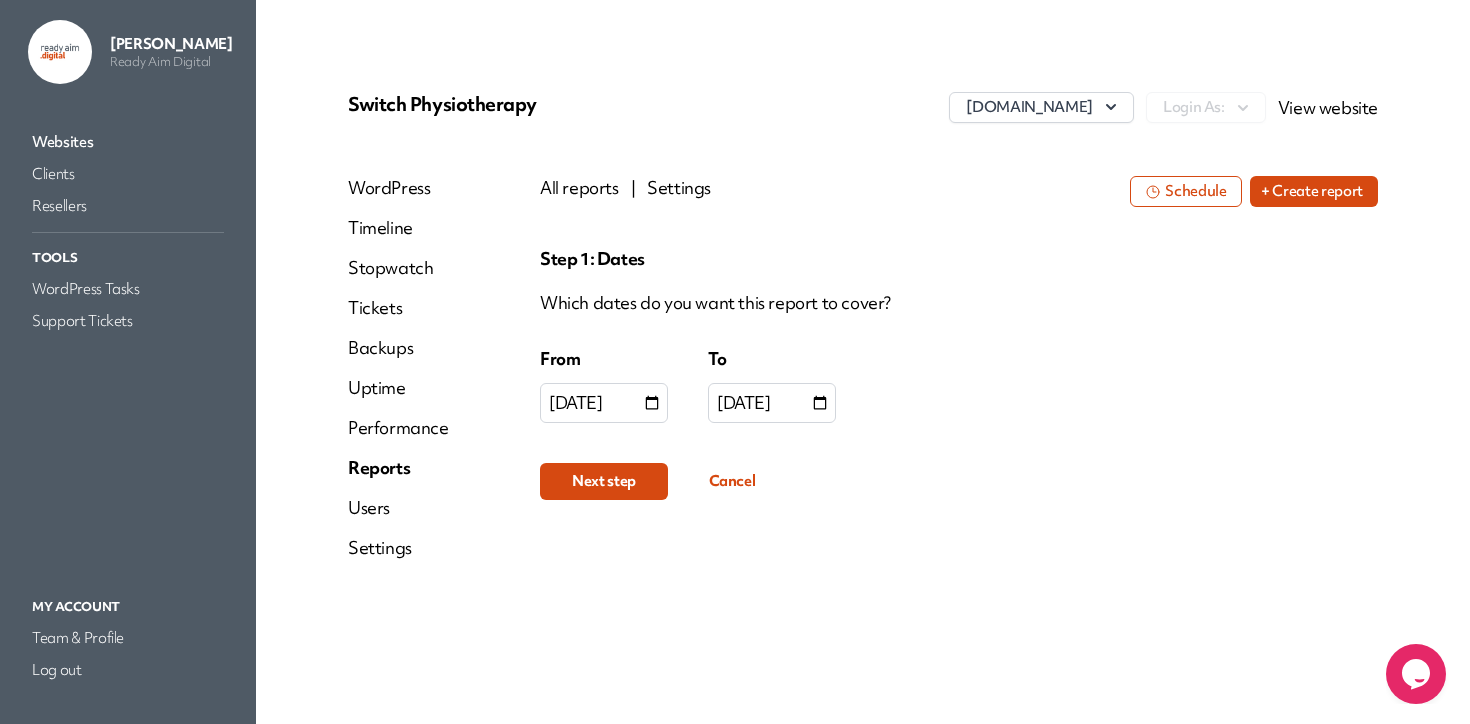 click on "Next step" at bounding box center [604, 481] 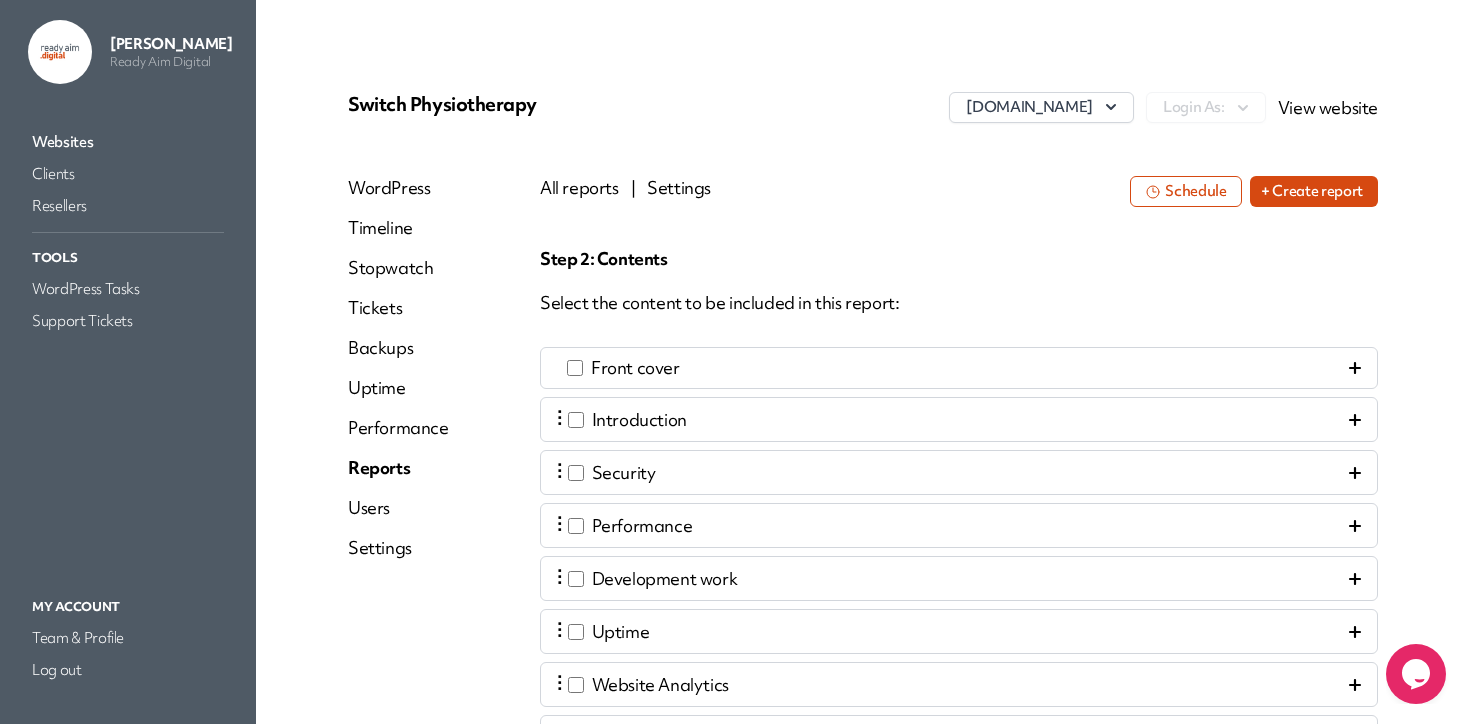 click on "Front cover" at bounding box center [959, 368] 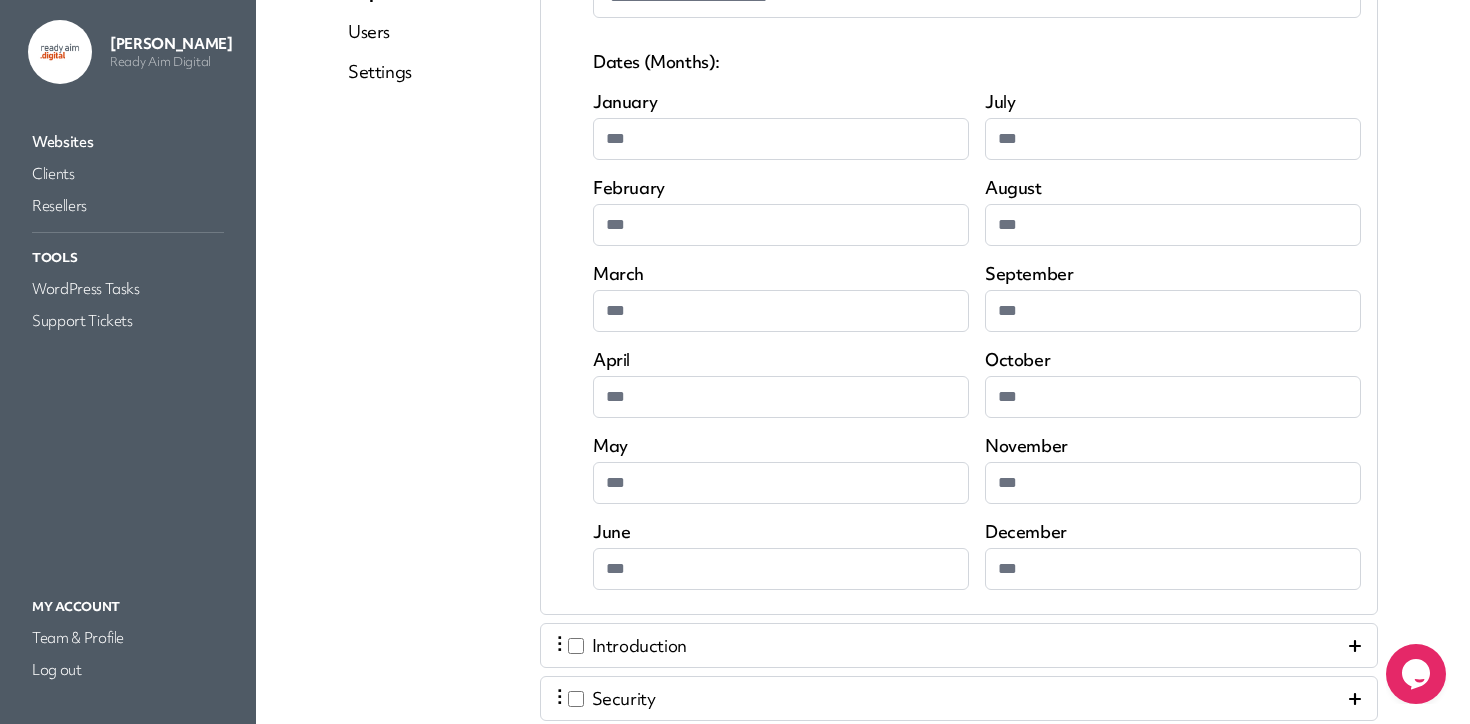 scroll, scrollTop: 690, scrollLeft: 0, axis: vertical 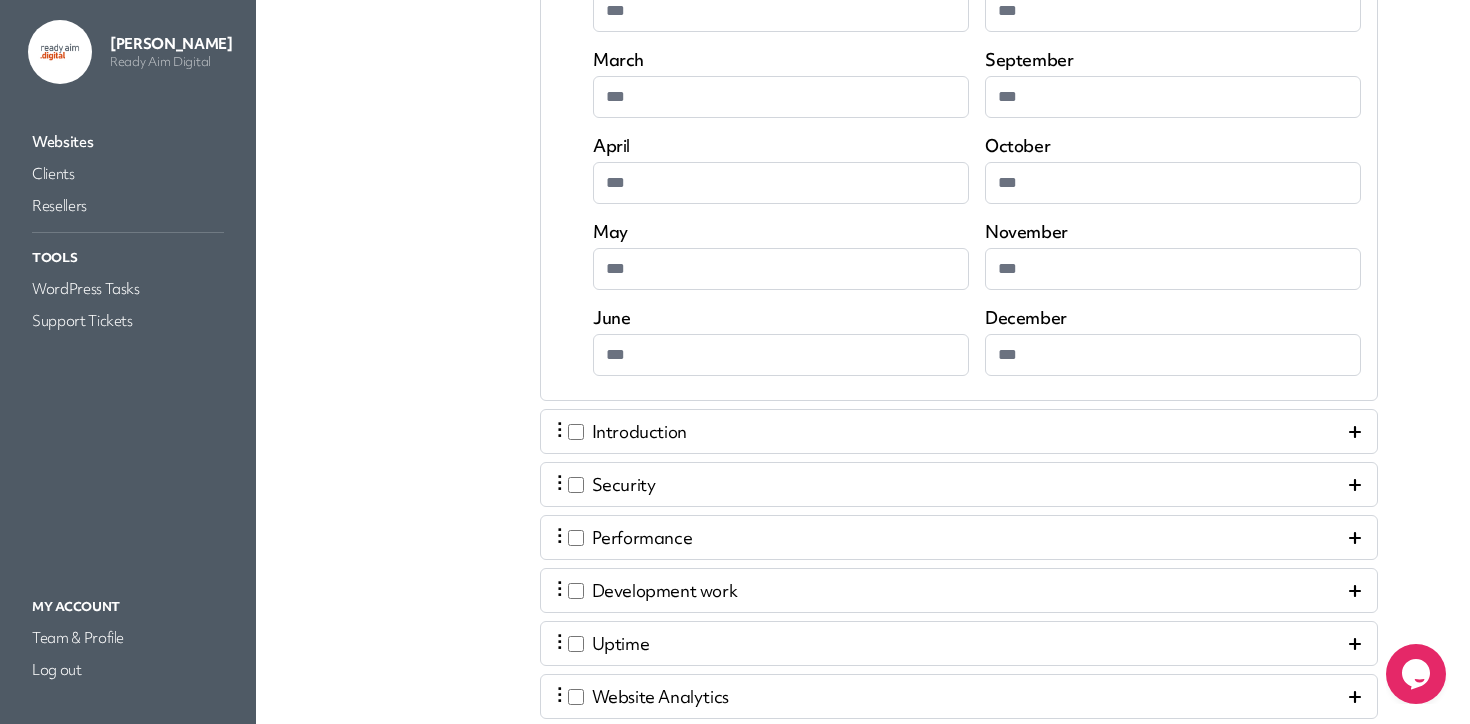 click on "⋮     Introduction" at bounding box center (959, 431) 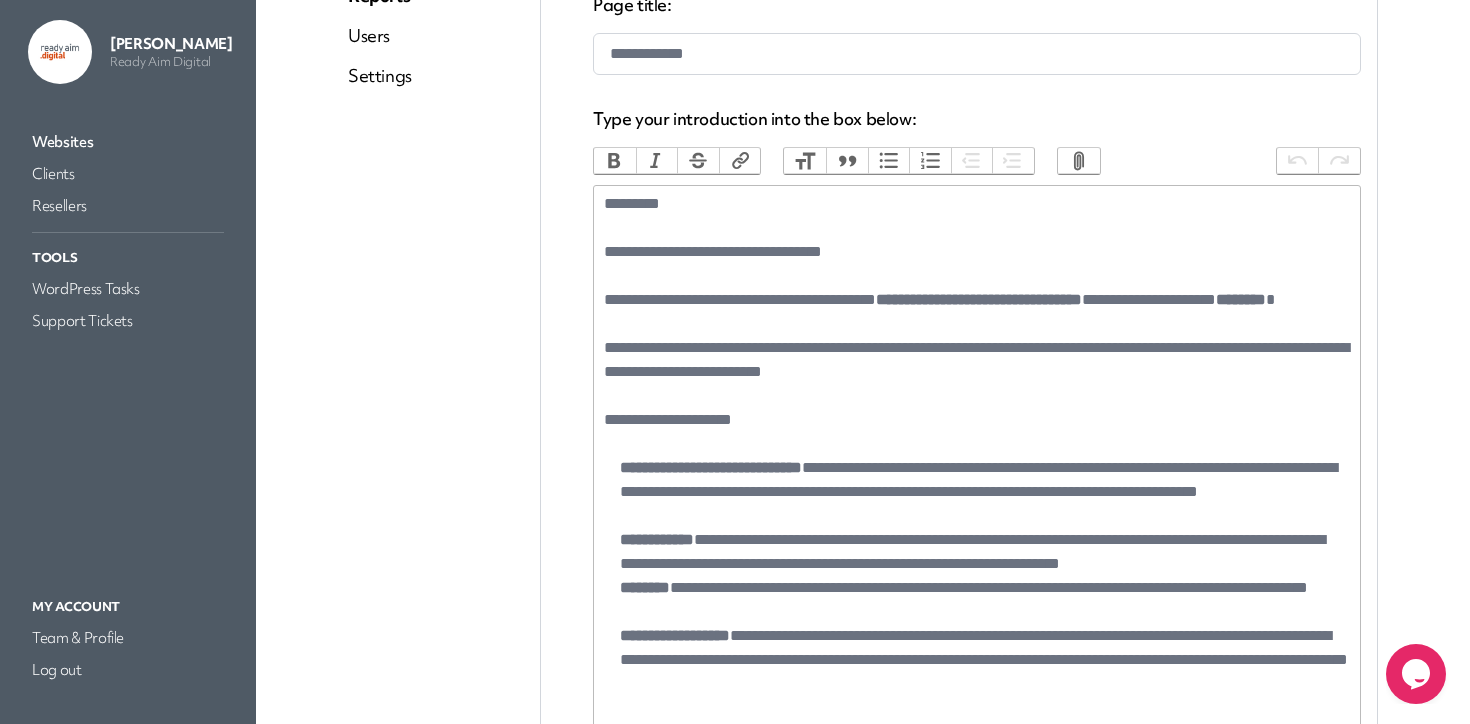 scroll, scrollTop: 451, scrollLeft: 0, axis: vertical 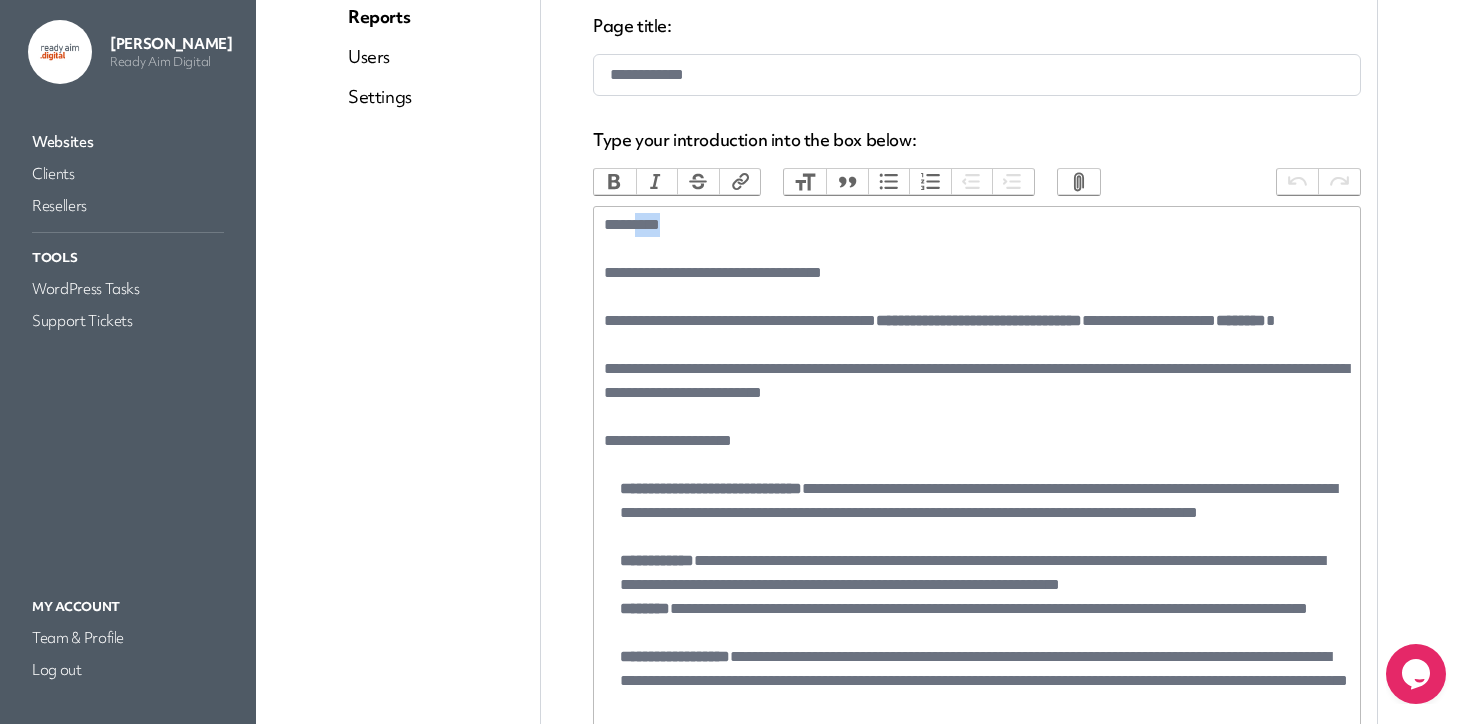 drag, startPoint x: 689, startPoint y: 228, endPoint x: 647, endPoint y: 226, distance: 42.047592 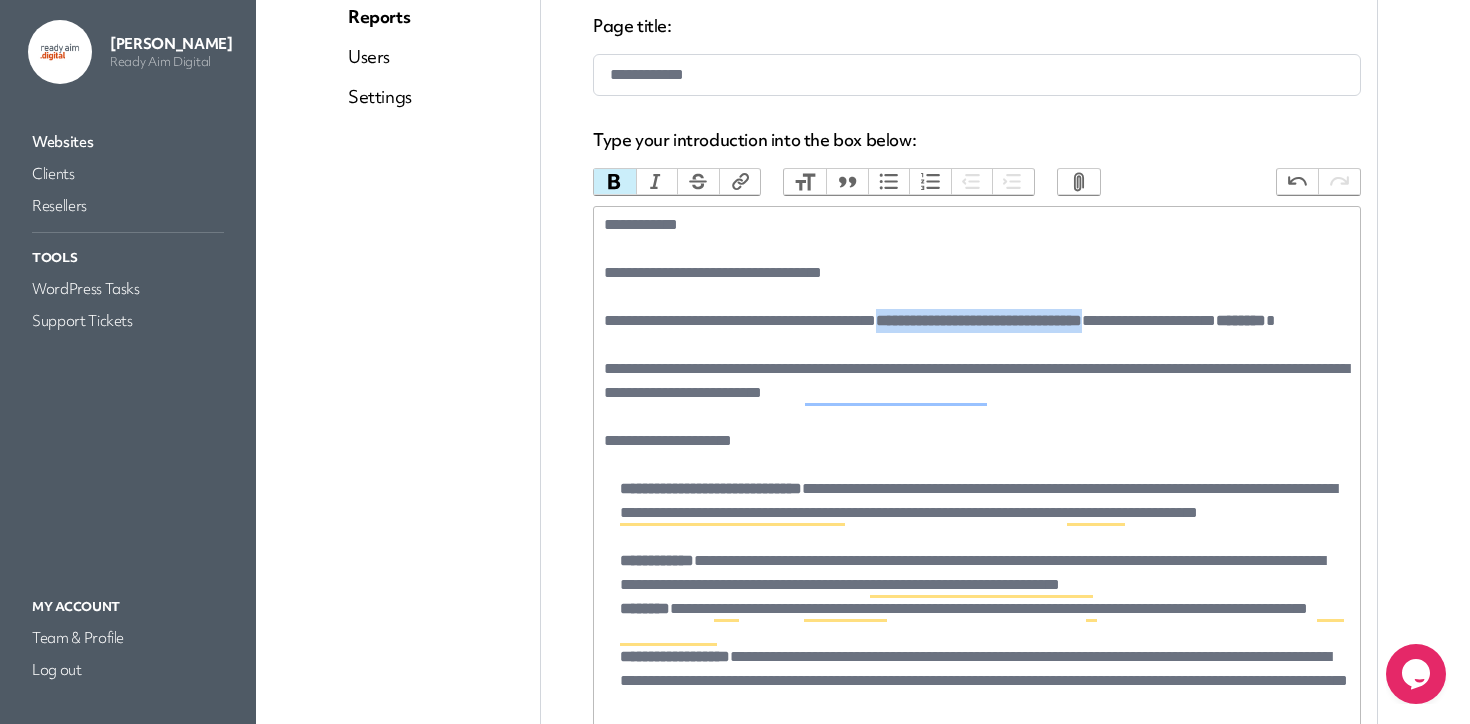 drag, startPoint x: 1200, startPoint y: 327, endPoint x: 926, endPoint y: 326, distance: 274.00183 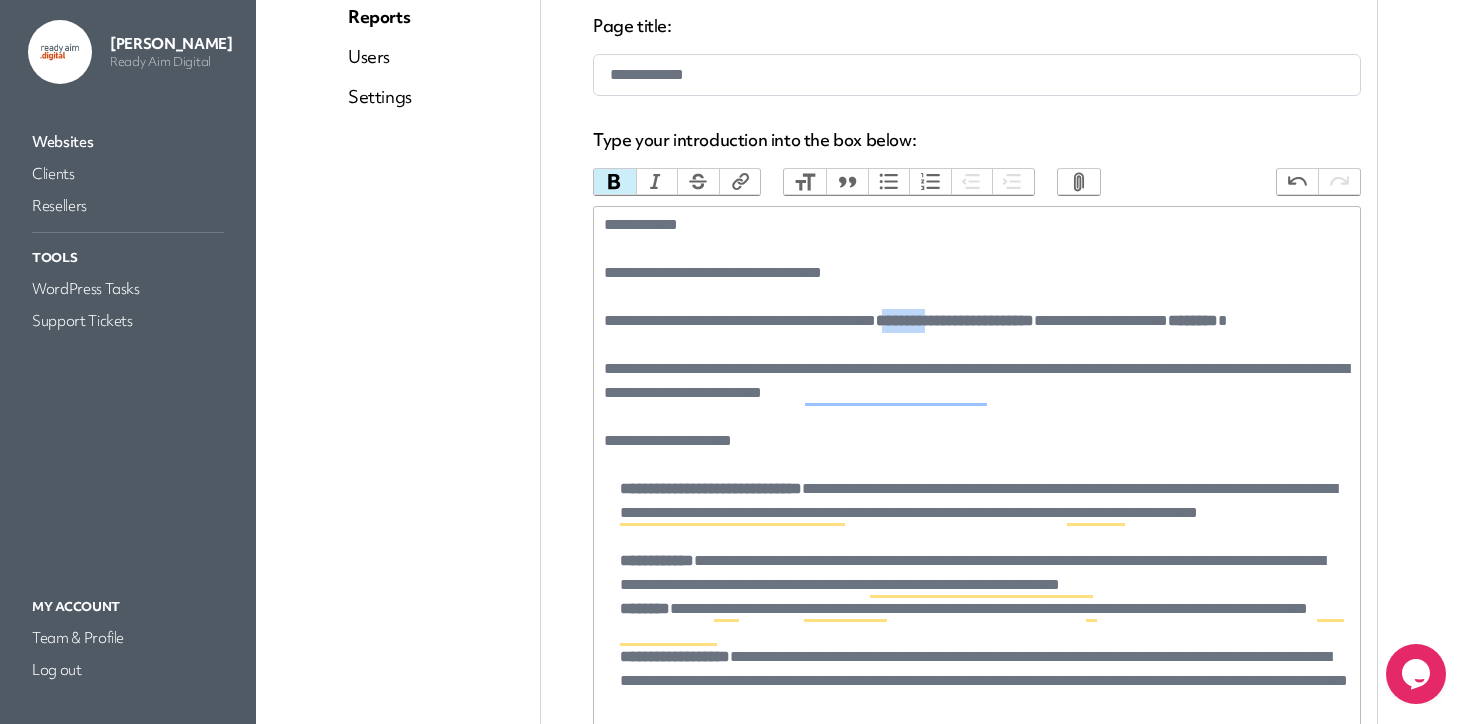 drag, startPoint x: 987, startPoint y: 319, endPoint x: 936, endPoint y: 320, distance: 51.009804 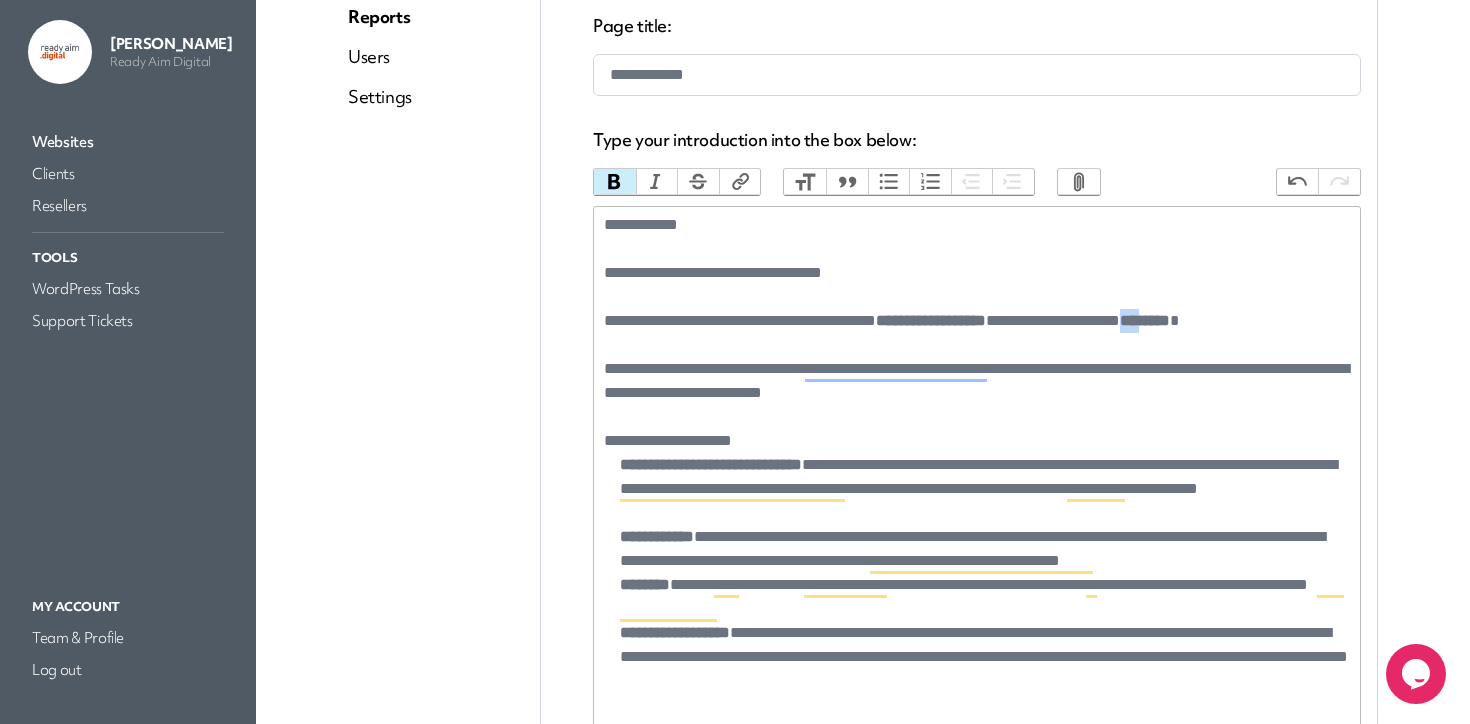 drag, startPoint x: 1278, startPoint y: 316, endPoint x: 1239, endPoint y: 319, distance: 39.115215 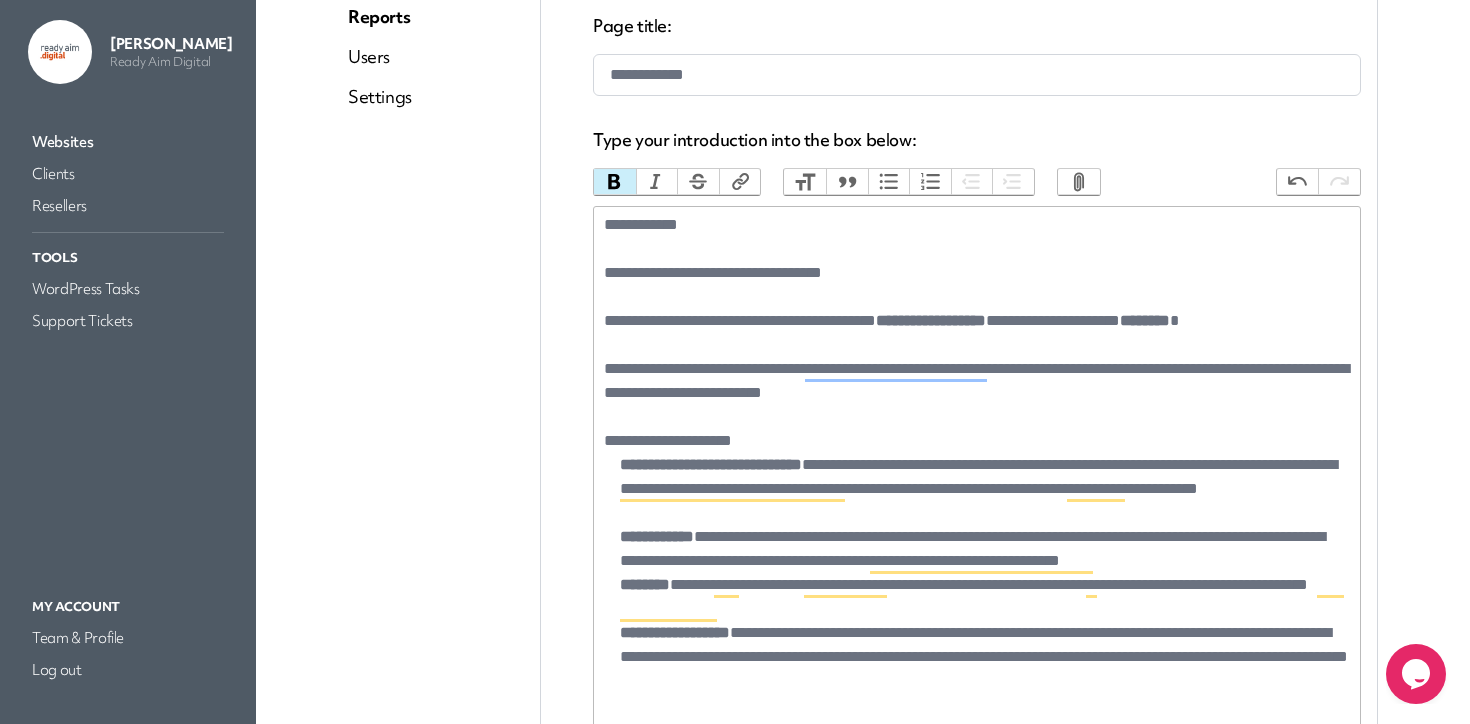 type on "**********" 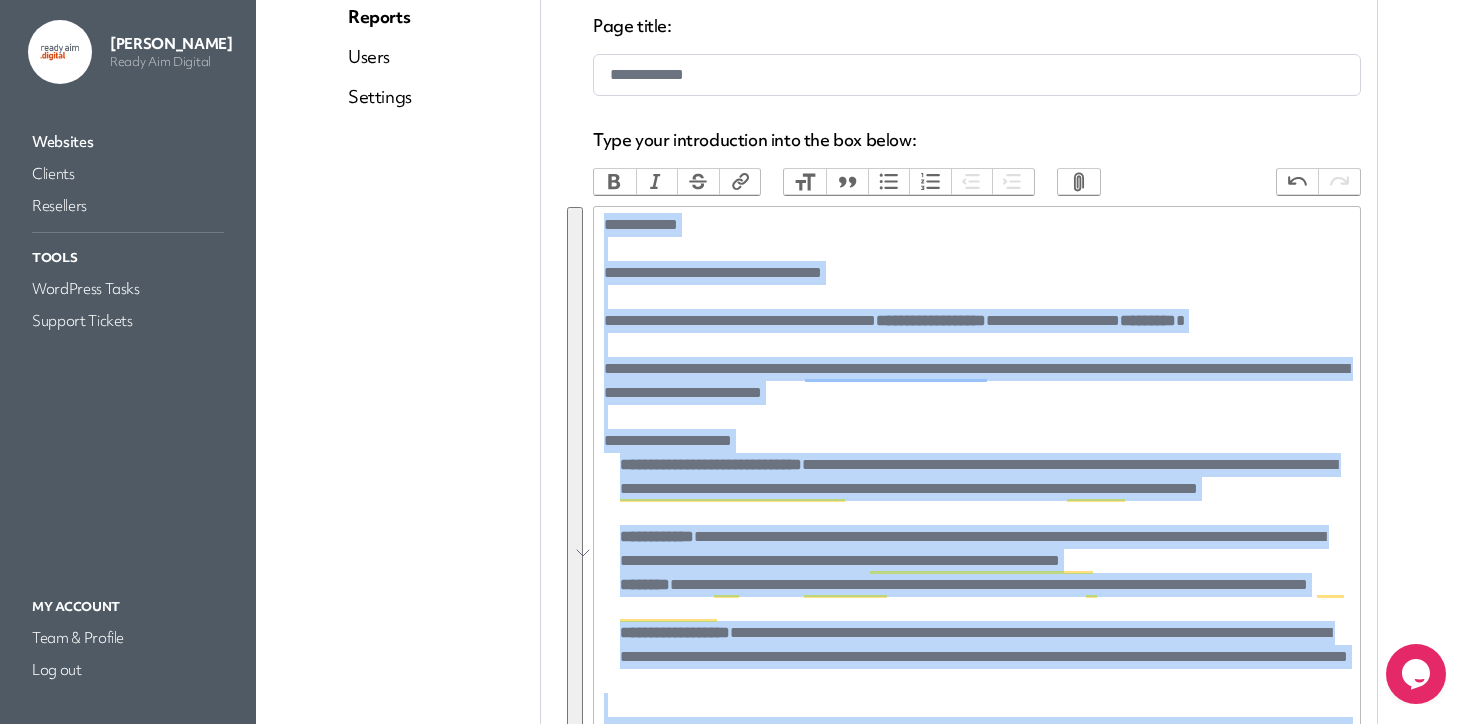 copy on "**********" 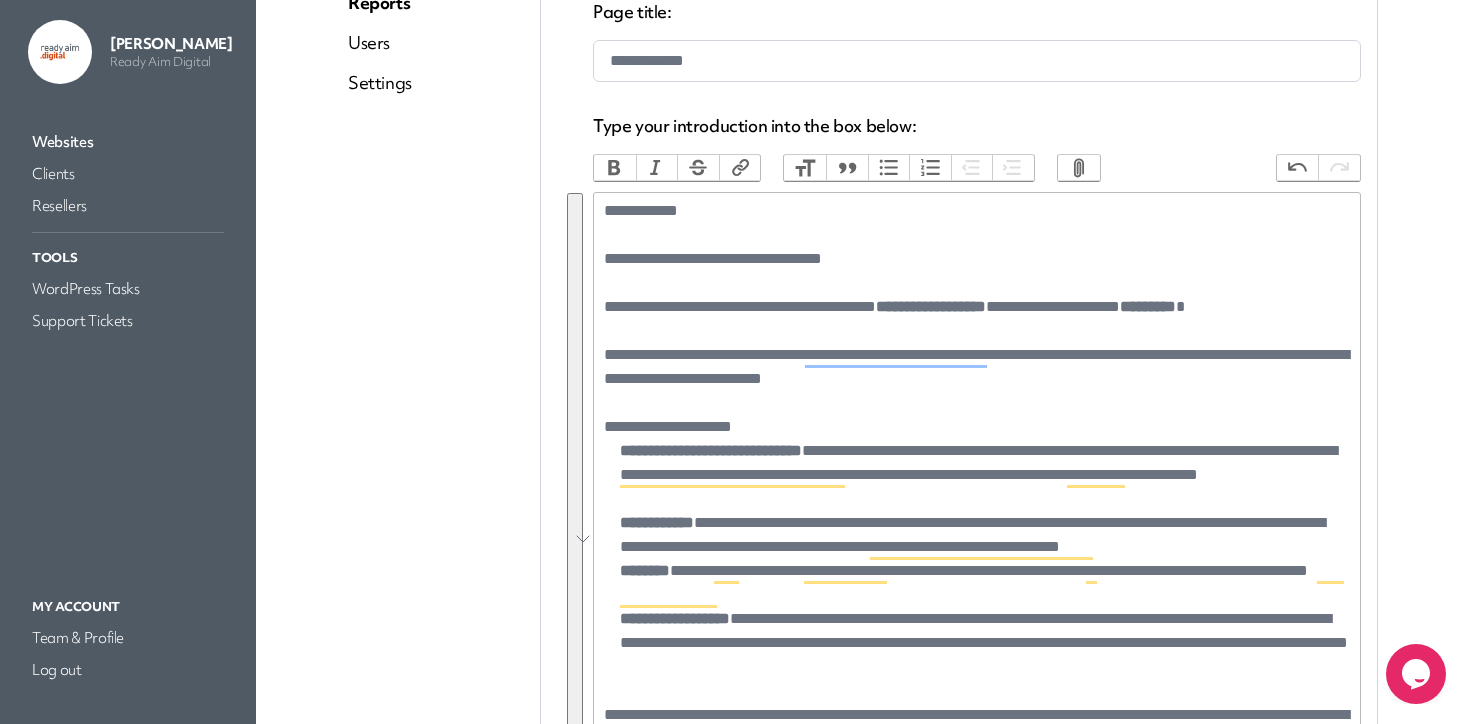 click on "**********" at bounding box center (863, 580) 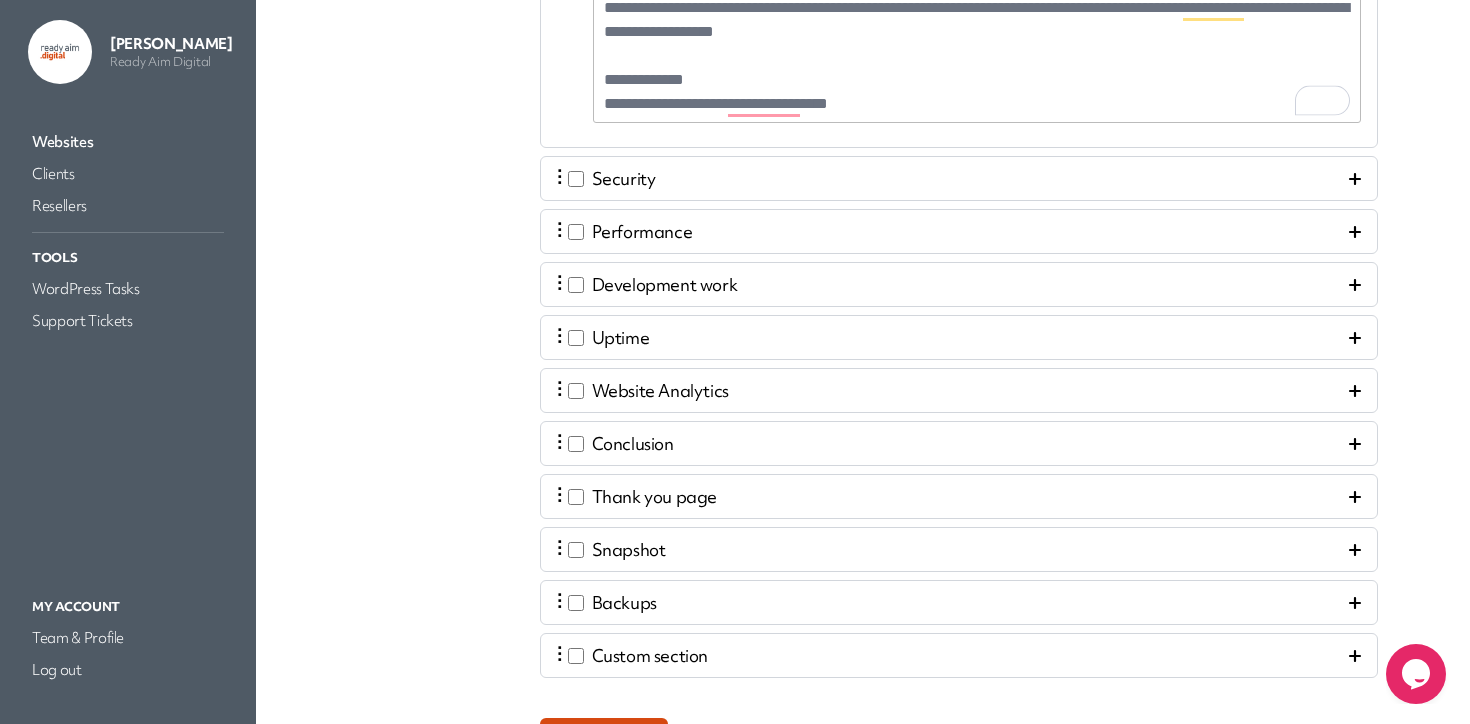 scroll, scrollTop: 1367, scrollLeft: 0, axis: vertical 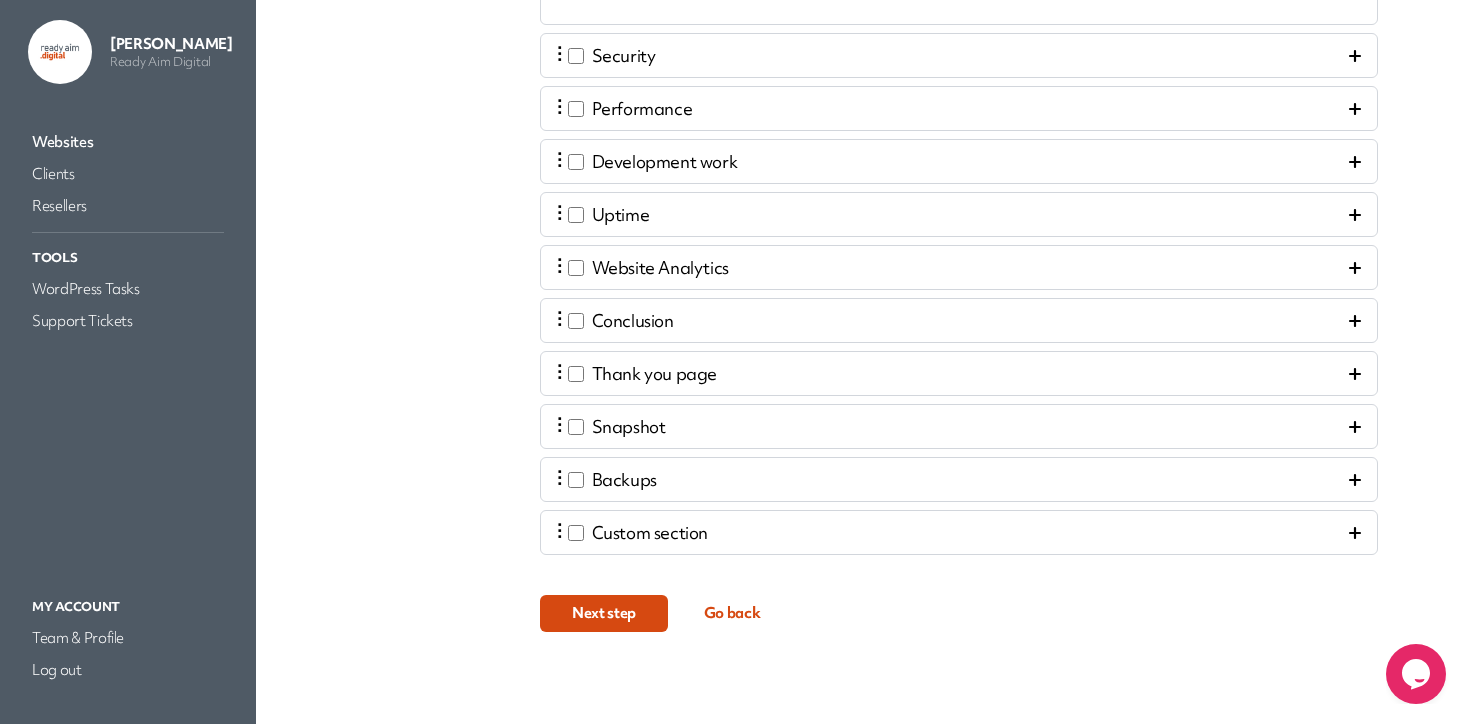 click on "**********" at bounding box center (959, -209) 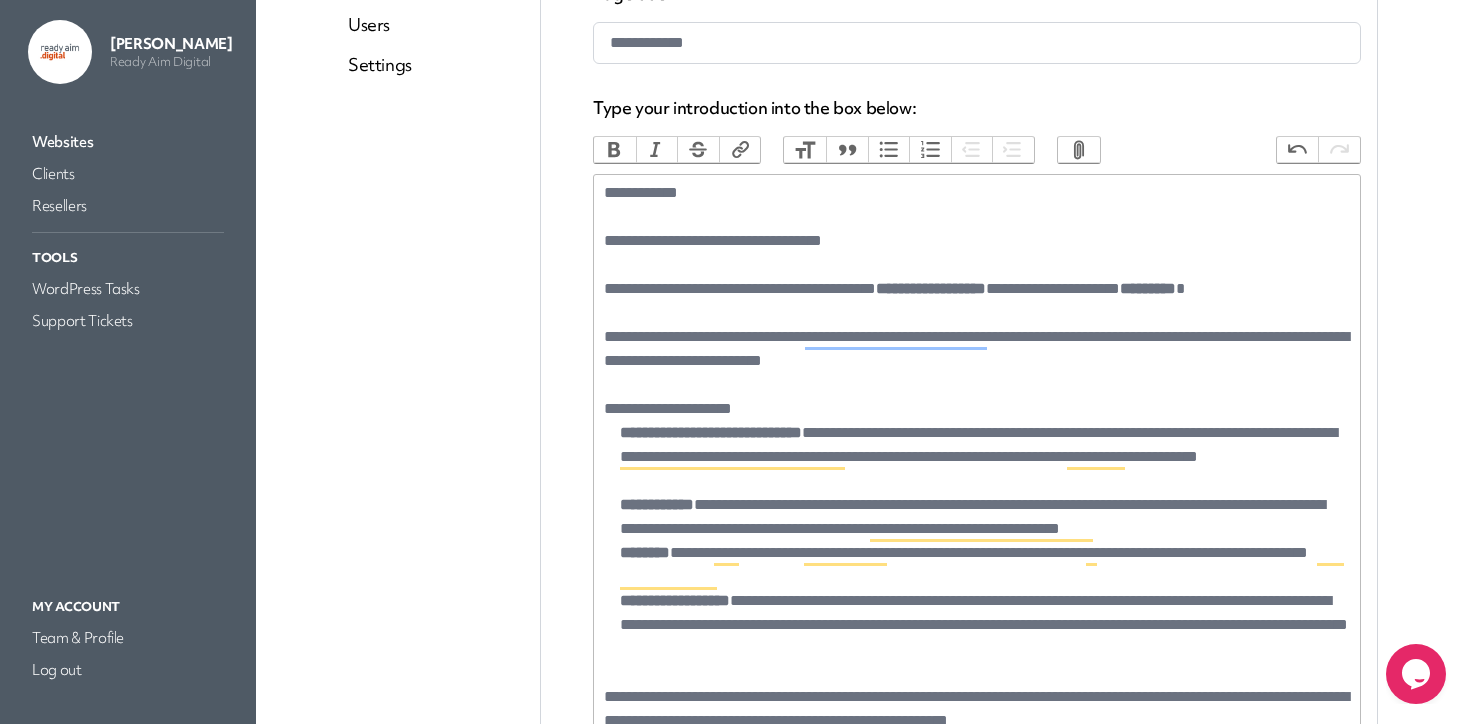 scroll, scrollTop: 0, scrollLeft: 0, axis: both 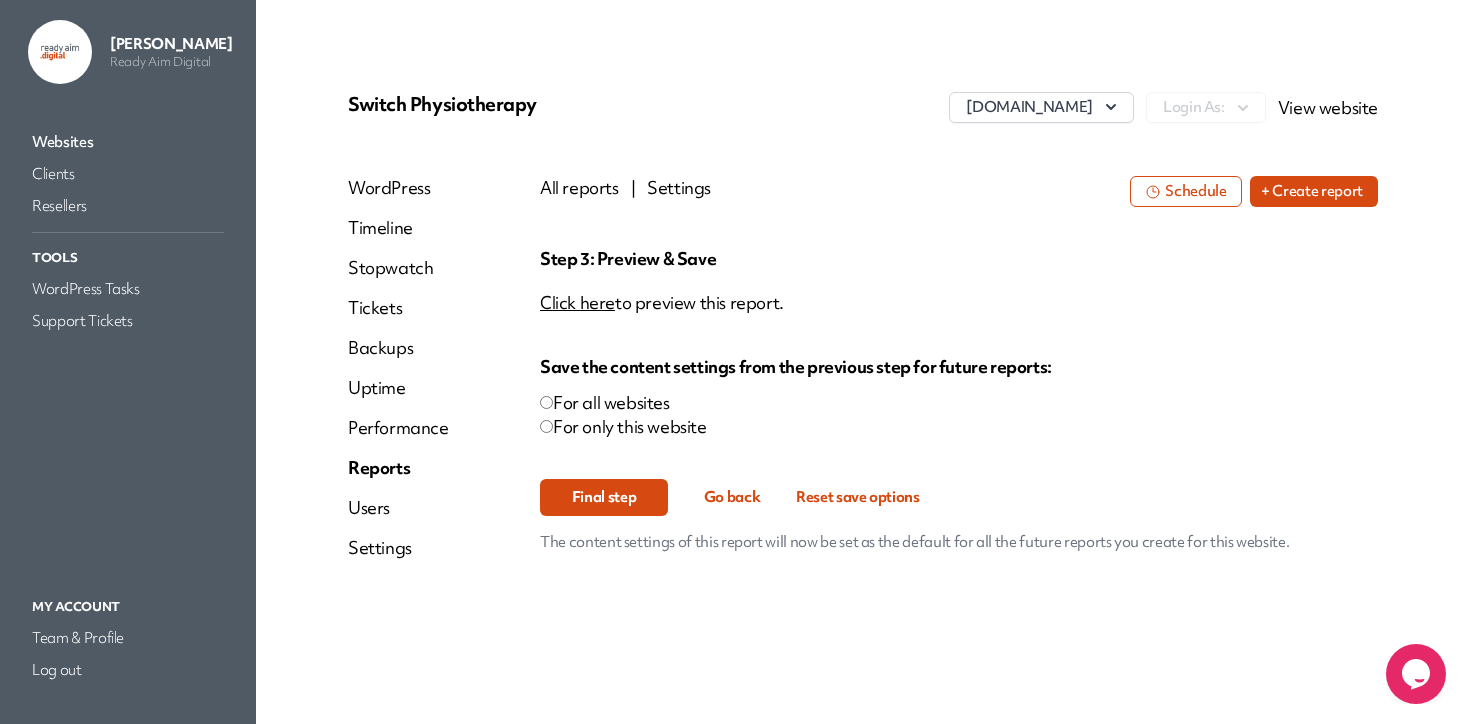 click on "Final step" at bounding box center (604, 497) 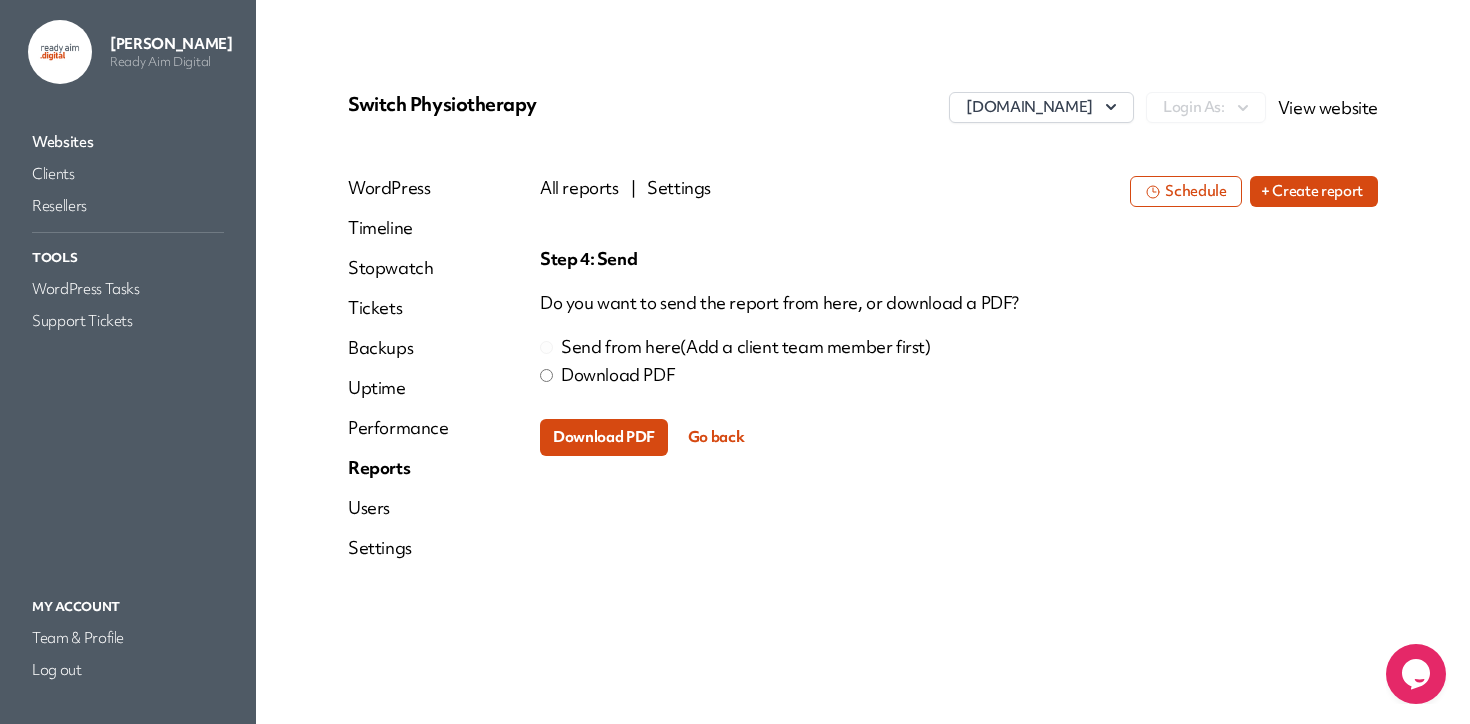 click on "Download PDF" at bounding box center (604, 437) 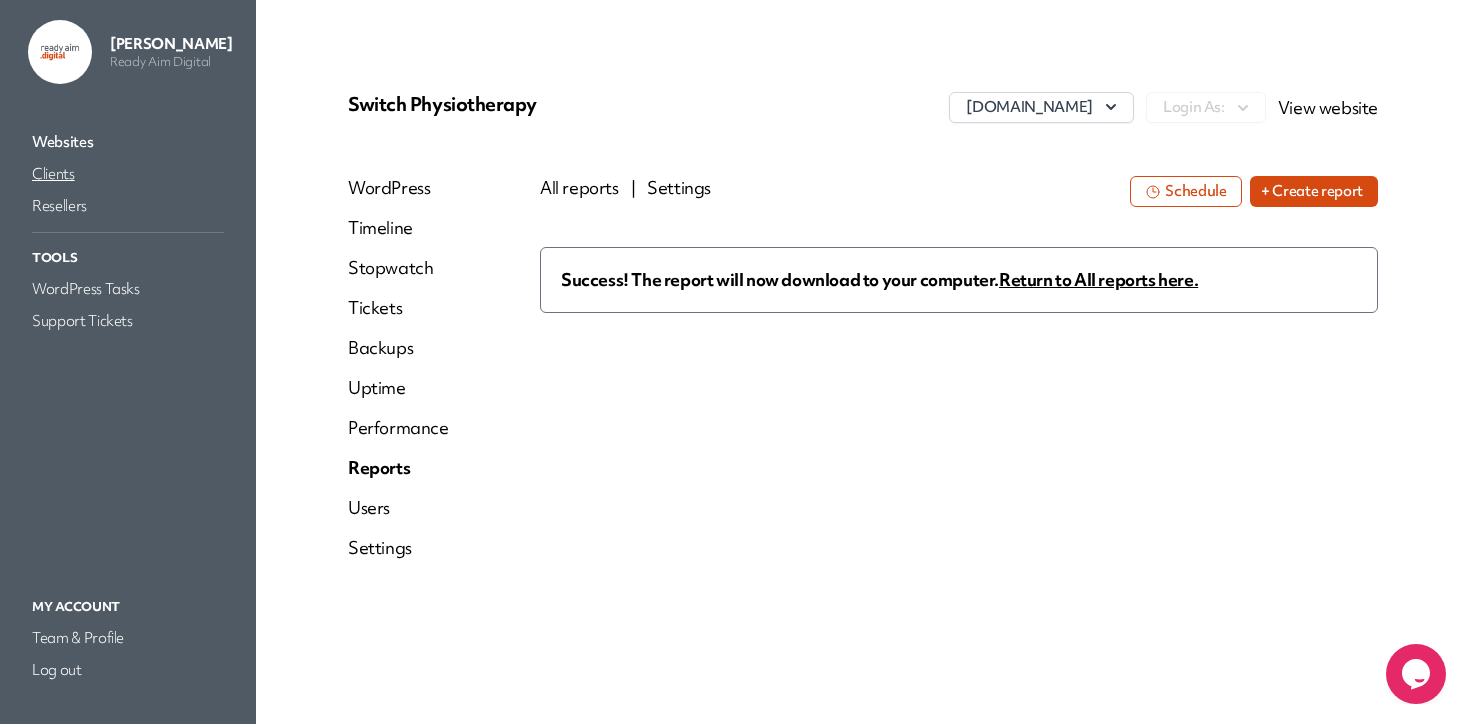 click on "Clients" at bounding box center [128, 174] 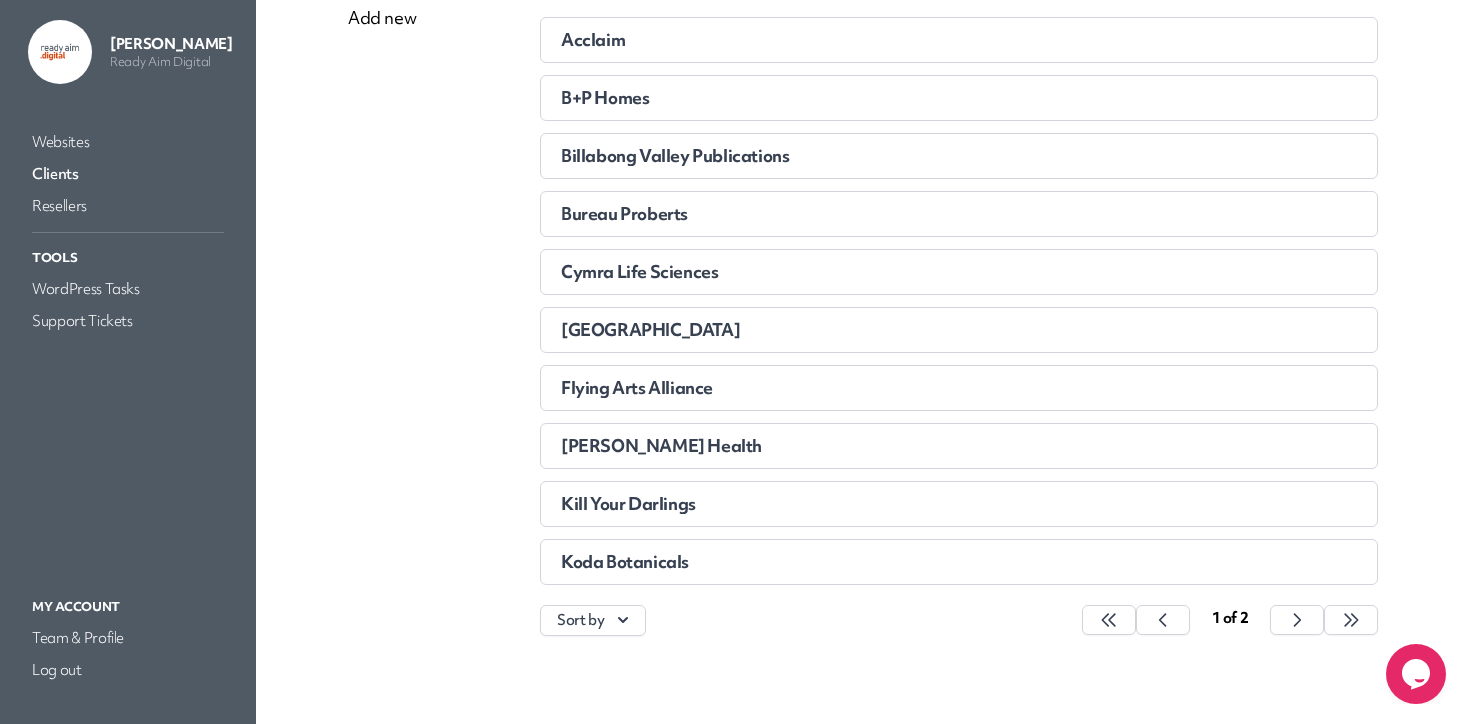 scroll, scrollTop: 266, scrollLeft: 0, axis: vertical 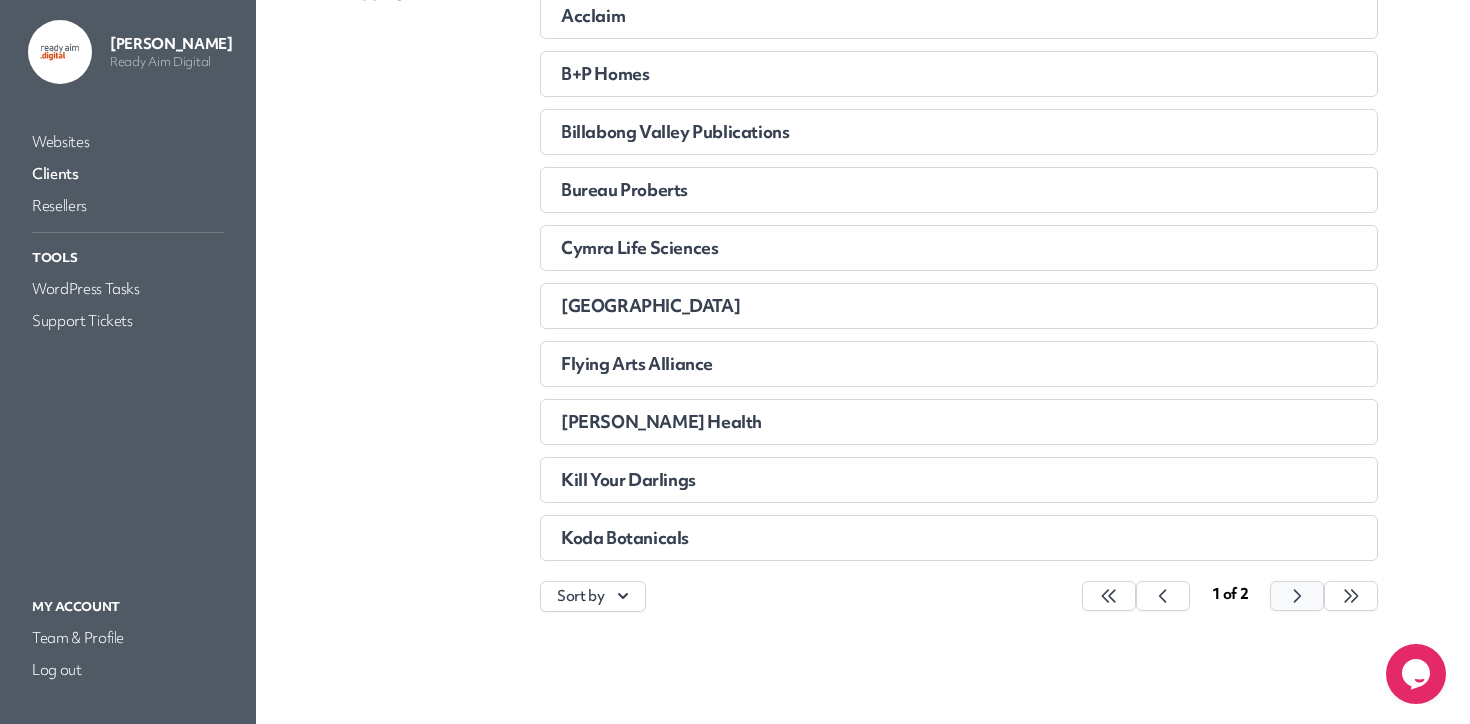 click 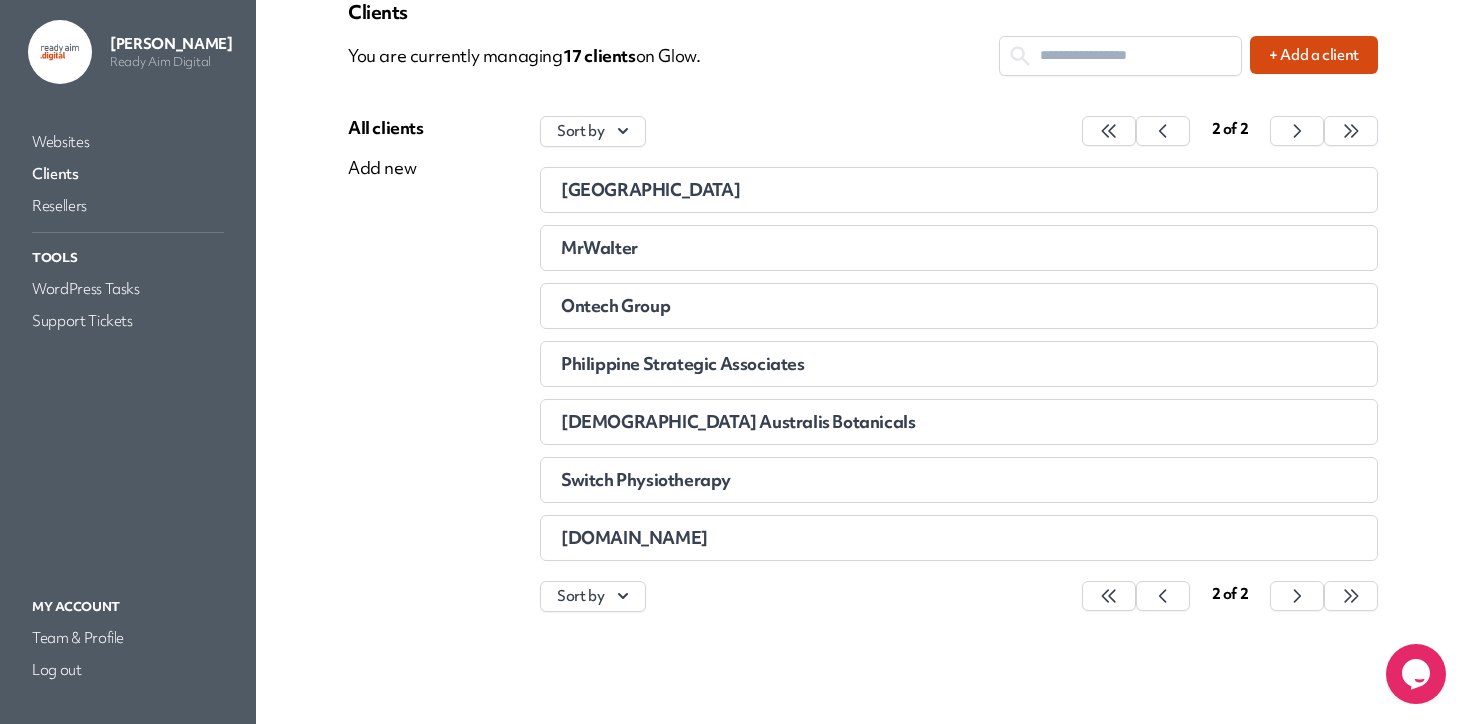 click on "Clients" at bounding box center [128, 174] 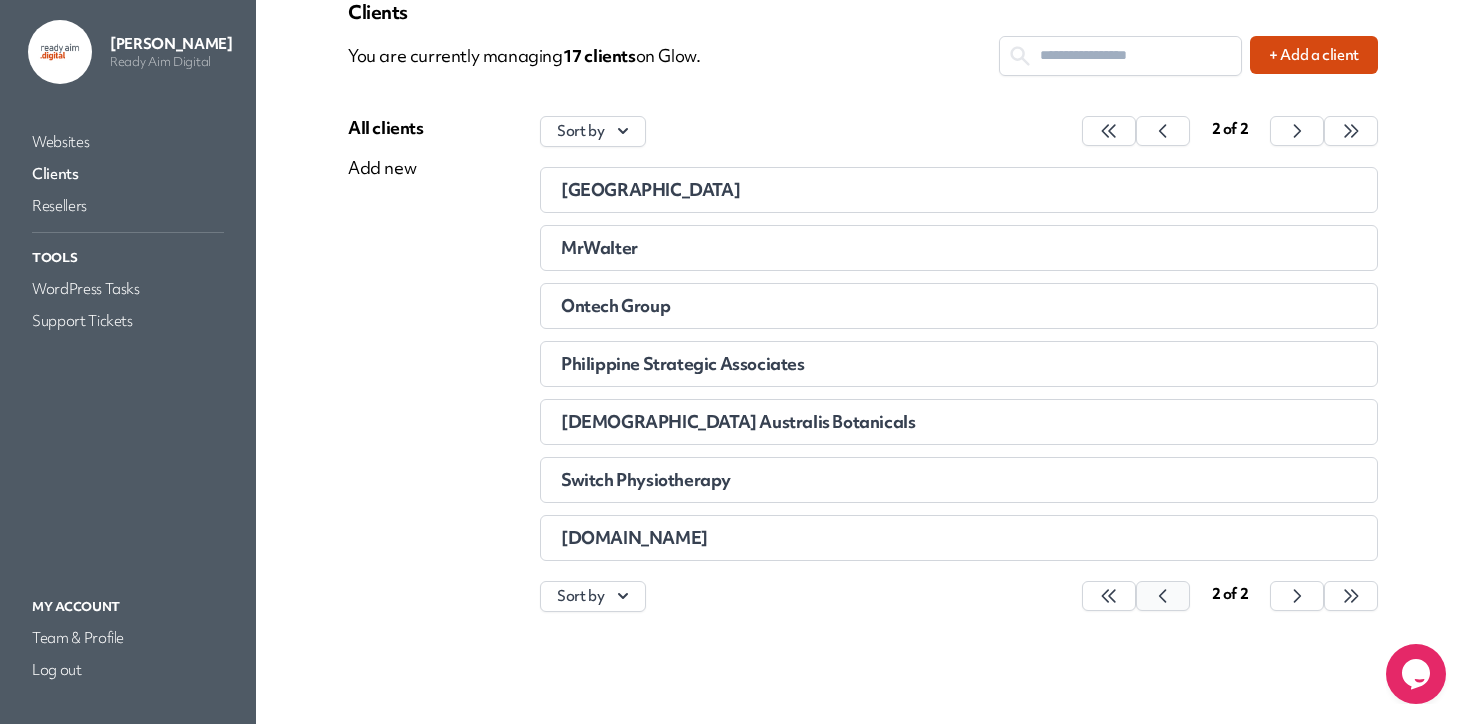 click 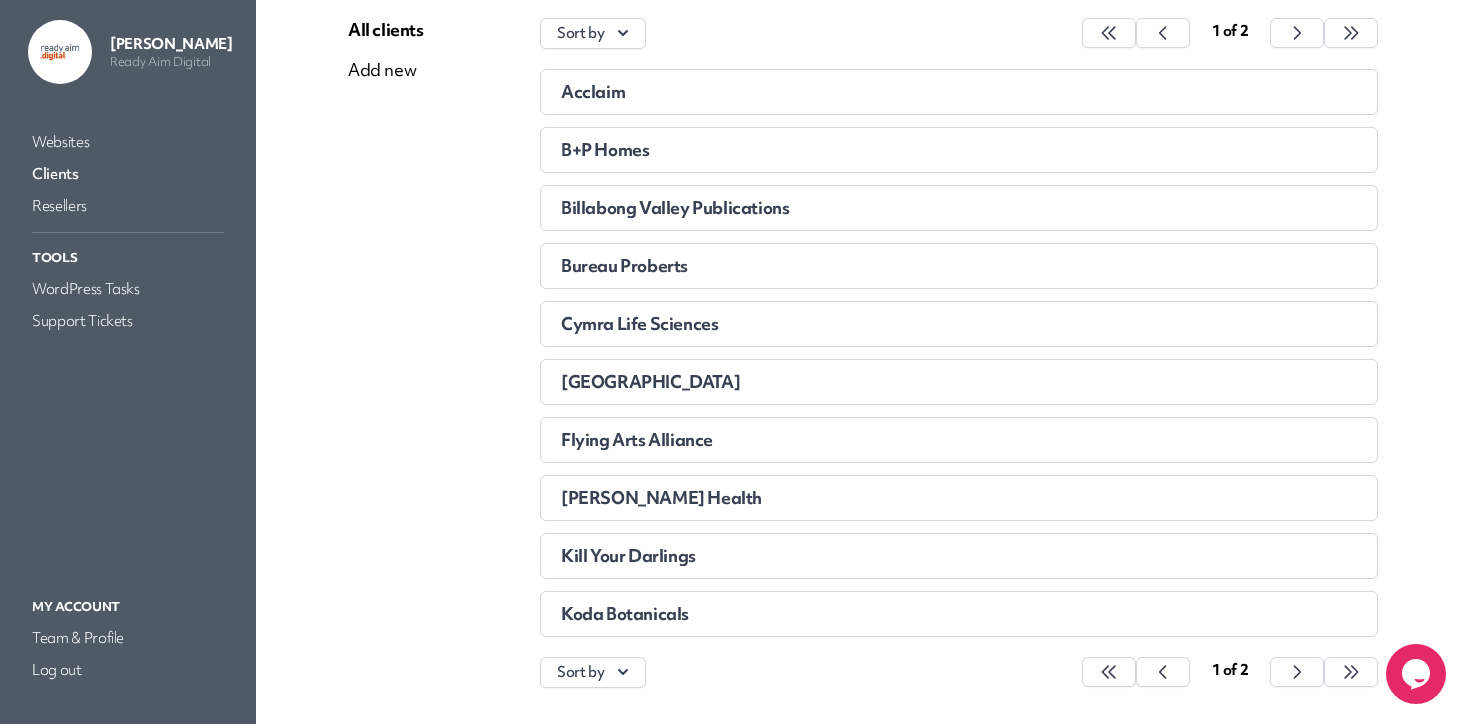 scroll, scrollTop: 193, scrollLeft: 0, axis: vertical 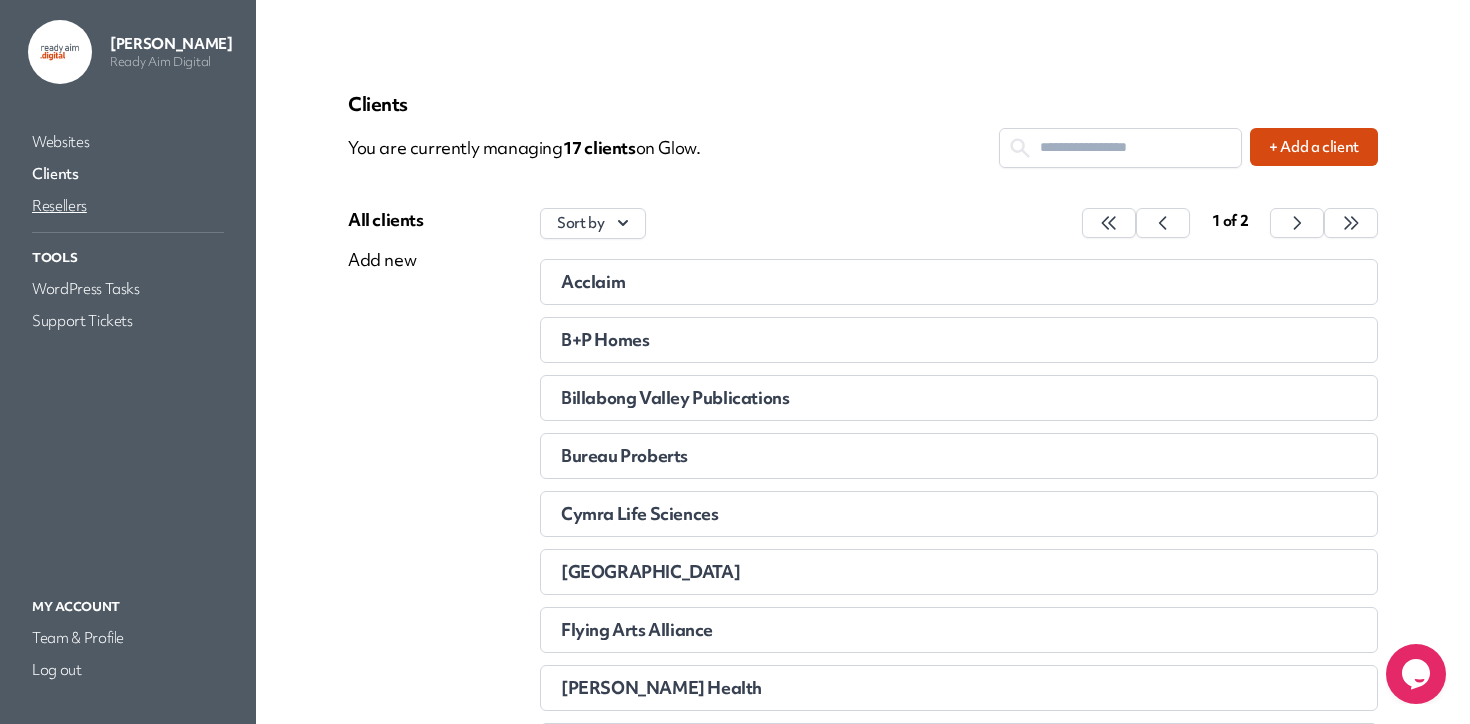 click on "Resellers" at bounding box center [128, 206] 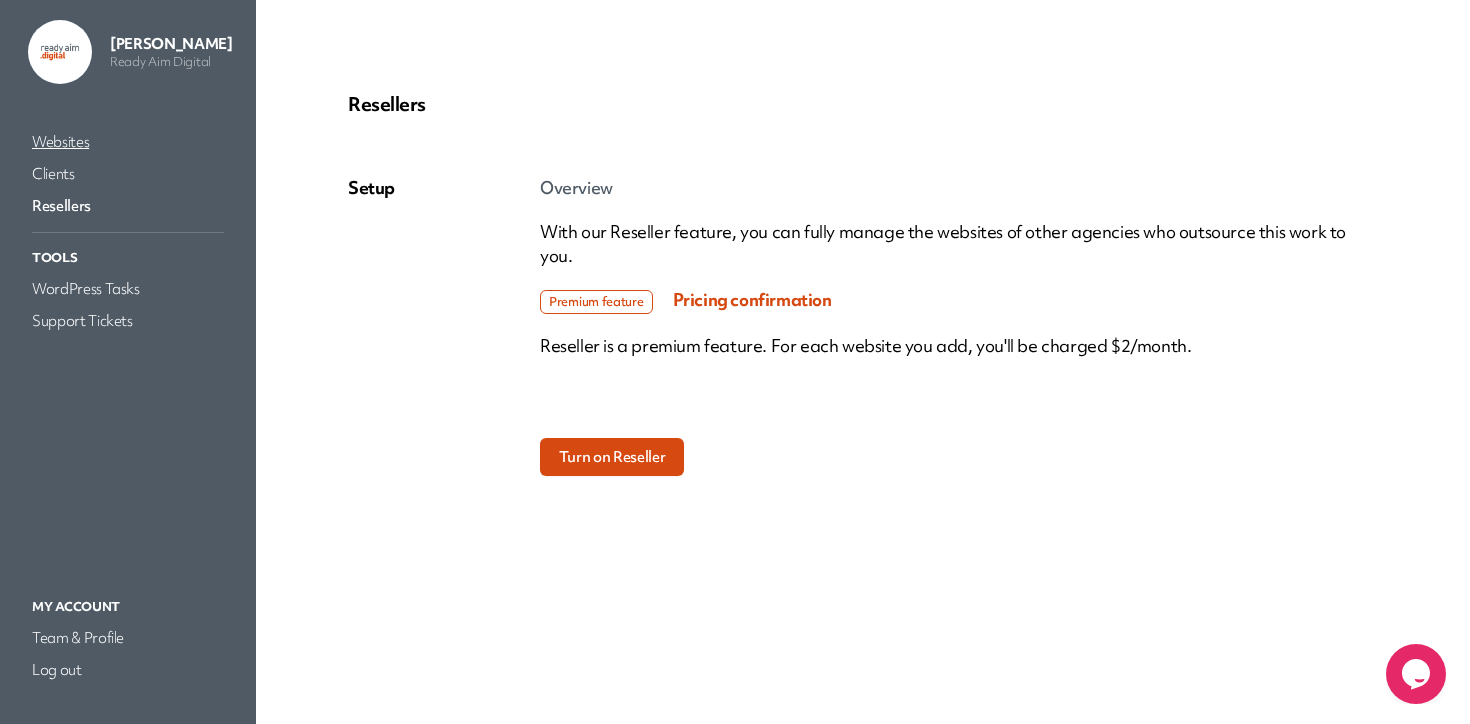 click on "Websites" at bounding box center (128, 142) 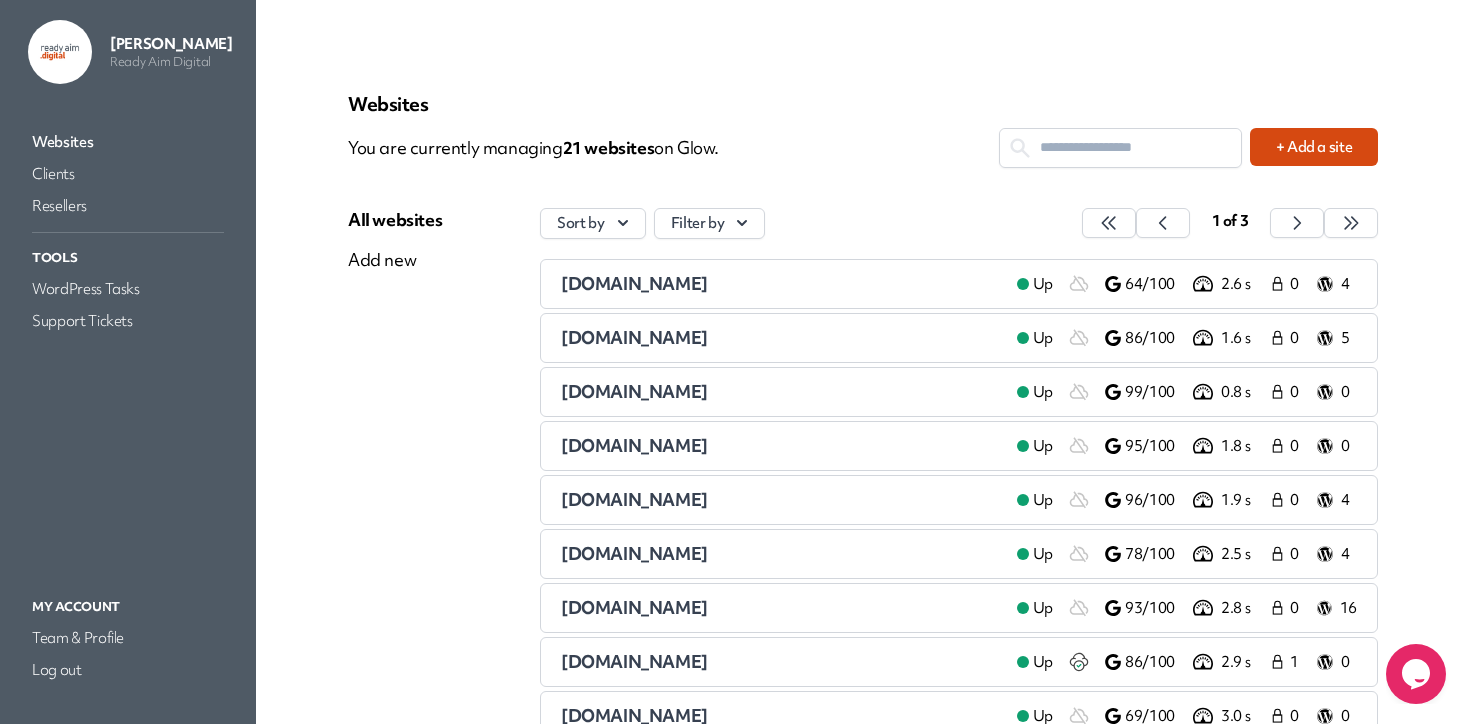 scroll, scrollTop: 234, scrollLeft: 0, axis: vertical 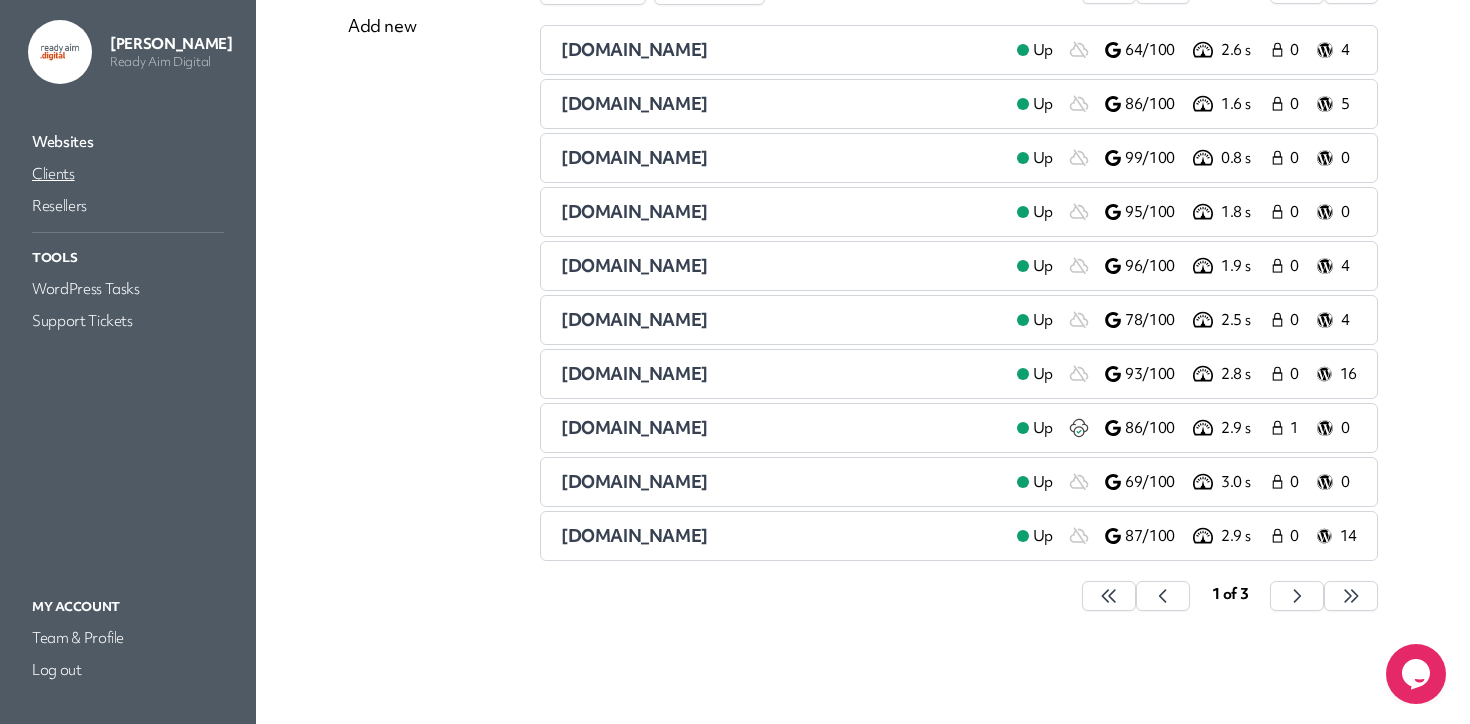 click on "Clients" at bounding box center [128, 174] 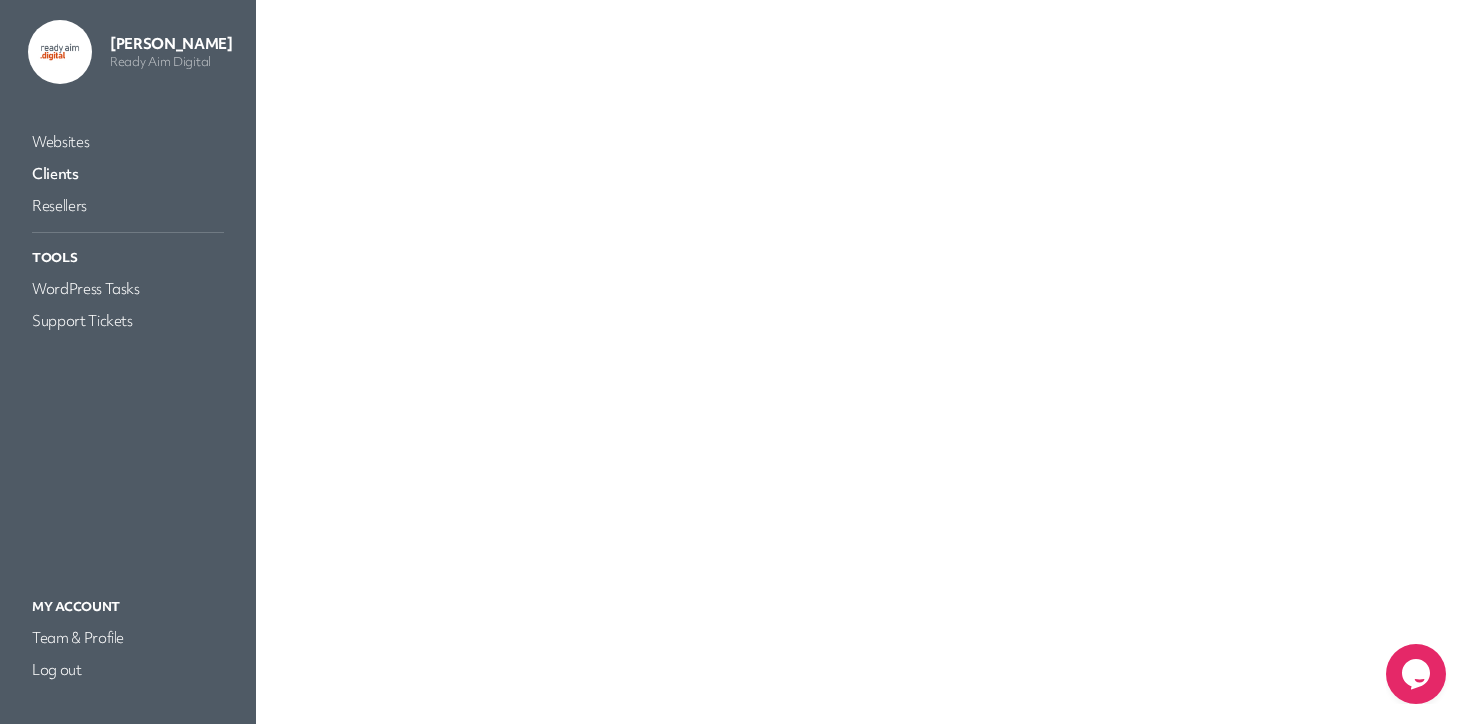 scroll, scrollTop: 0, scrollLeft: 0, axis: both 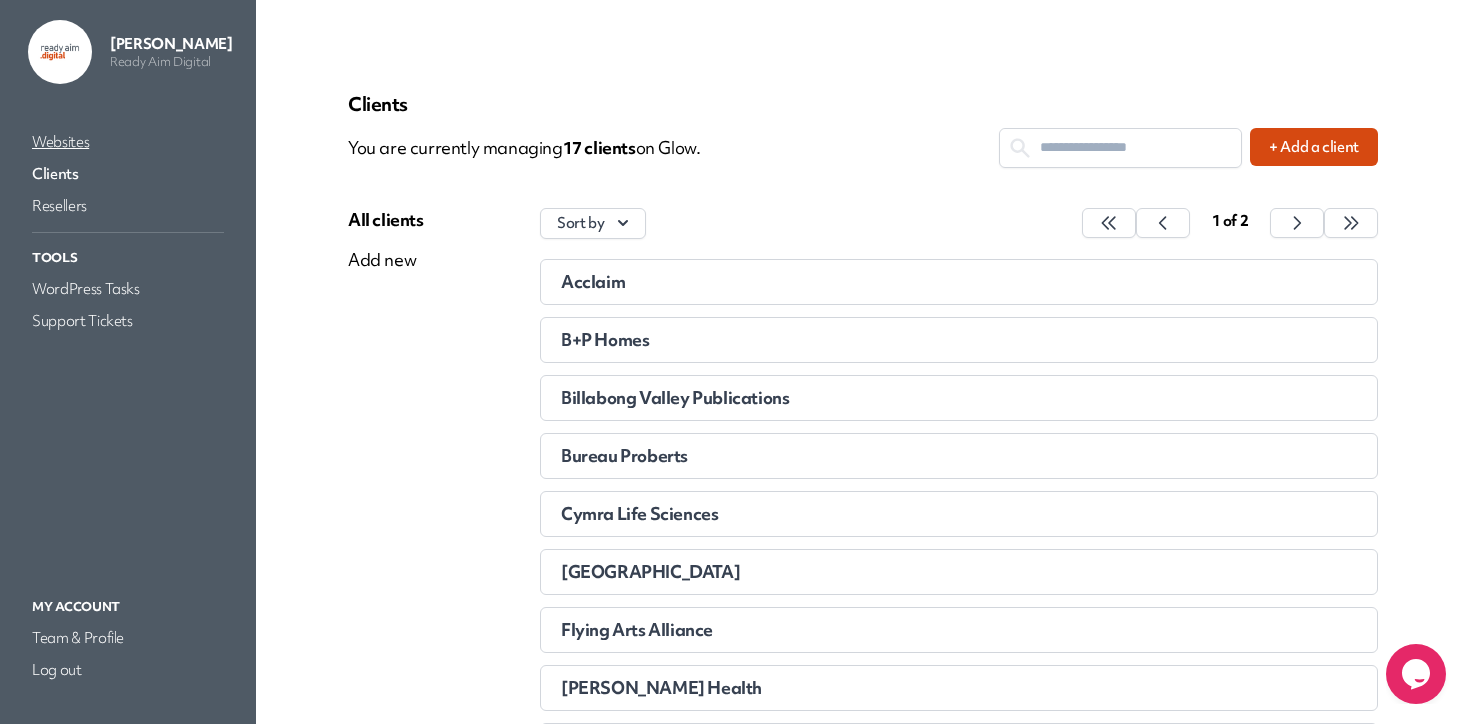 click on "Websites" at bounding box center (128, 142) 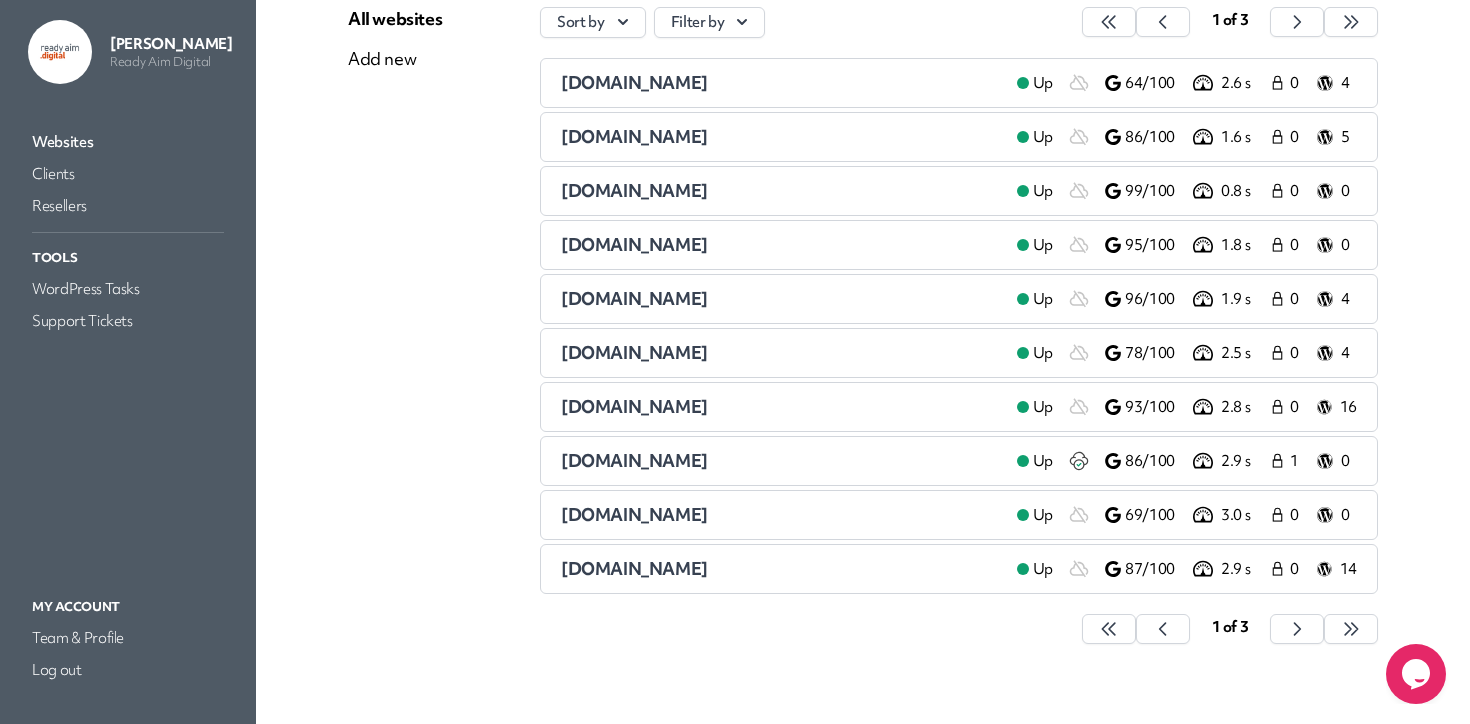 scroll, scrollTop: 209, scrollLeft: 0, axis: vertical 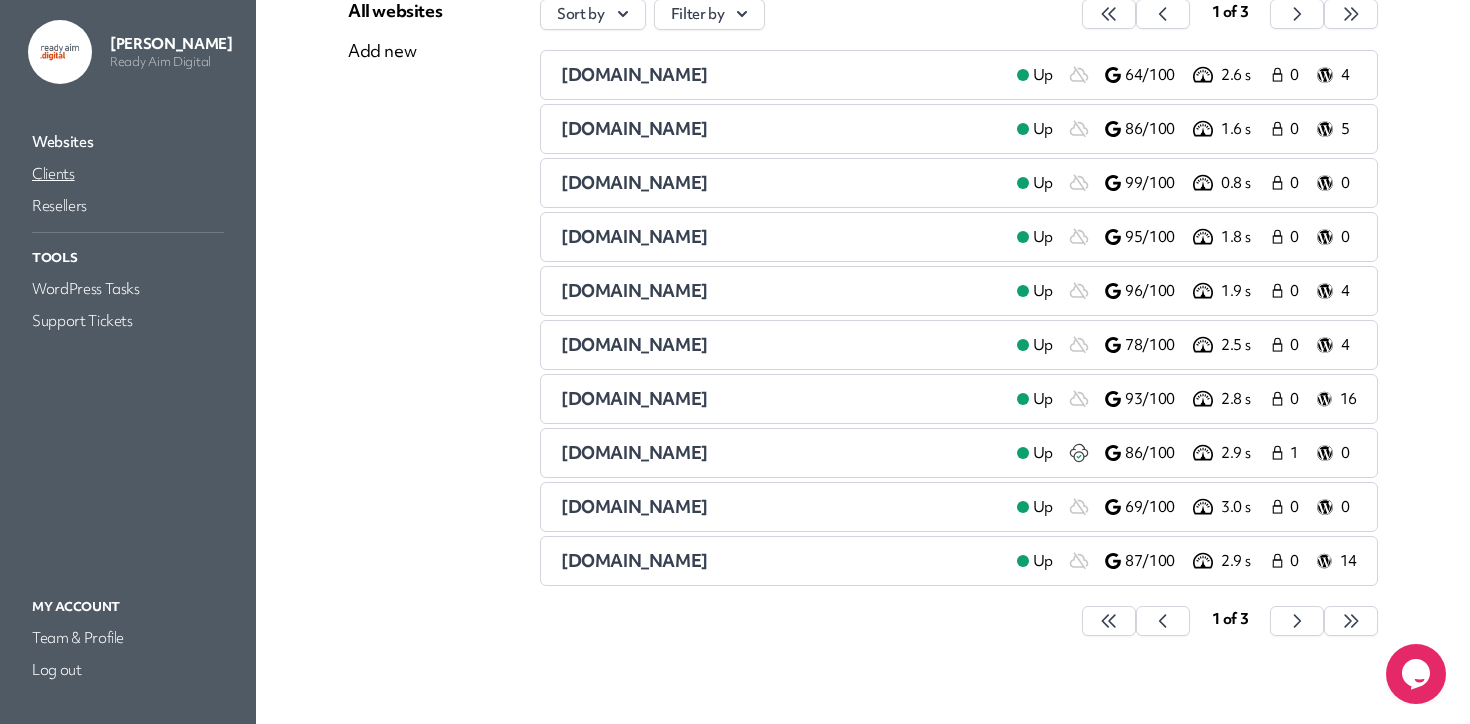 click on "Clients" at bounding box center (128, 174) 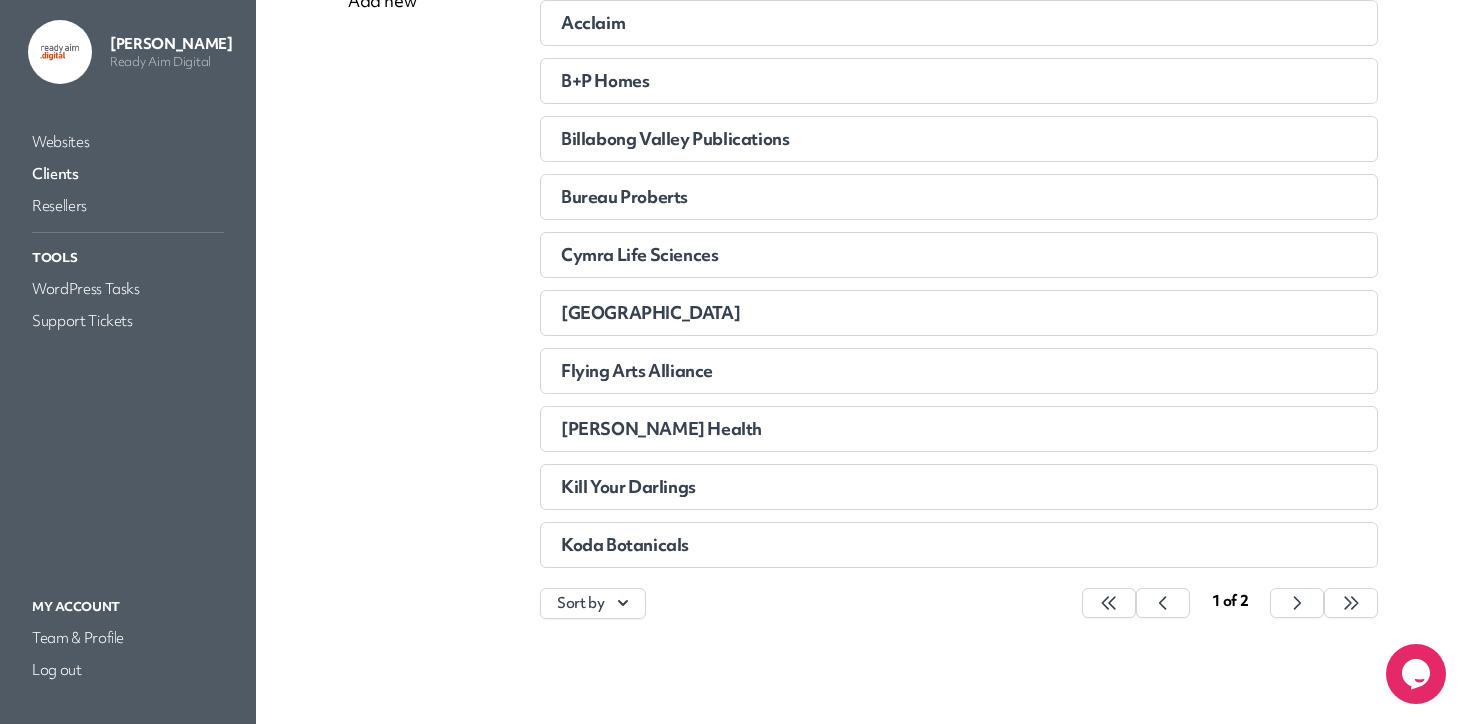 scroll, scrollTop: 266, scrollLeft: 0, axis: vertical 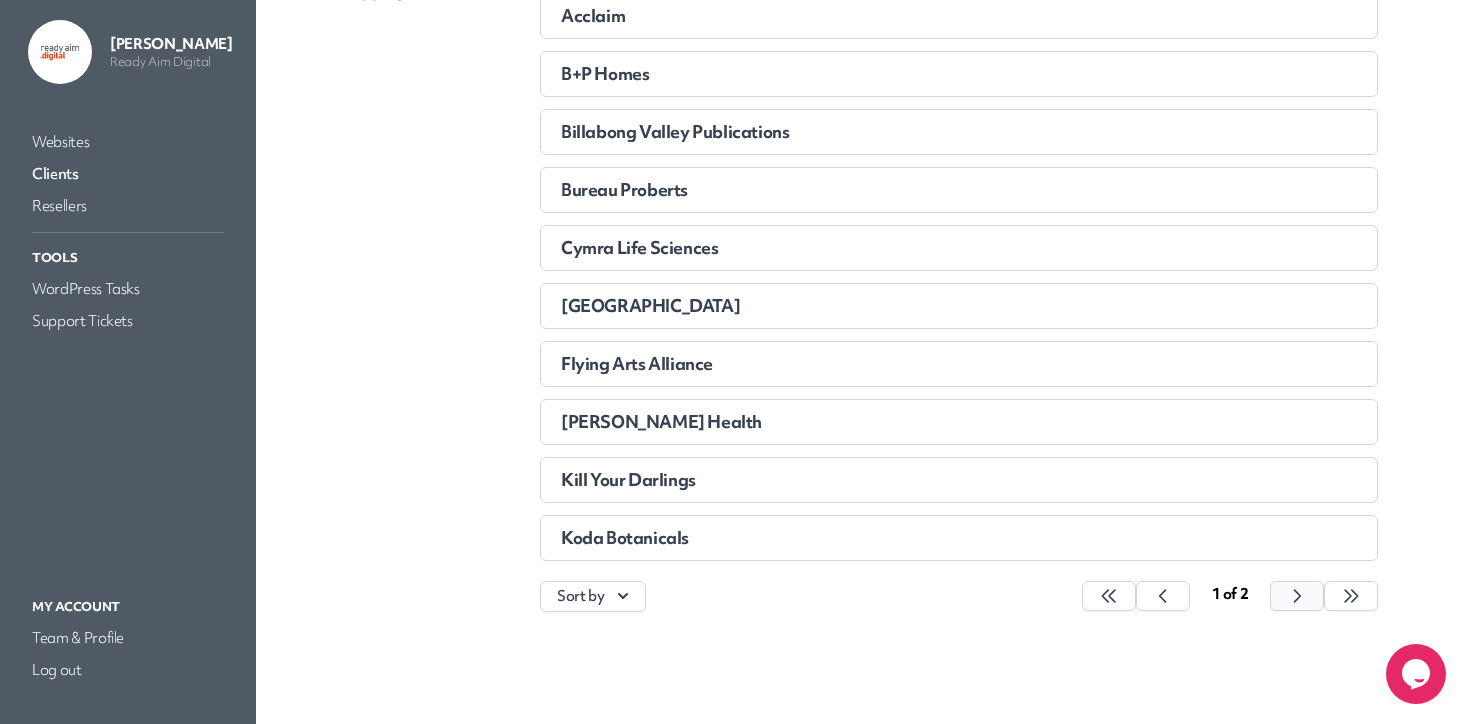 click 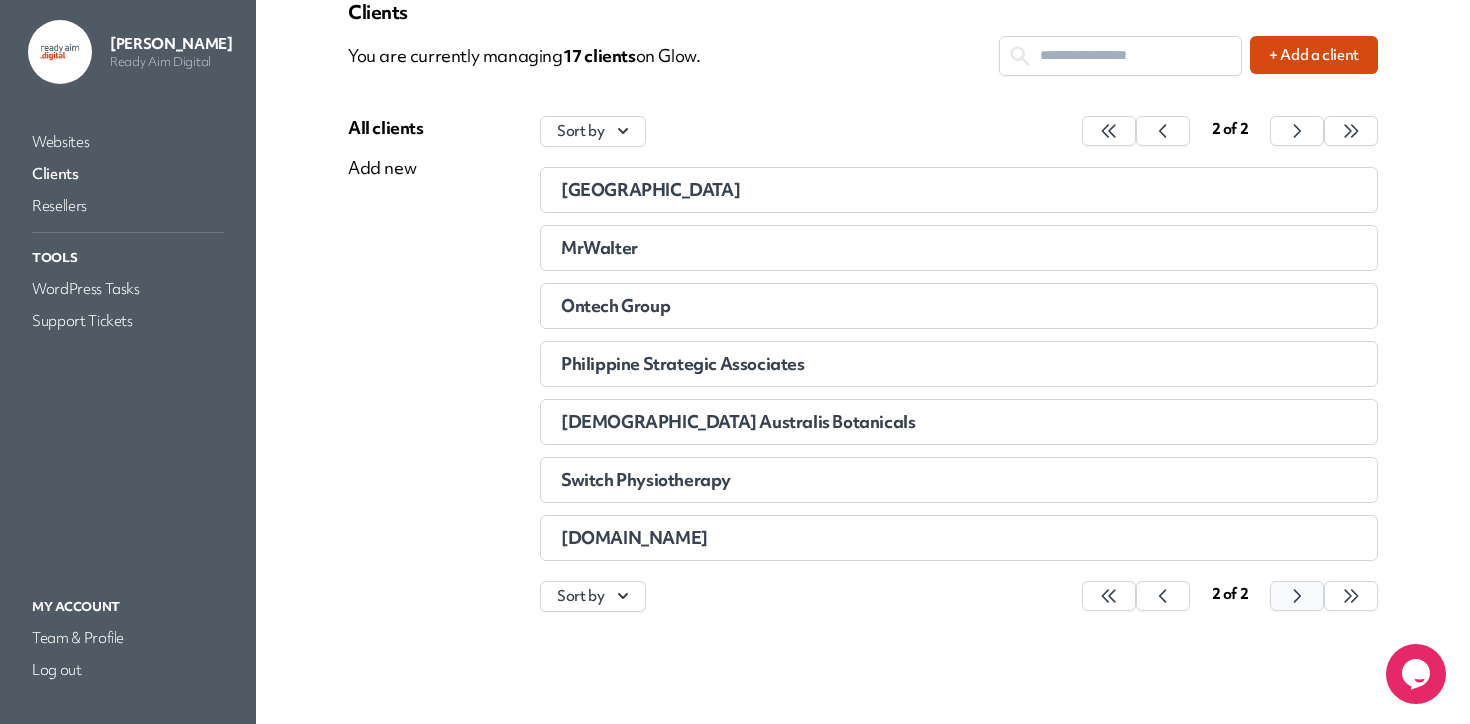 scroll, scrollTop: 92, scrollLeft: 0, axis: vertical 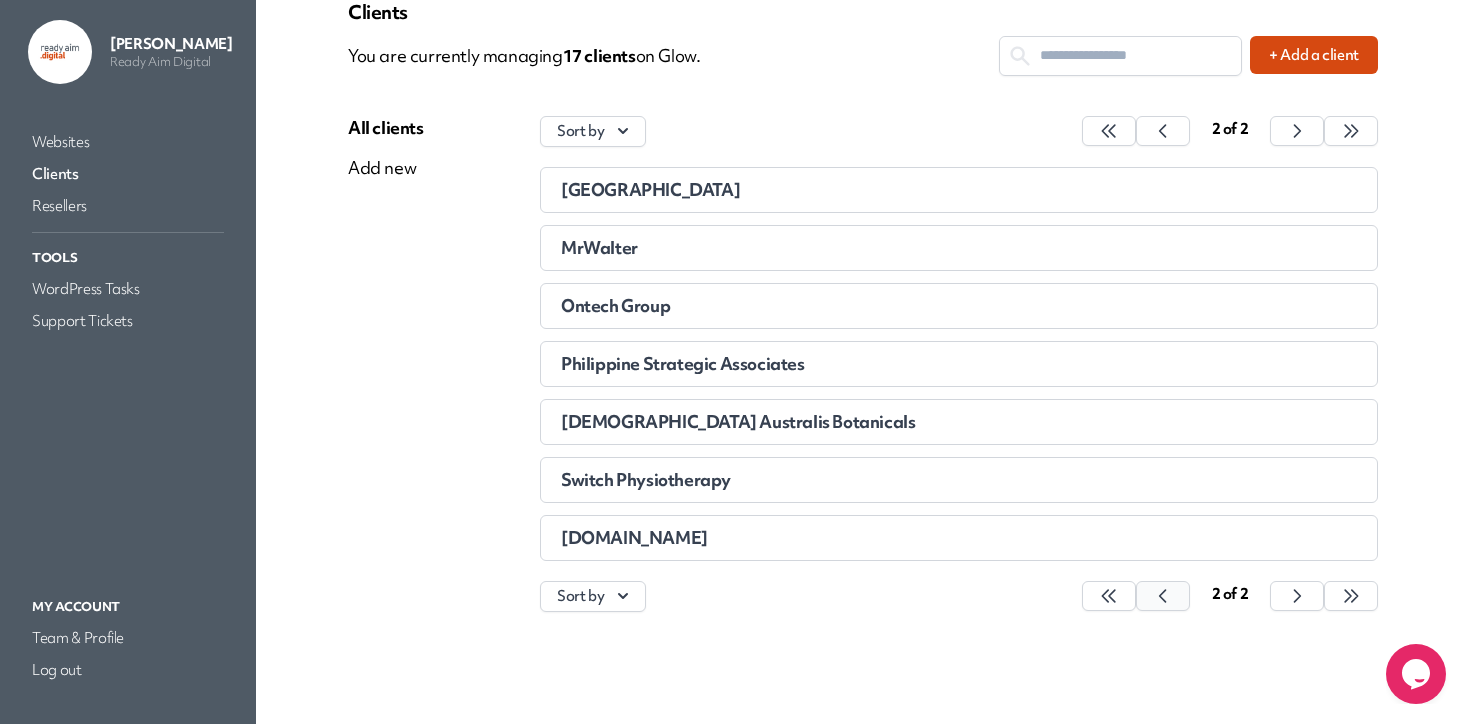 click 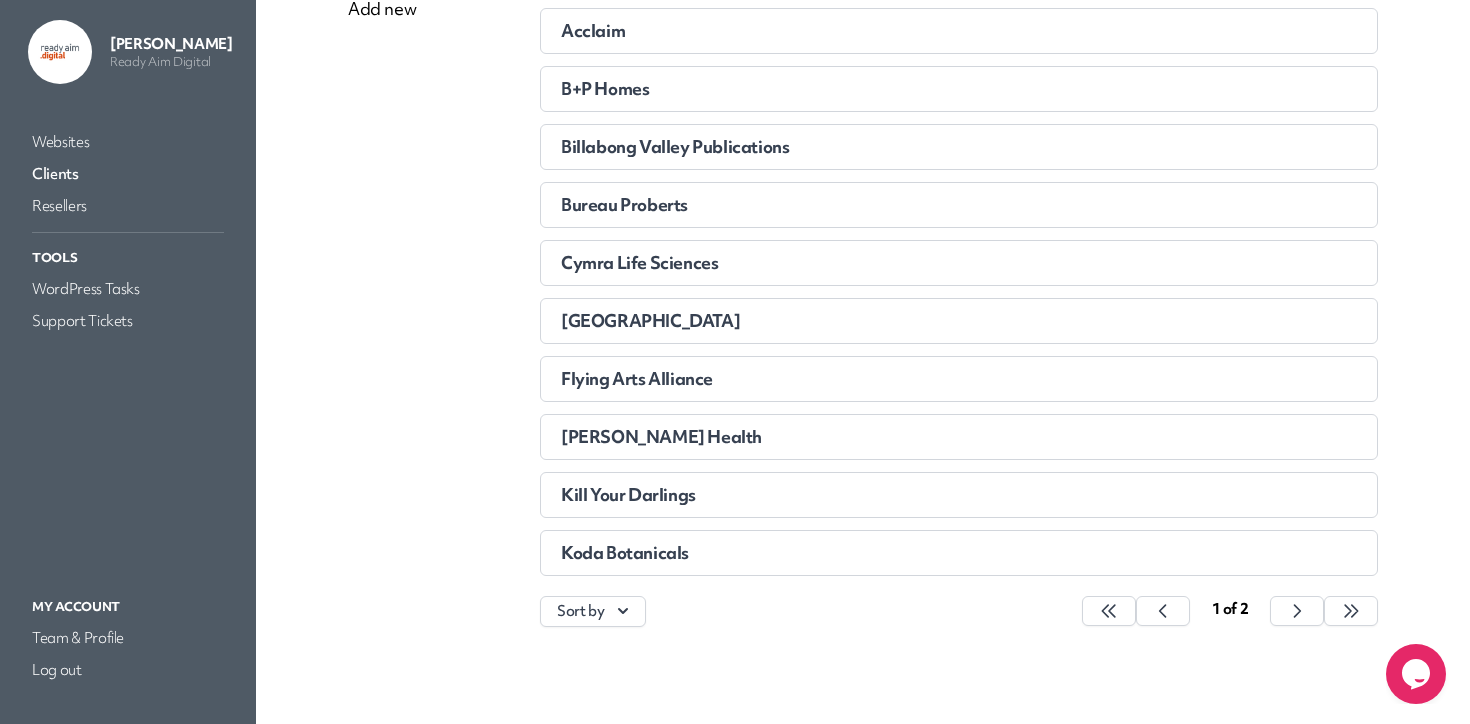 scroll, scrollTop: 266, scrollLeft: 0, axis: vertical 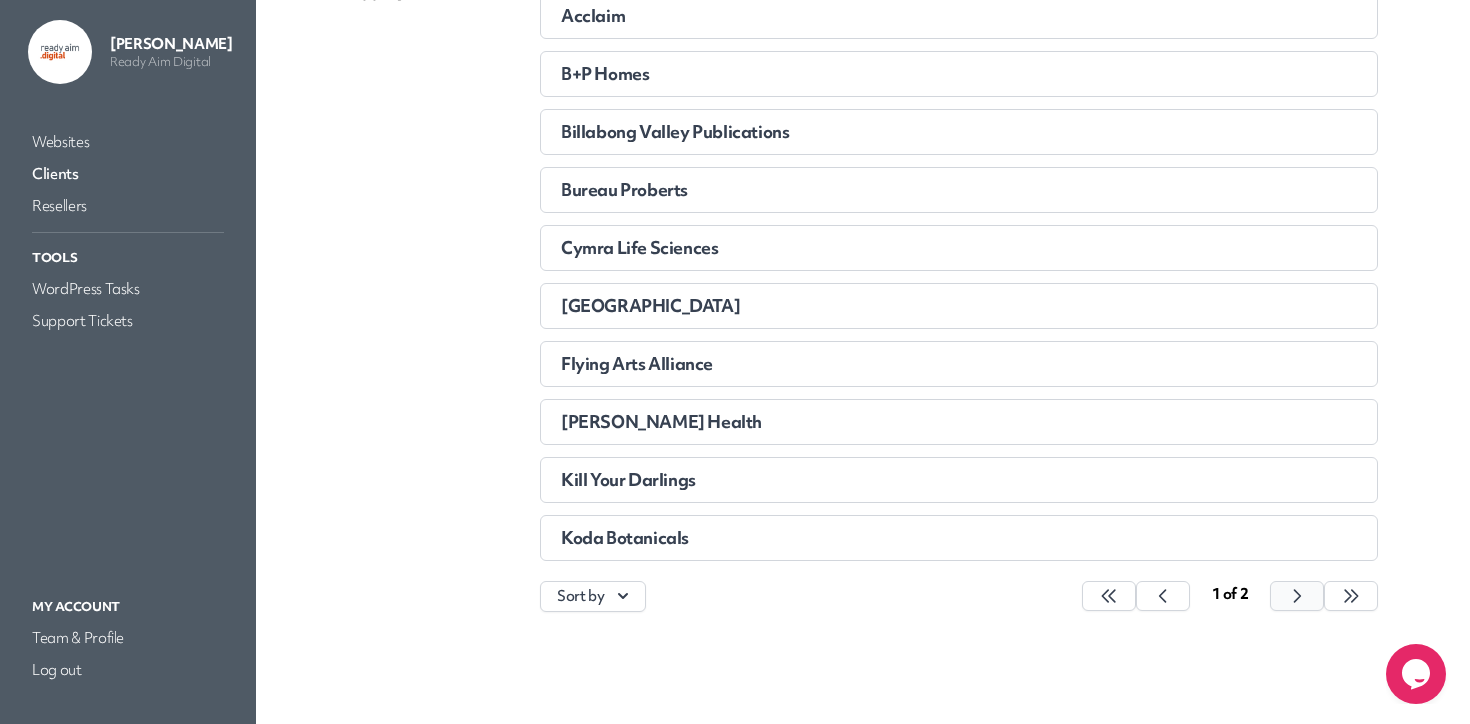 click at bounding box center (1109, 596) 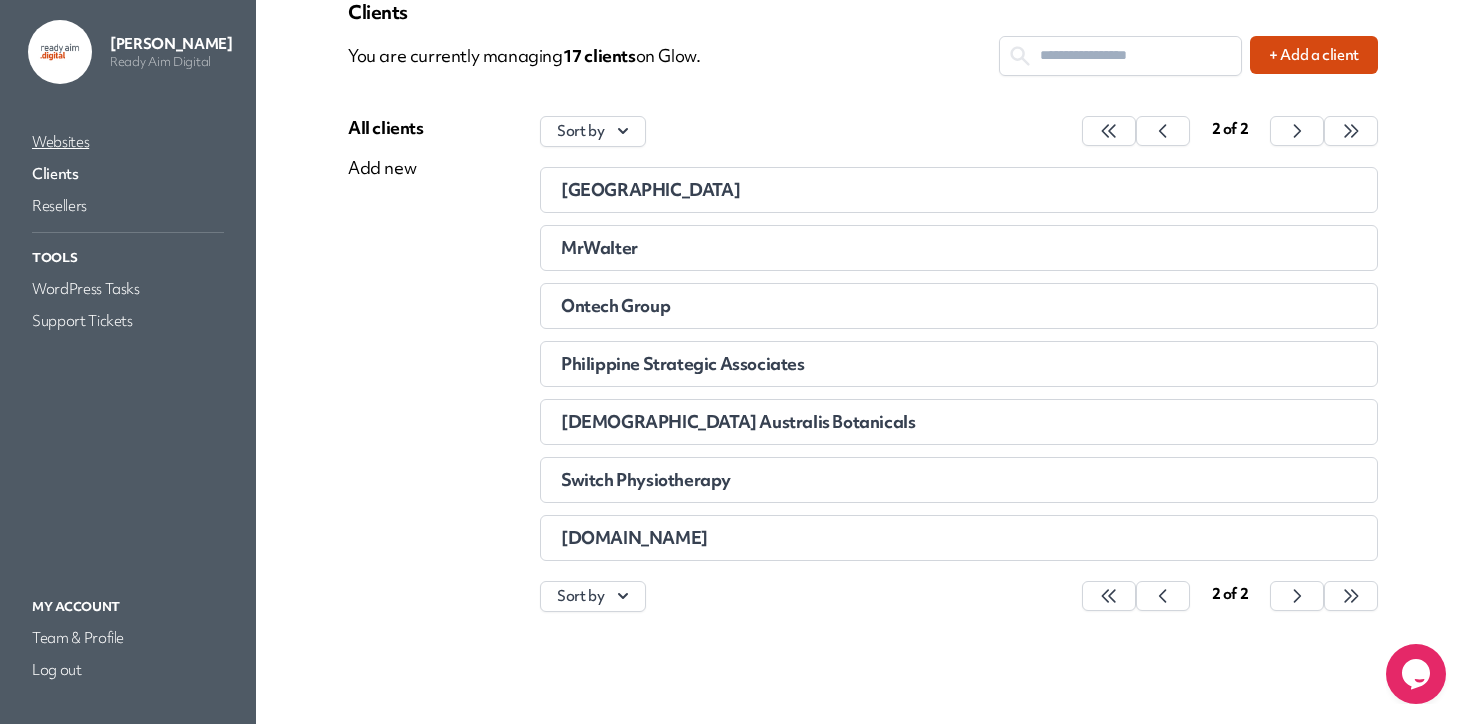 click on "Websites" at bounding box center (128, 142) 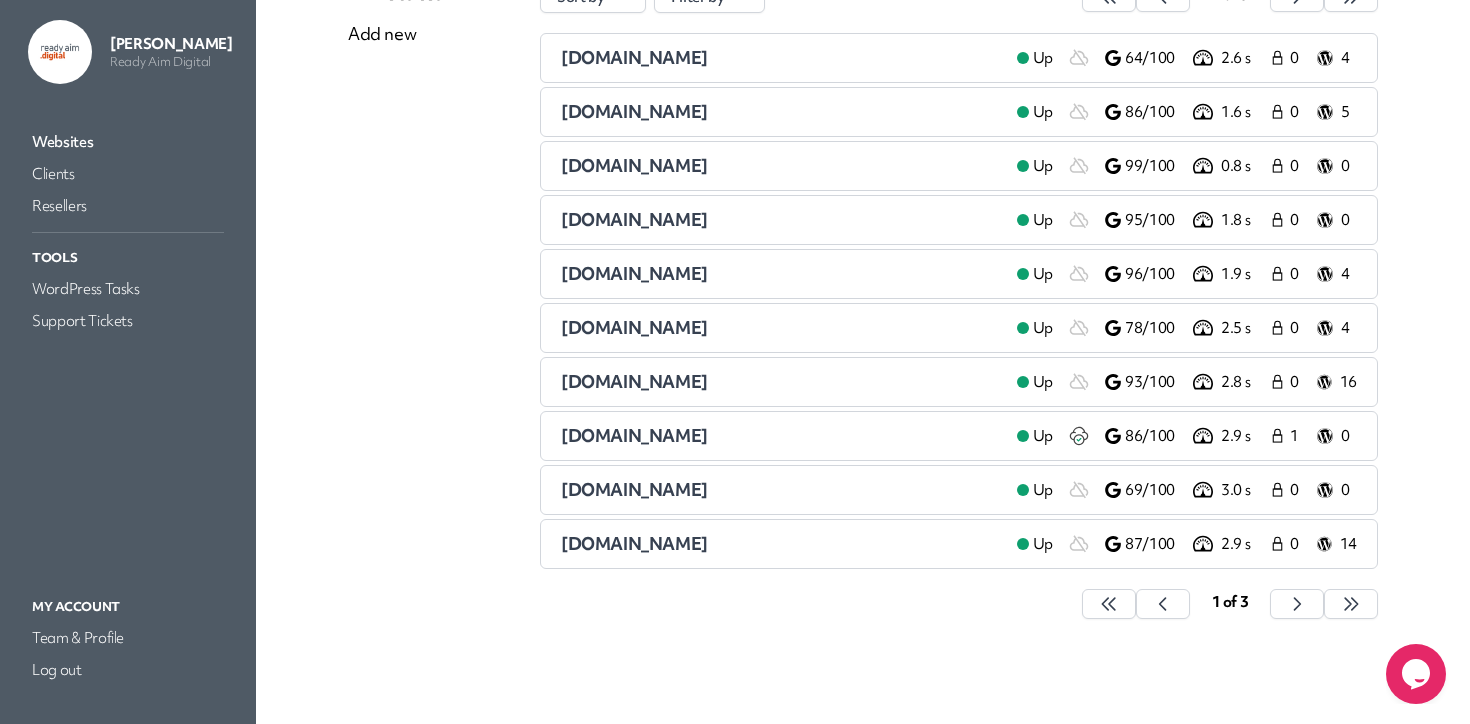 scroll, scrollTop: 234, scrollLeft: 0, axis: vertical 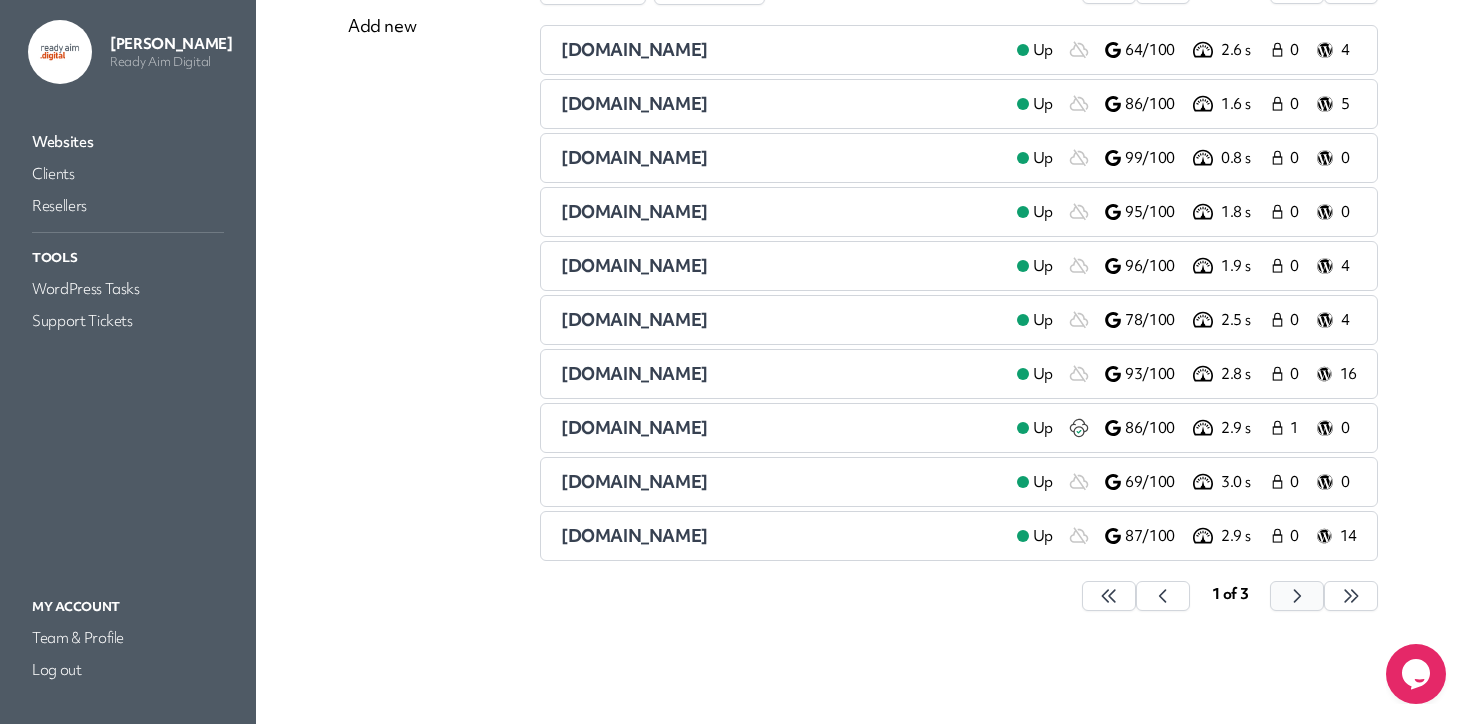 click 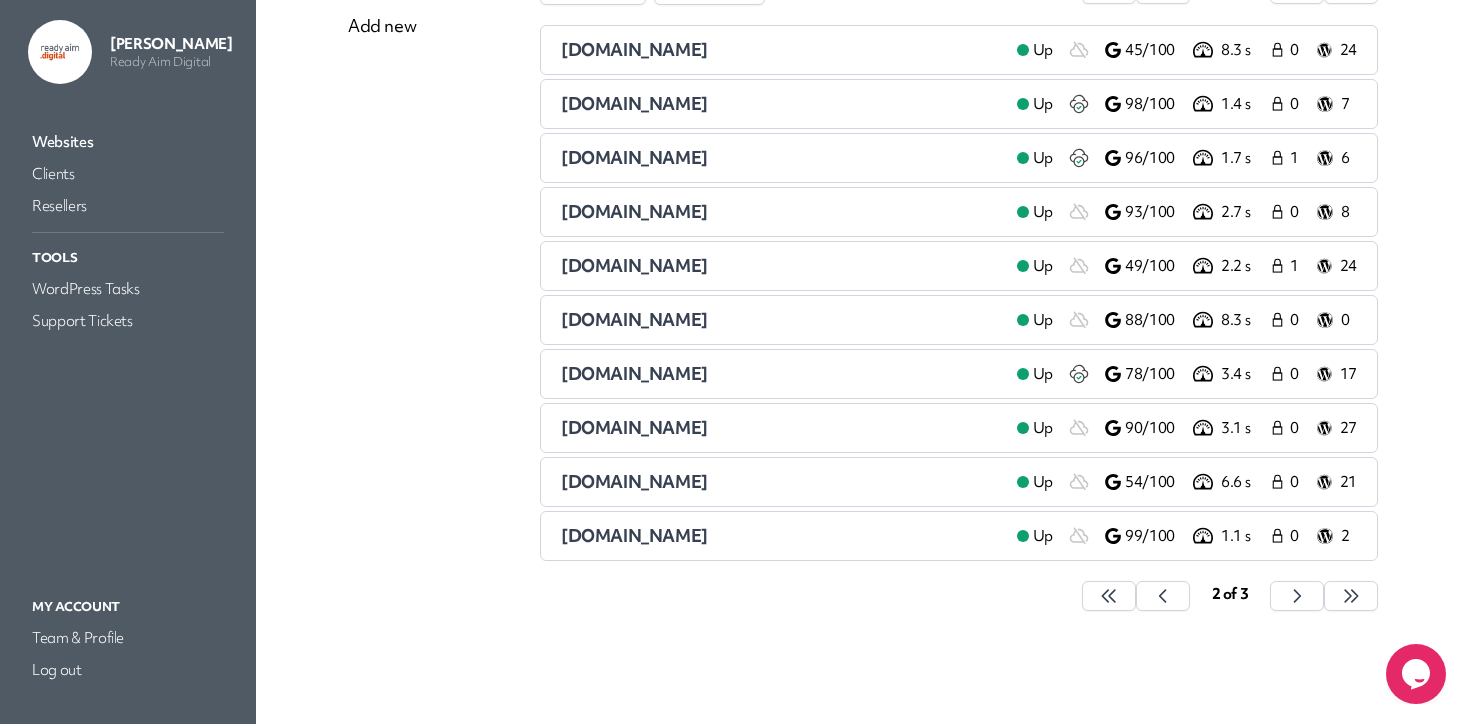 click on "moynehealth.vic.gov.au" at bounding box center (634, 157) 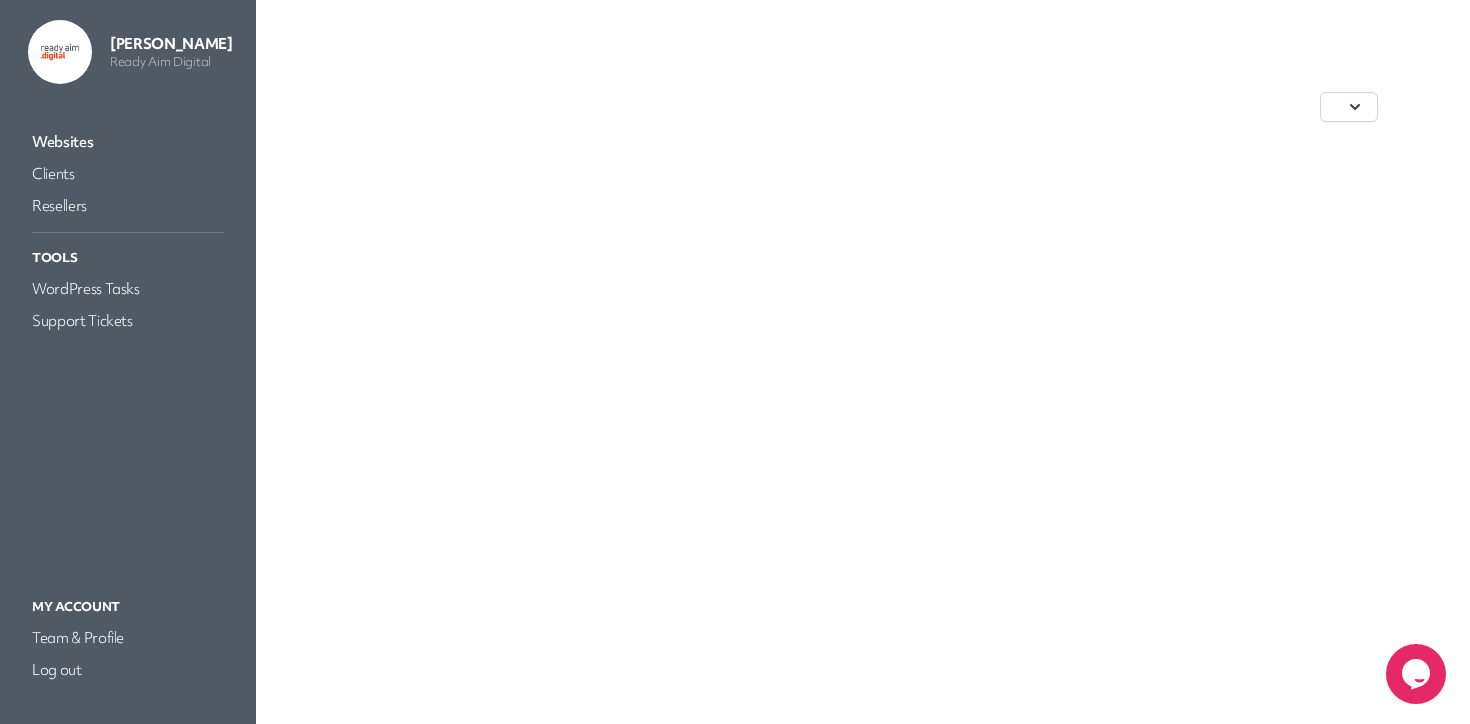 scroll, scrollTop: 0, scrollLeft: 0, axis: both 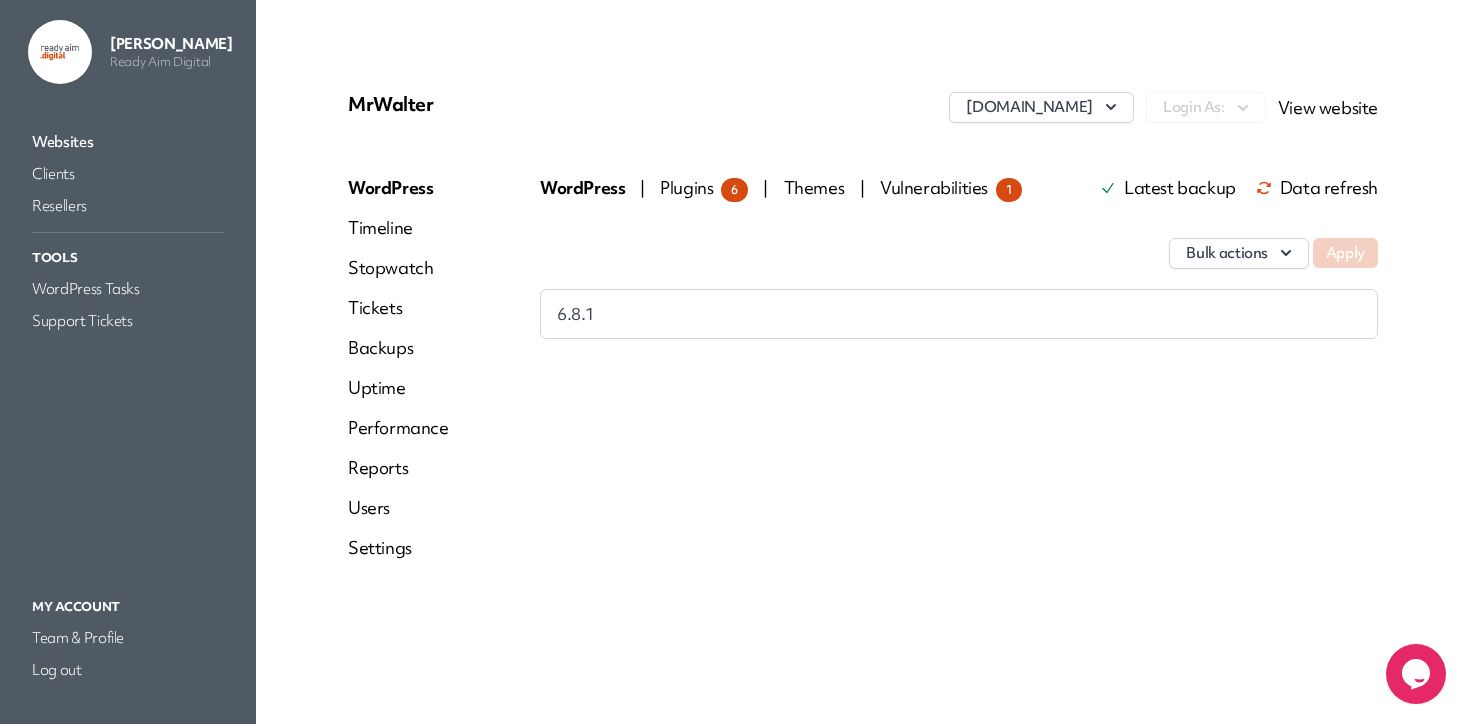 click on "Websites" at bounding box center [128, 142] 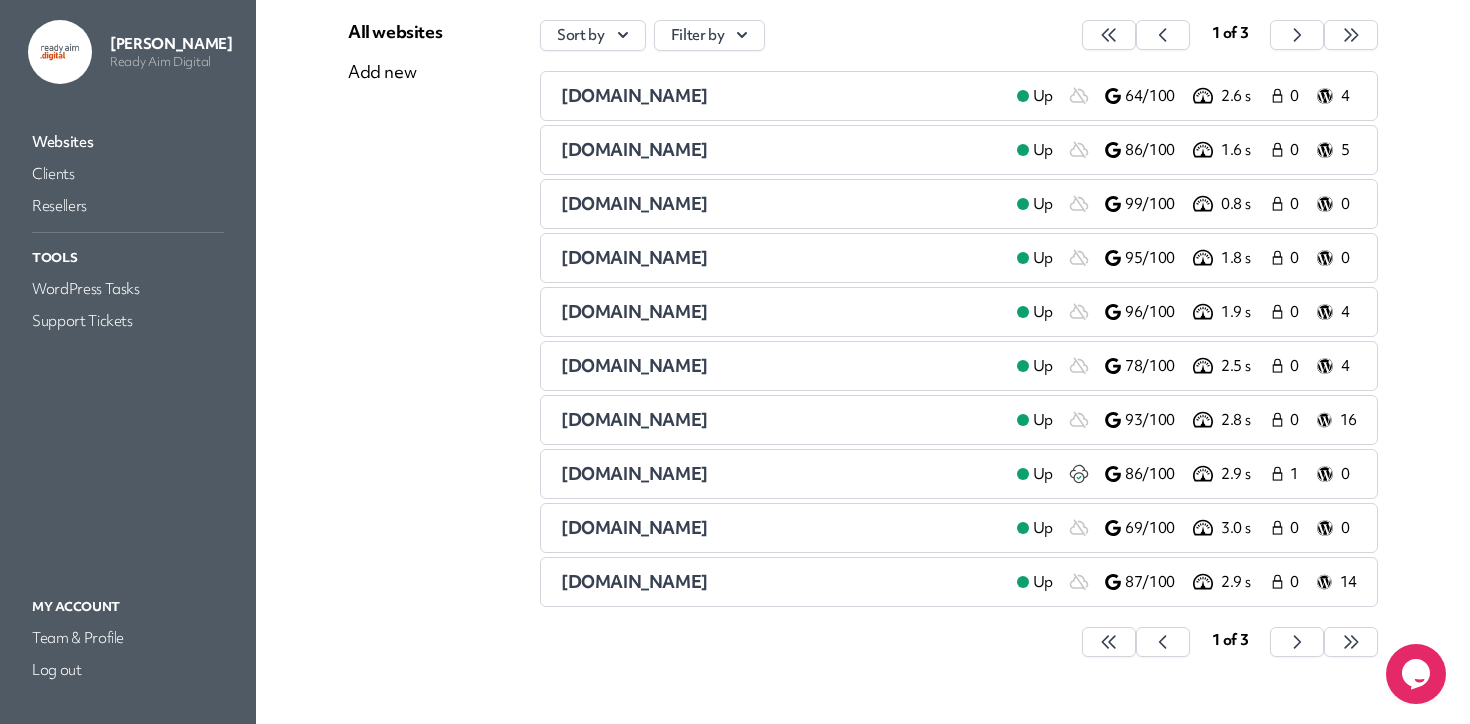 scroll, scrollTop: 234, scrollLeft: 0, axis: vertical 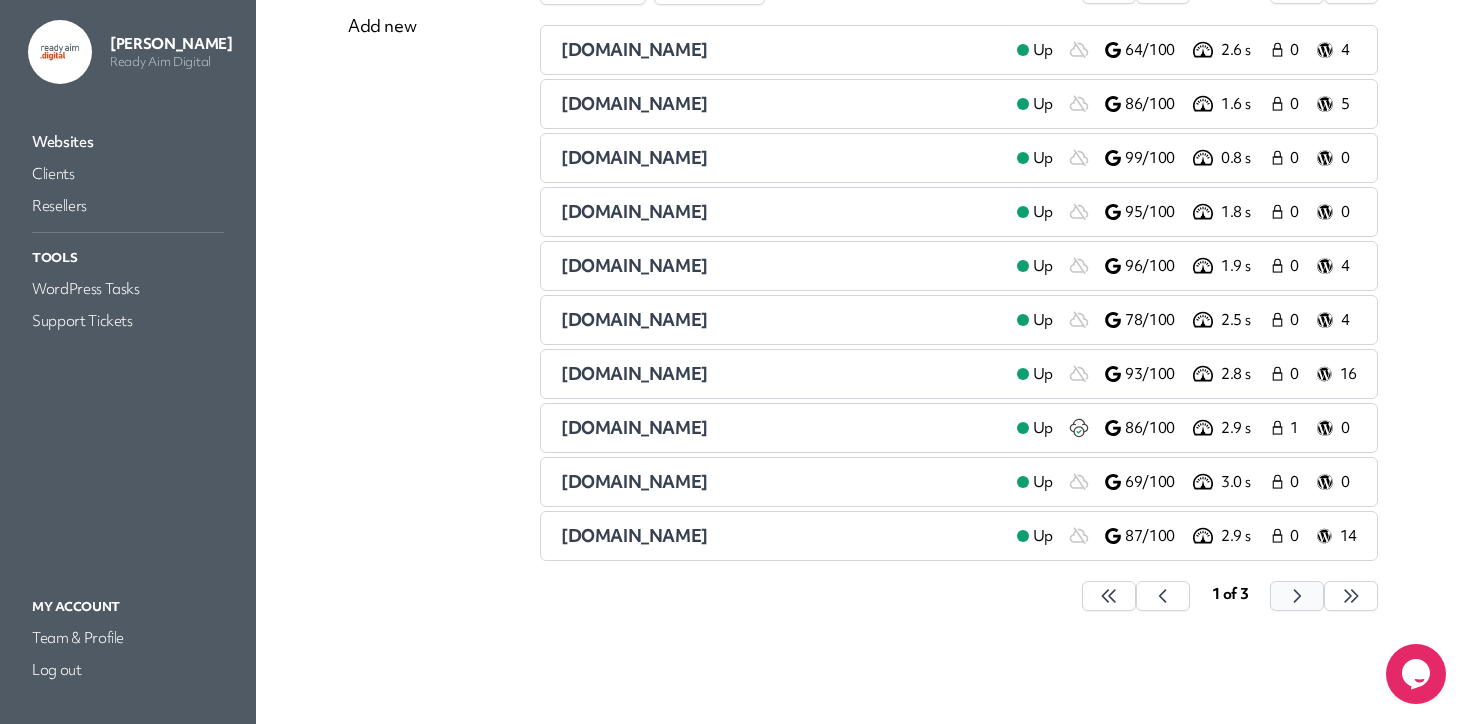 click 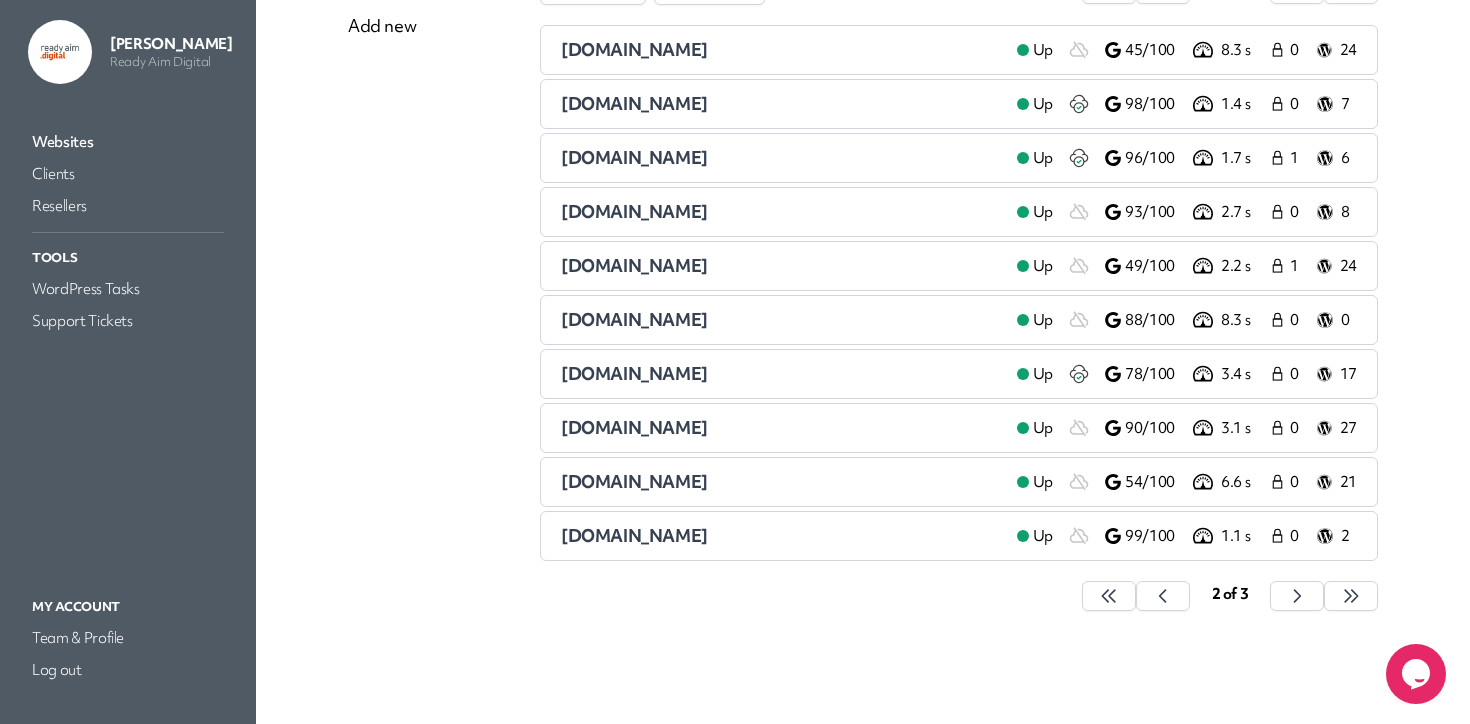 scroll, scrollTop: 157, scrollLeft: 0, axis: vertical 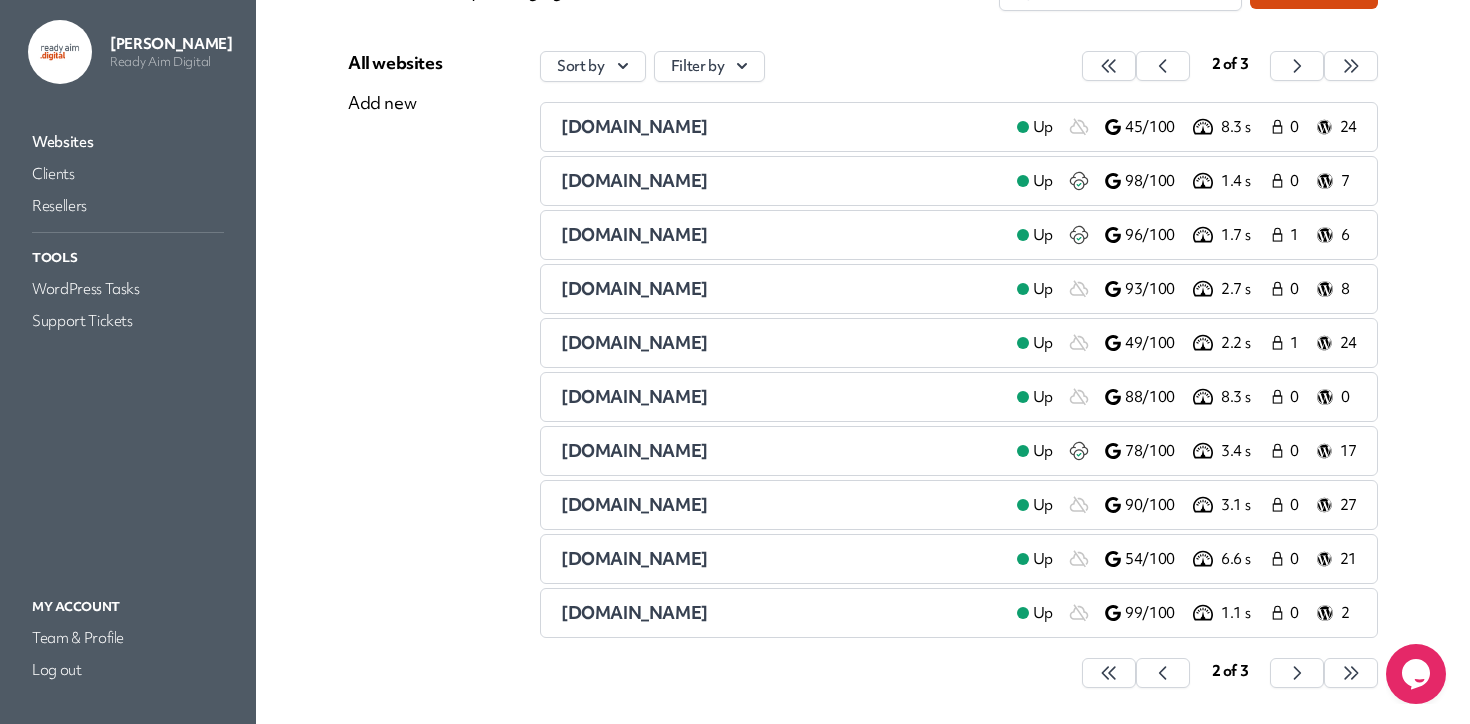 click on "moynehealth.vic.gov.au" at bounding box center (634, 234) 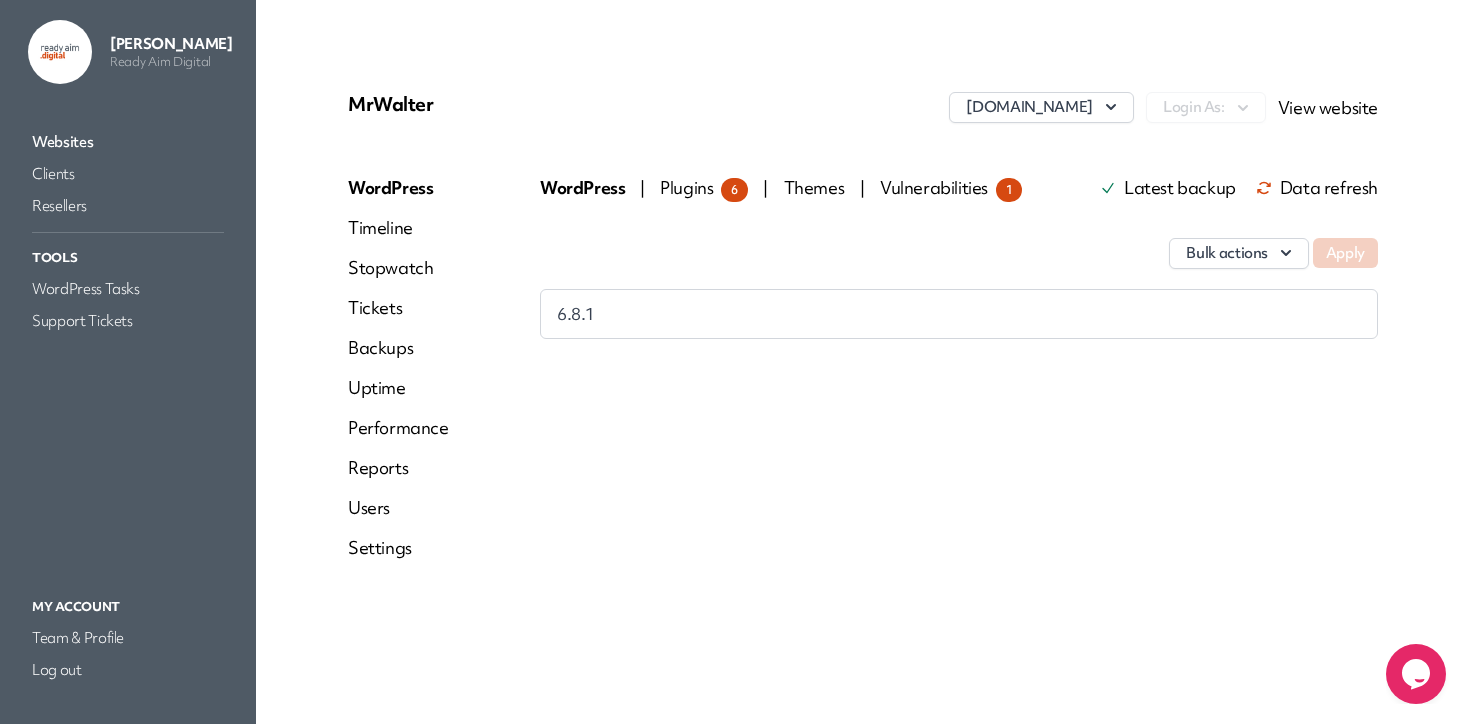click on "Reports" at bounding box center (398, 468) 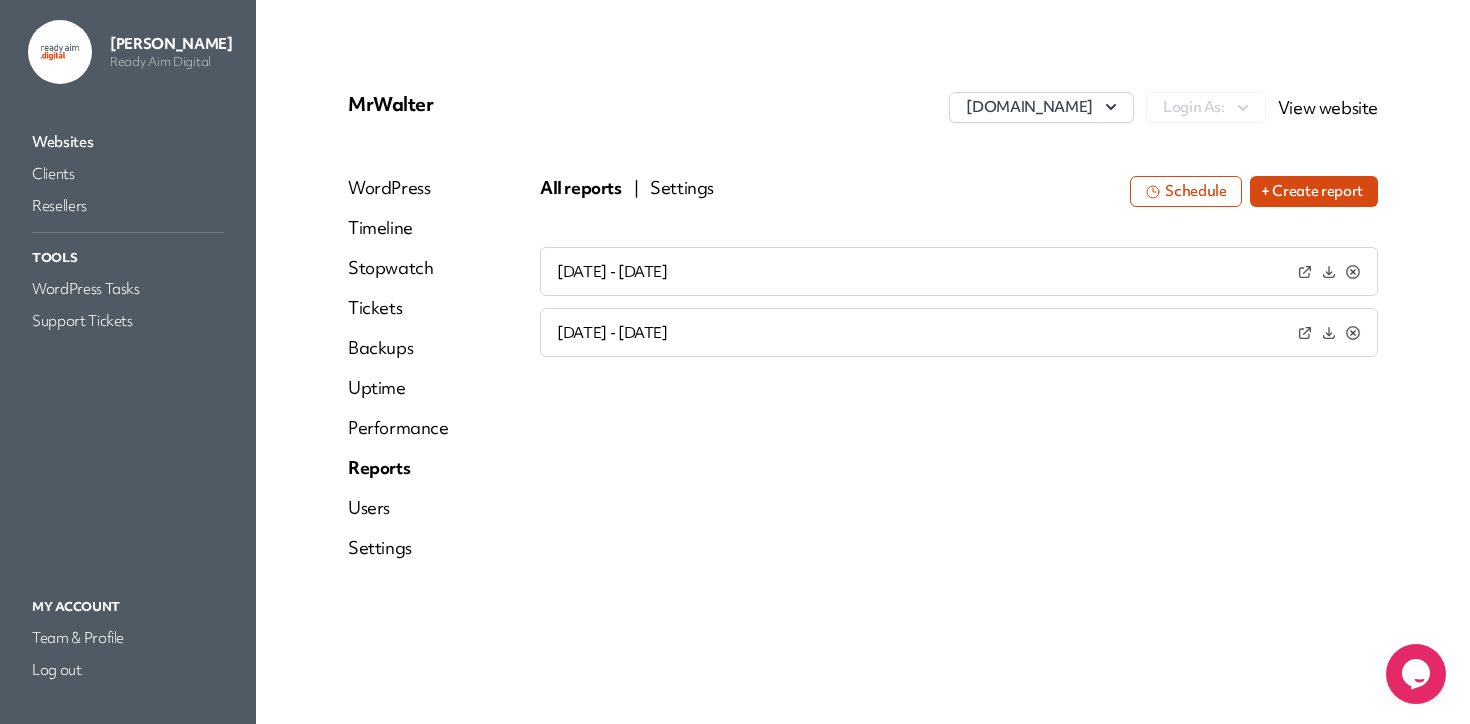 click on "+ Create report" at bounding box center (1314, 191) 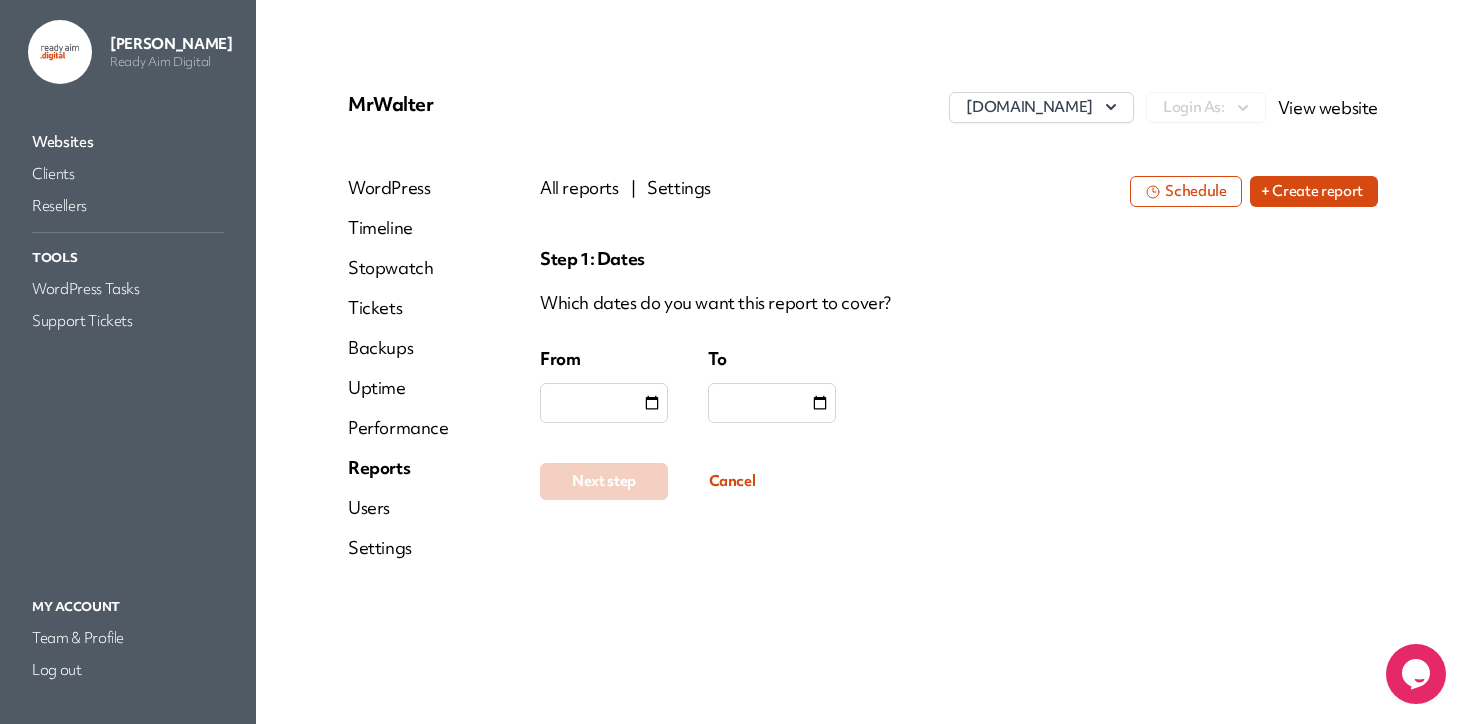 click at bounding box center [604, 403] 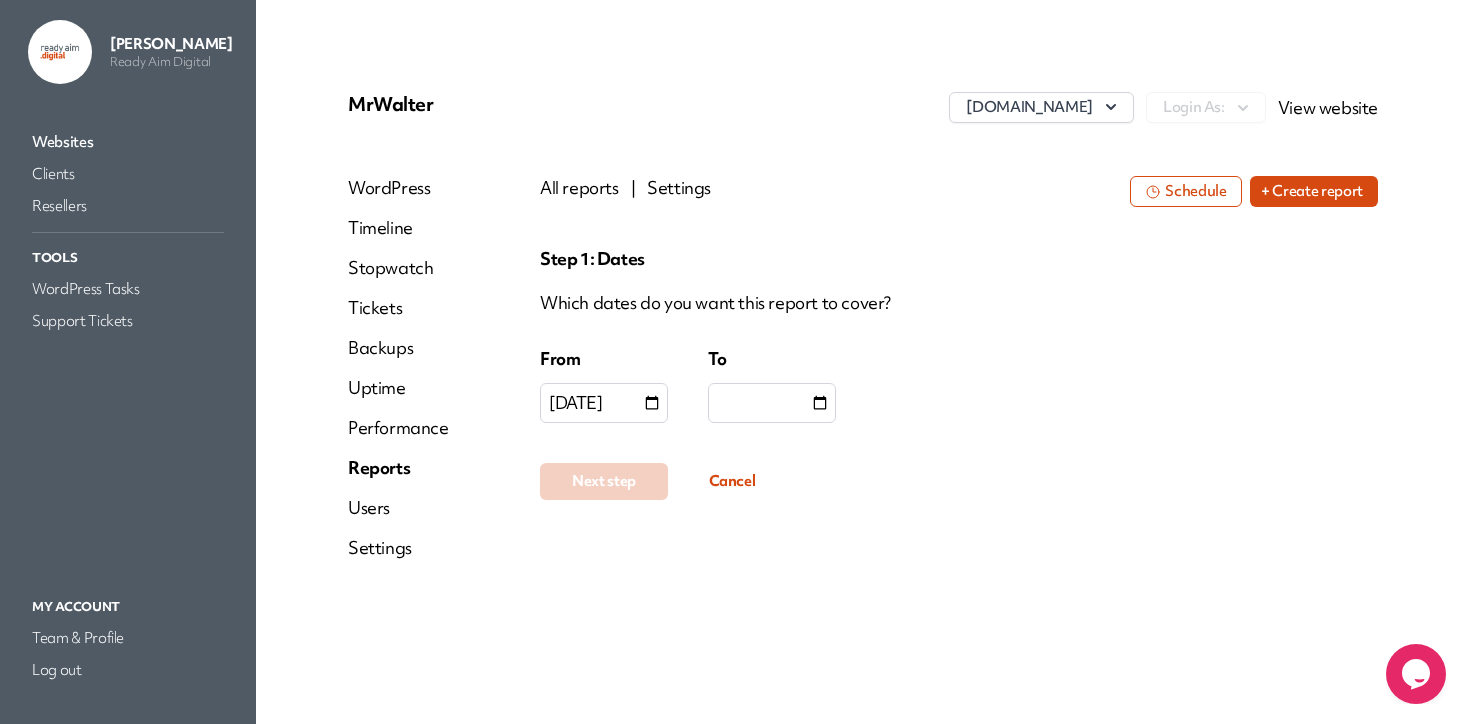 type on "**********" 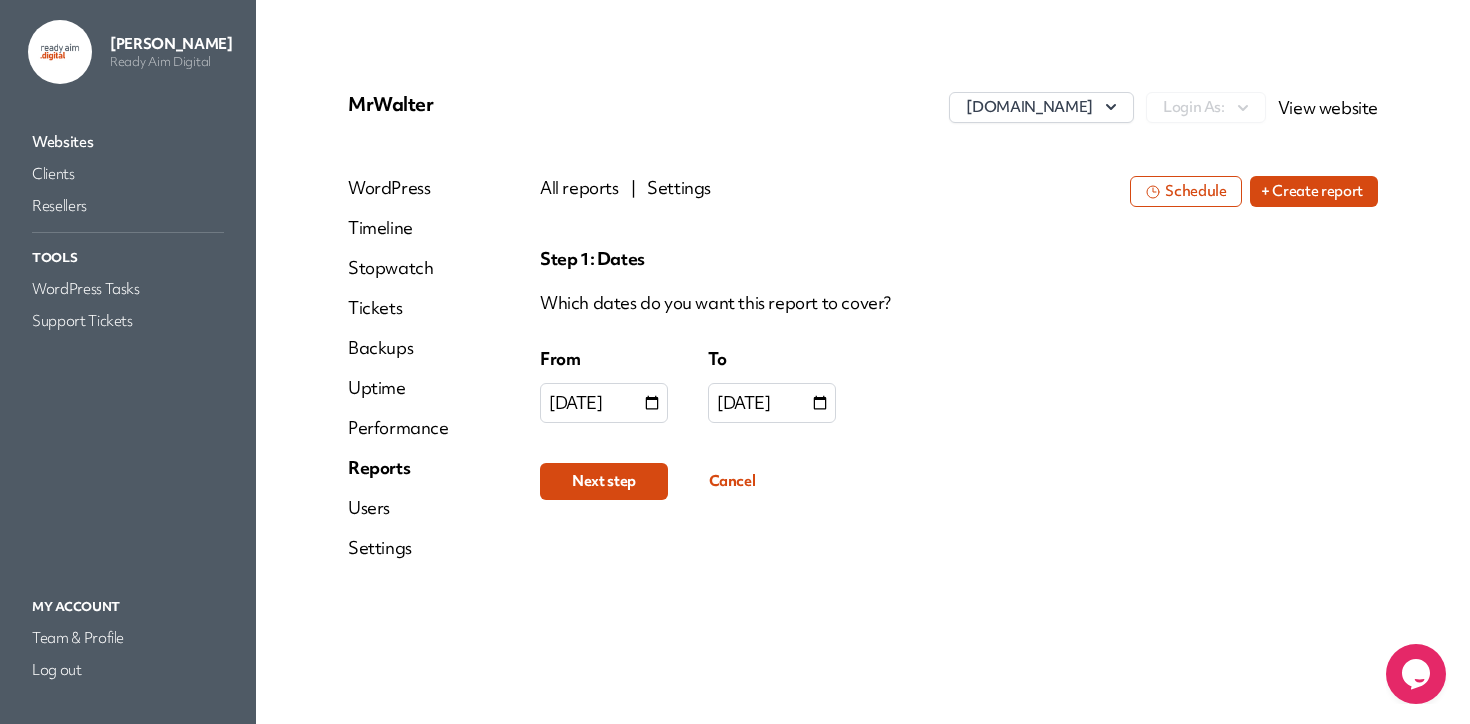 click on "Next step" at bounding box center (604, 481) 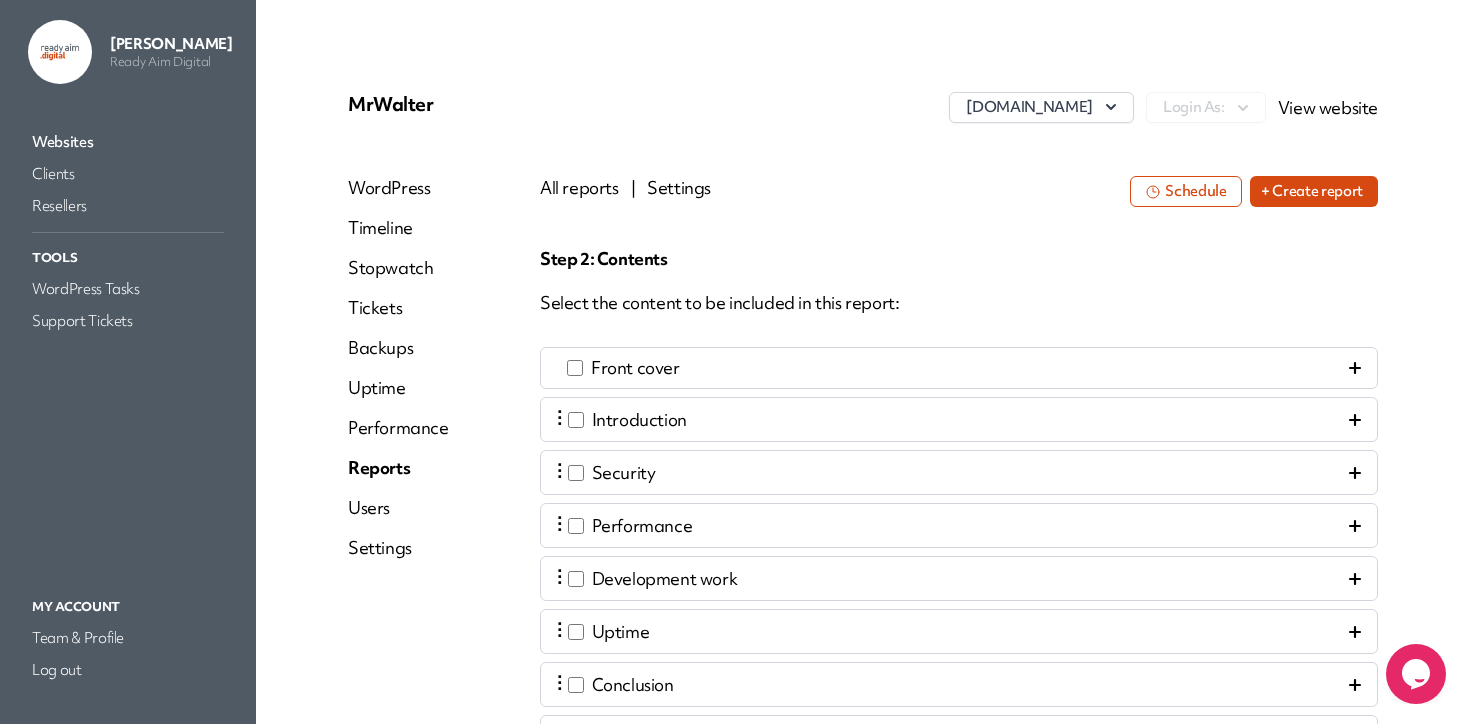 click on "Front cover" at bounding box center [959, 368] 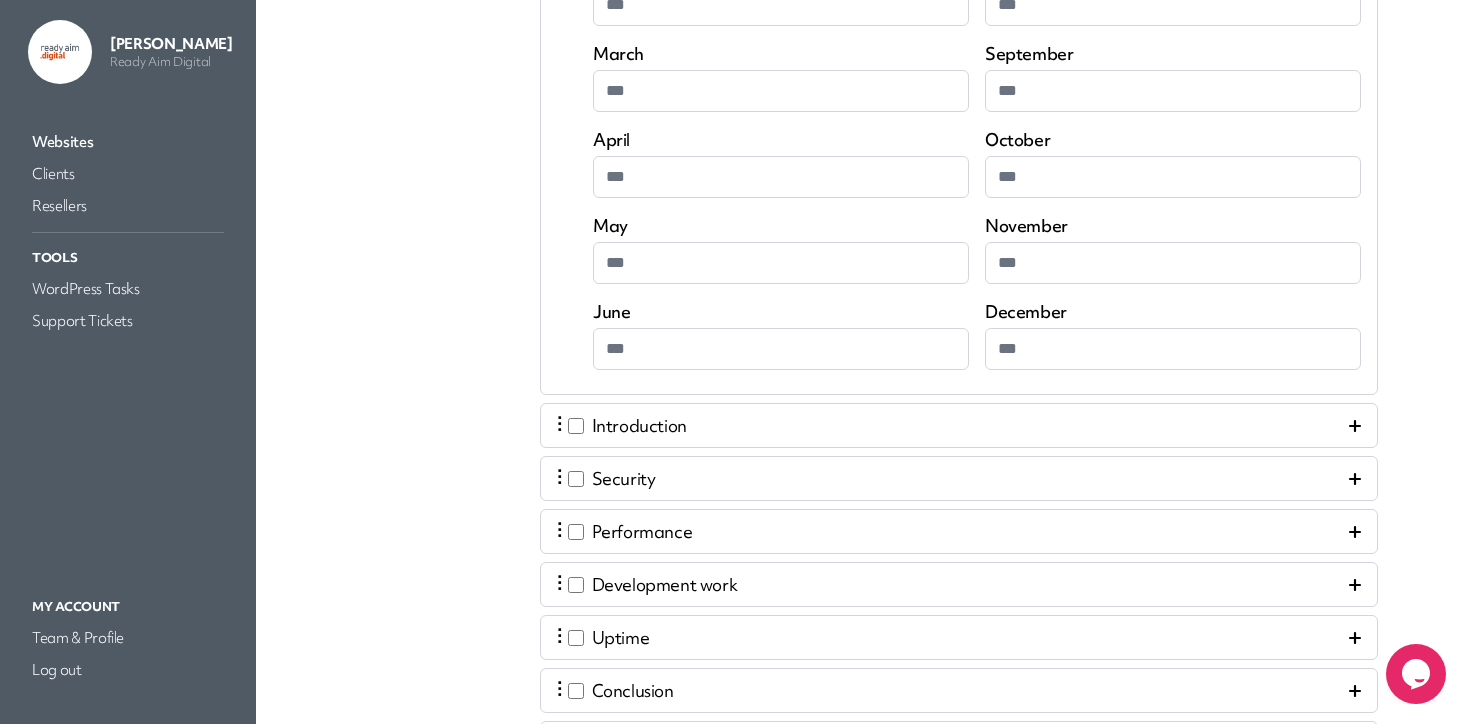 click on "⋮     Introduction" at bounding box center [959, 425] 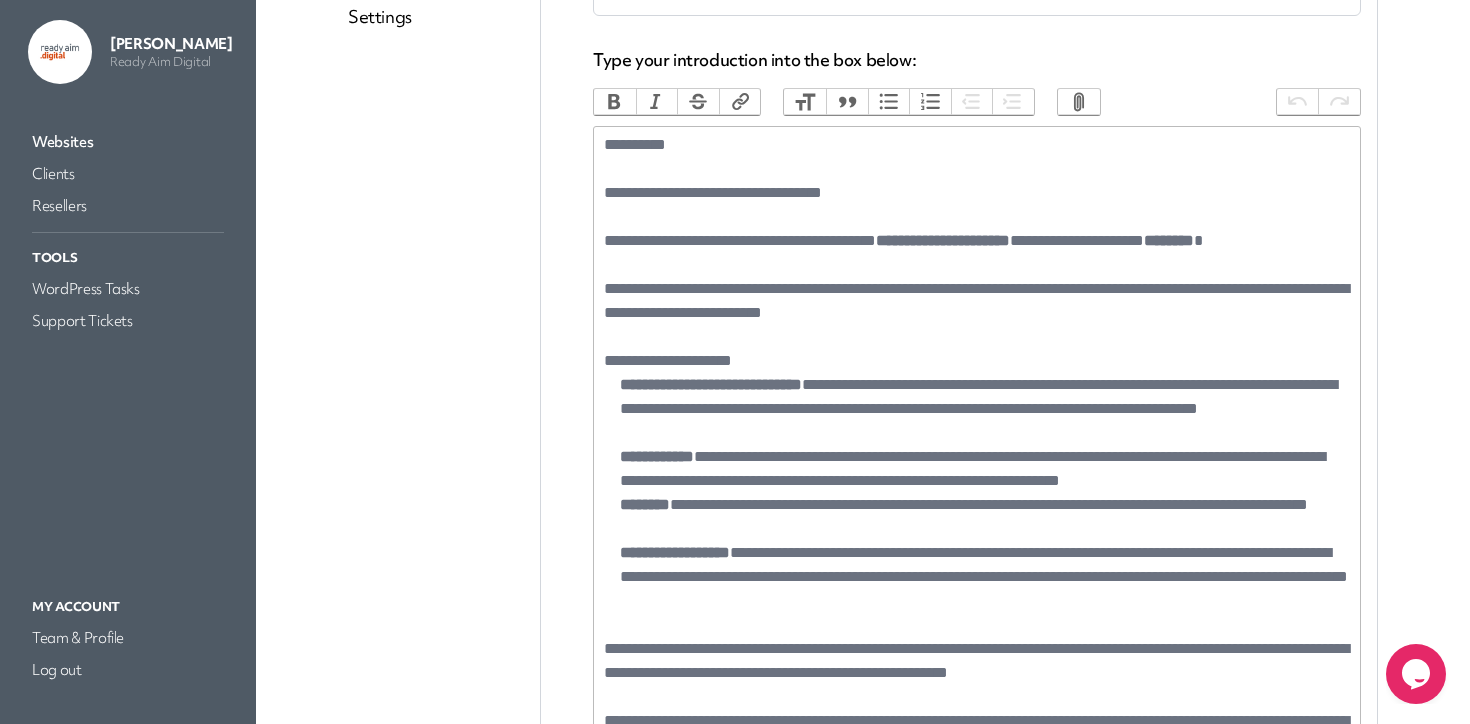 scroll, scrollTop: 527, scrollLeft: 0, axis: vertical 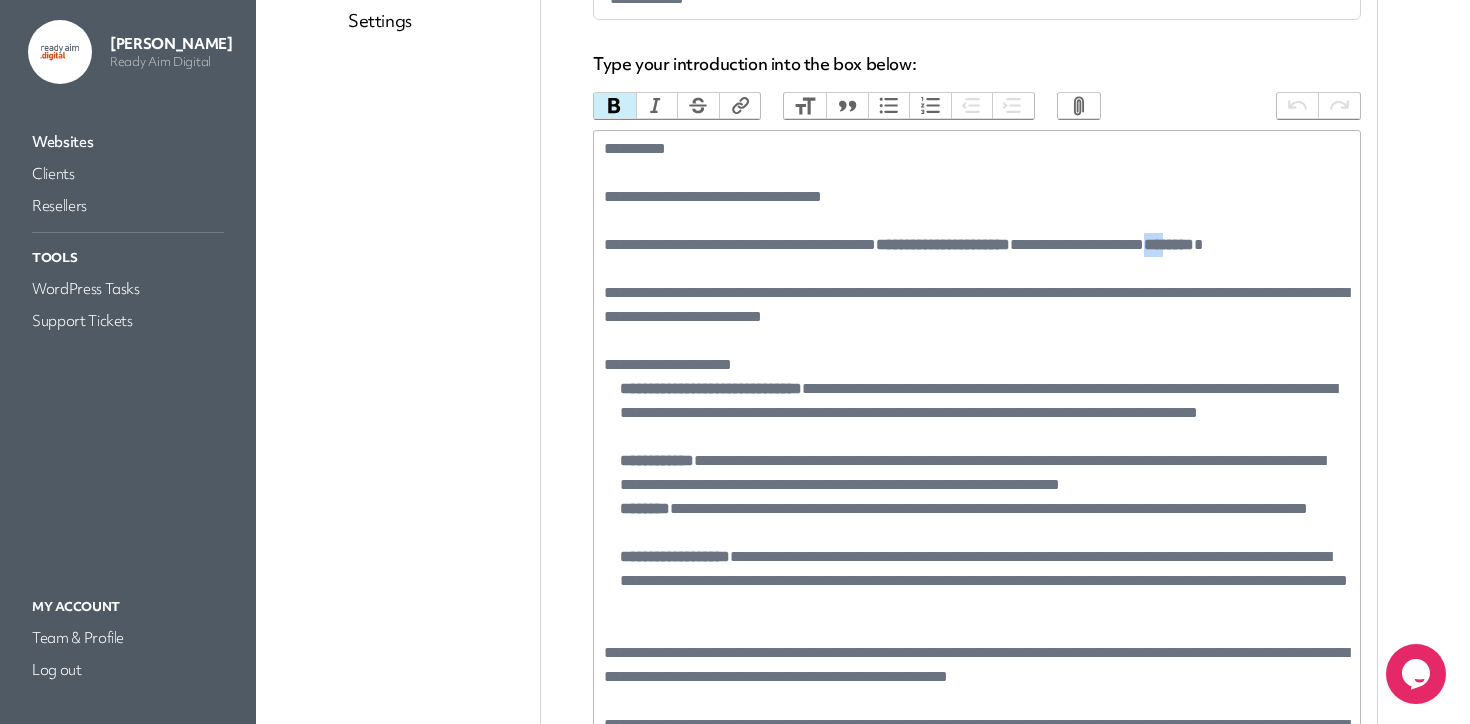 drag, startPoint x: 1298, startPoint y: 242, endPoint x: 1266, endPoint y: 246, distance: 32.24903 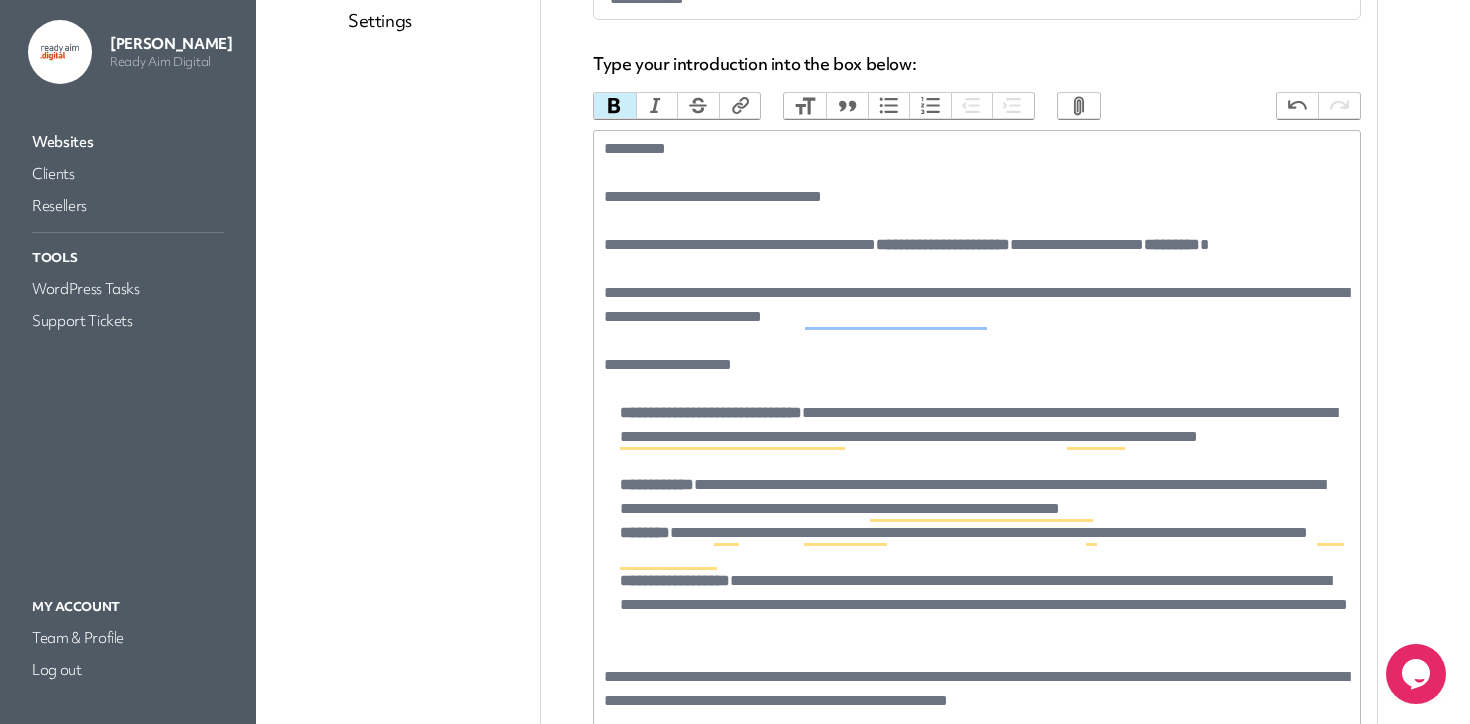 type on "**********" 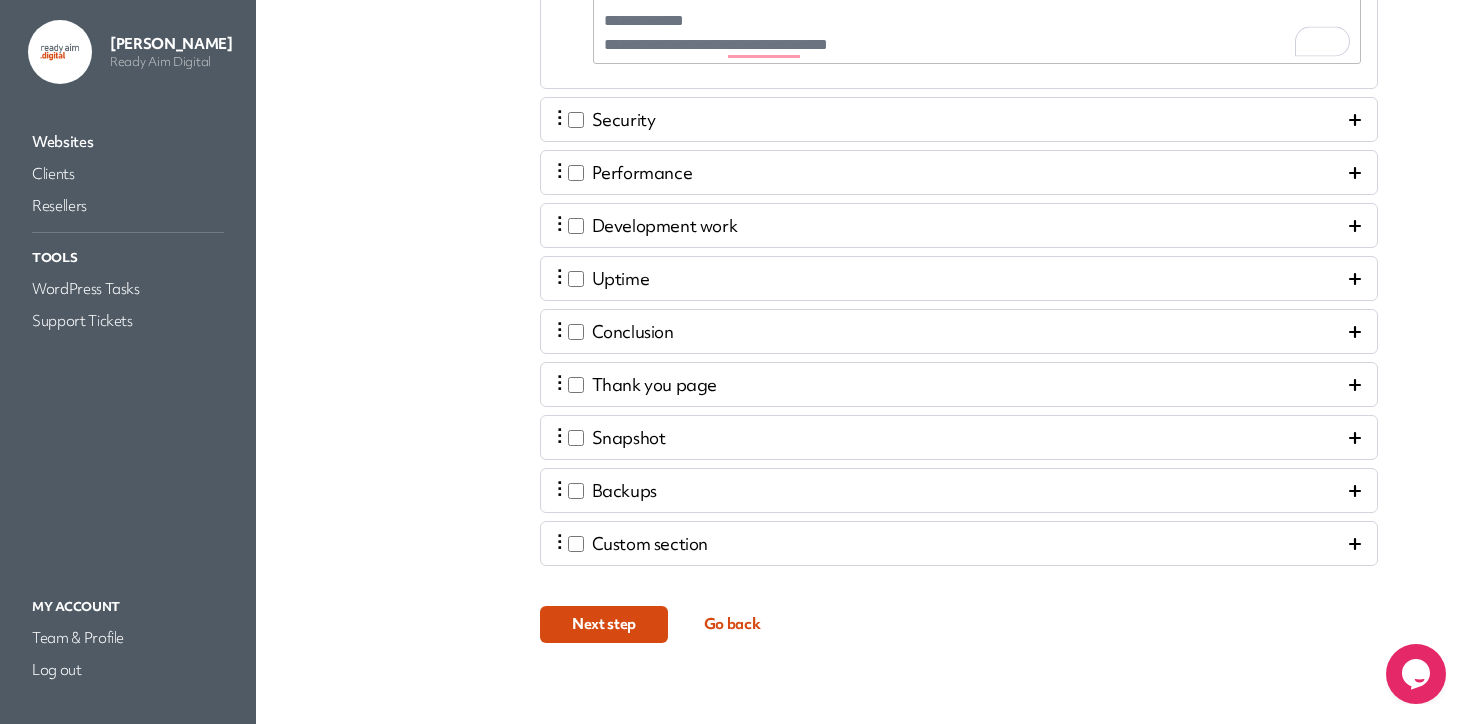 scroll, scrollTop: 1338, scrollLeft: 0, axis: vertical 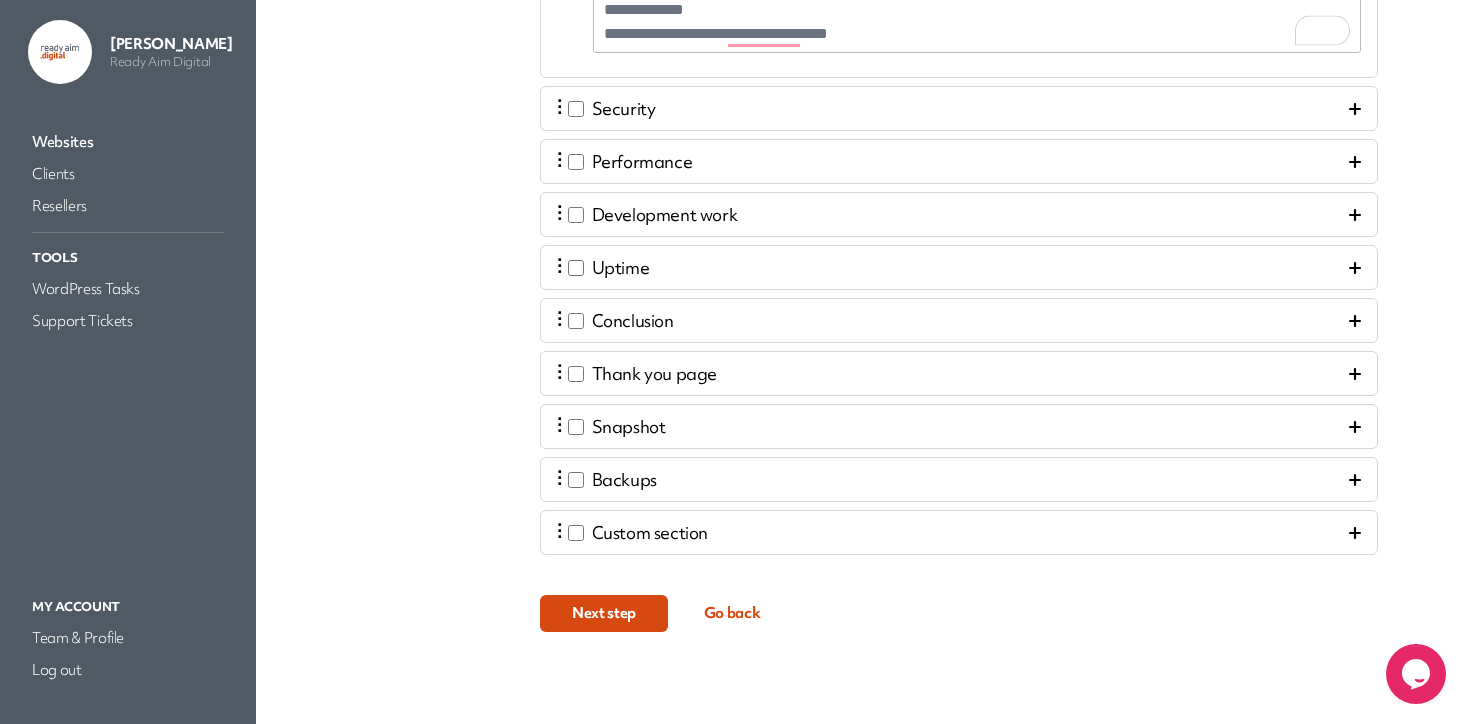 click on "Next step" at bounding box center [604, 613] 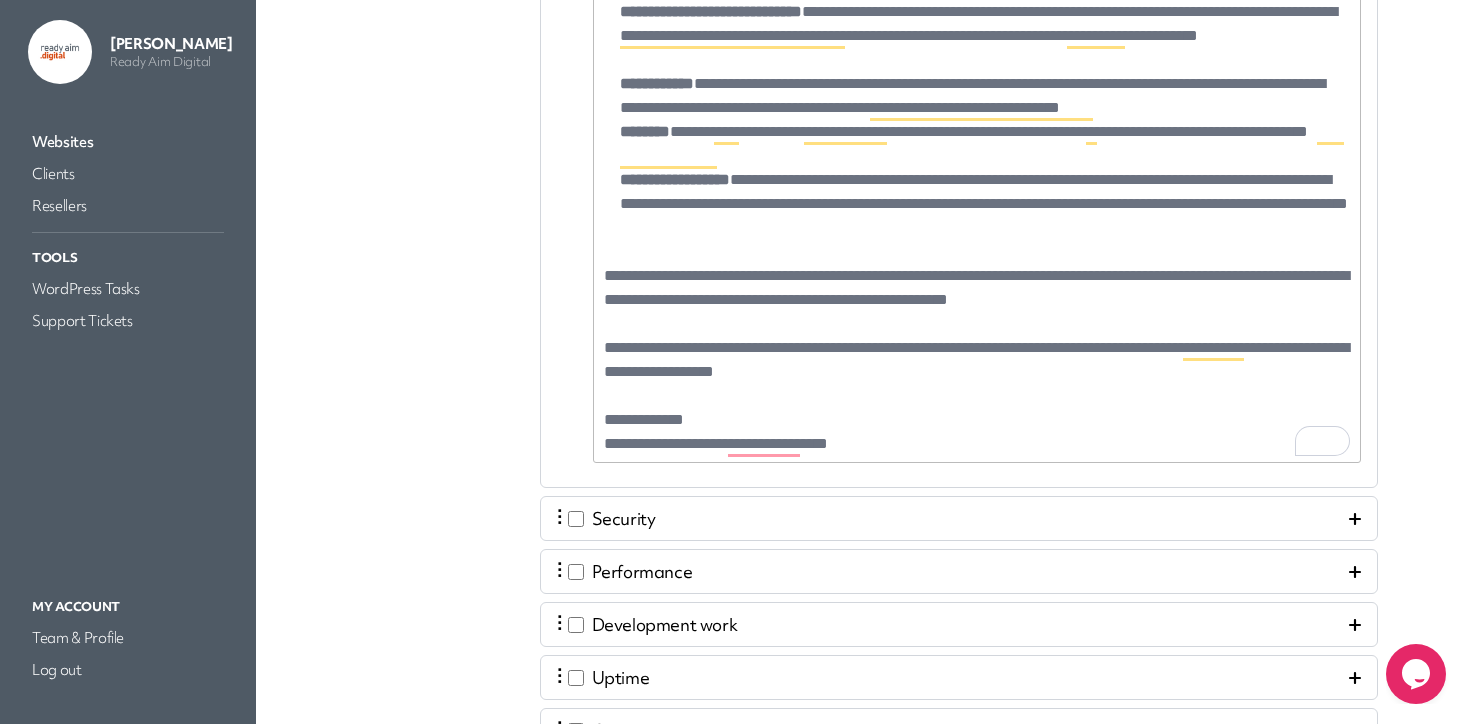 scroll, scrollTop: 0, scrollLeft: 0, axis: both 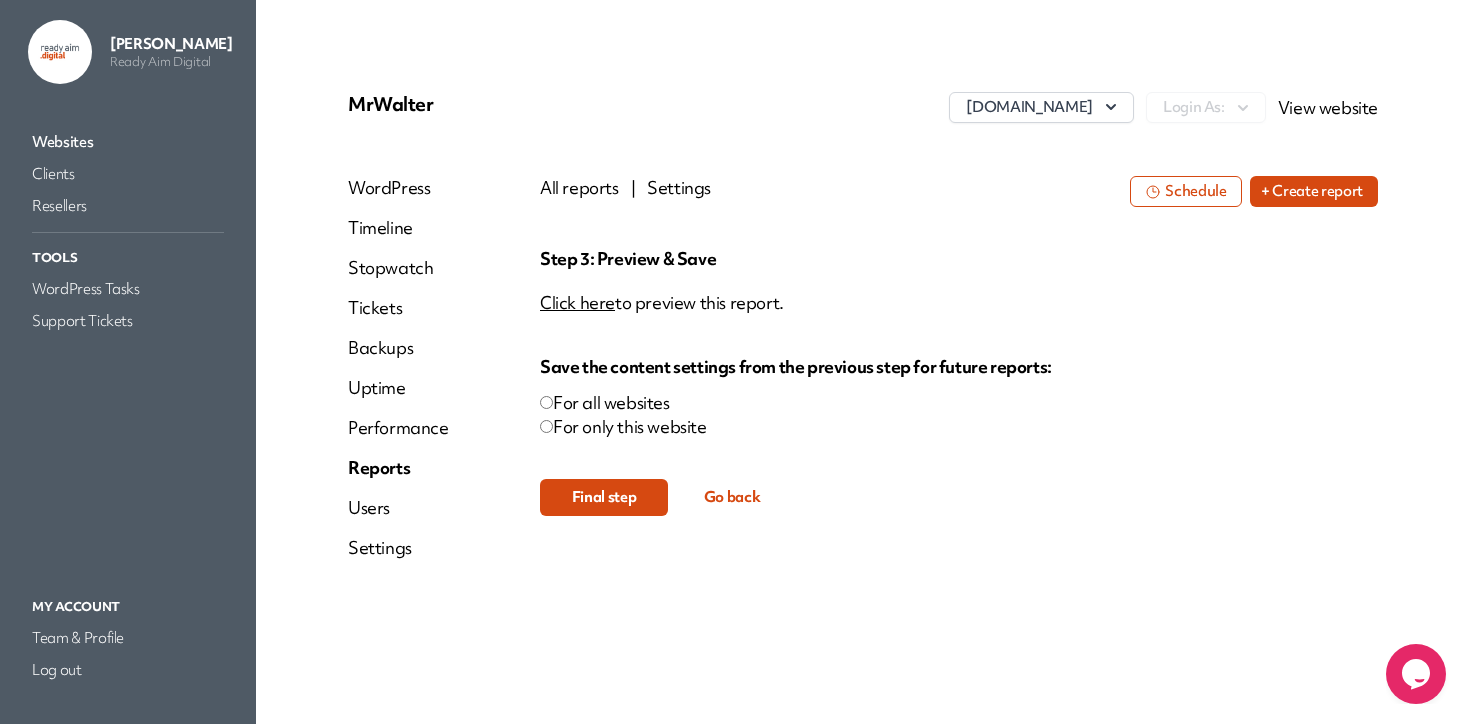 click on "For only this website" at bounding box center [959, 427] 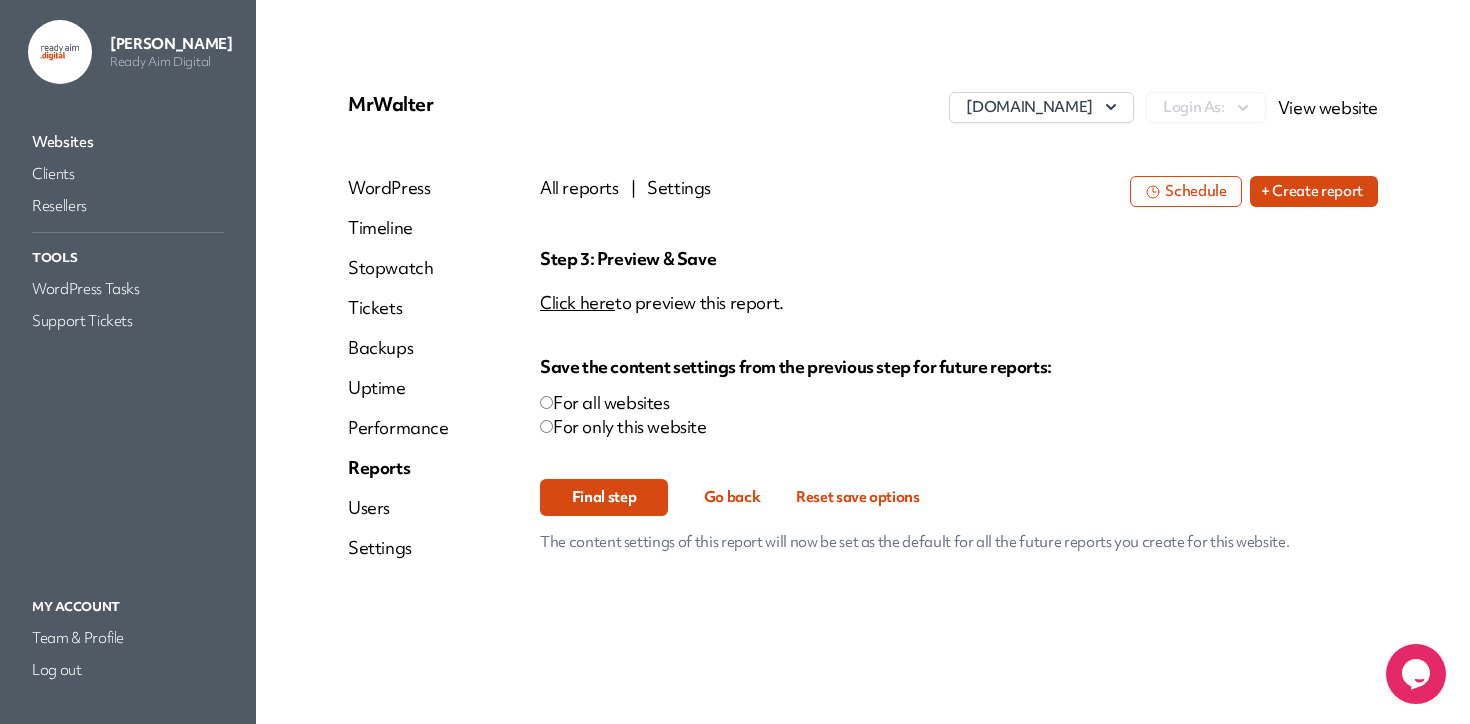 click on "Final step" at bounding box center (604, 497) 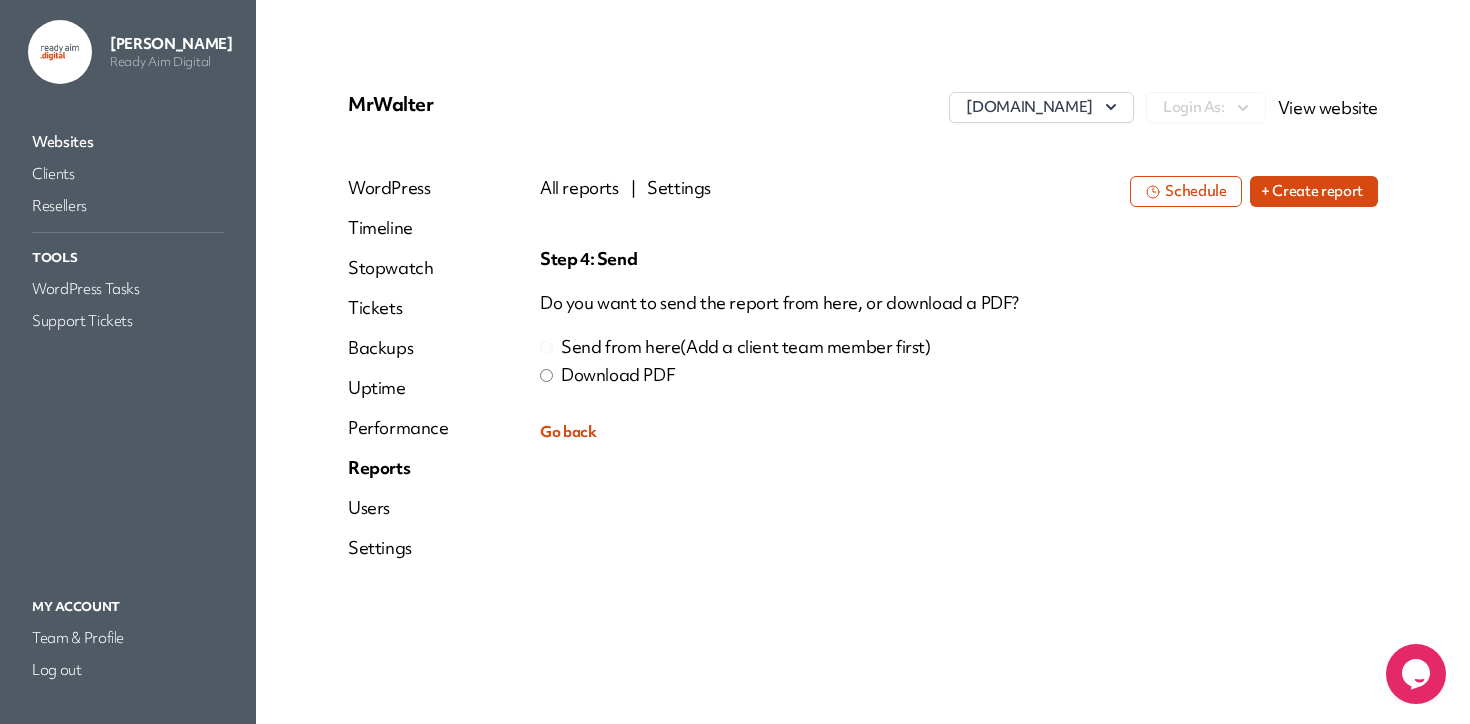 click on "Download PDF" at bounding box center [618, 375] 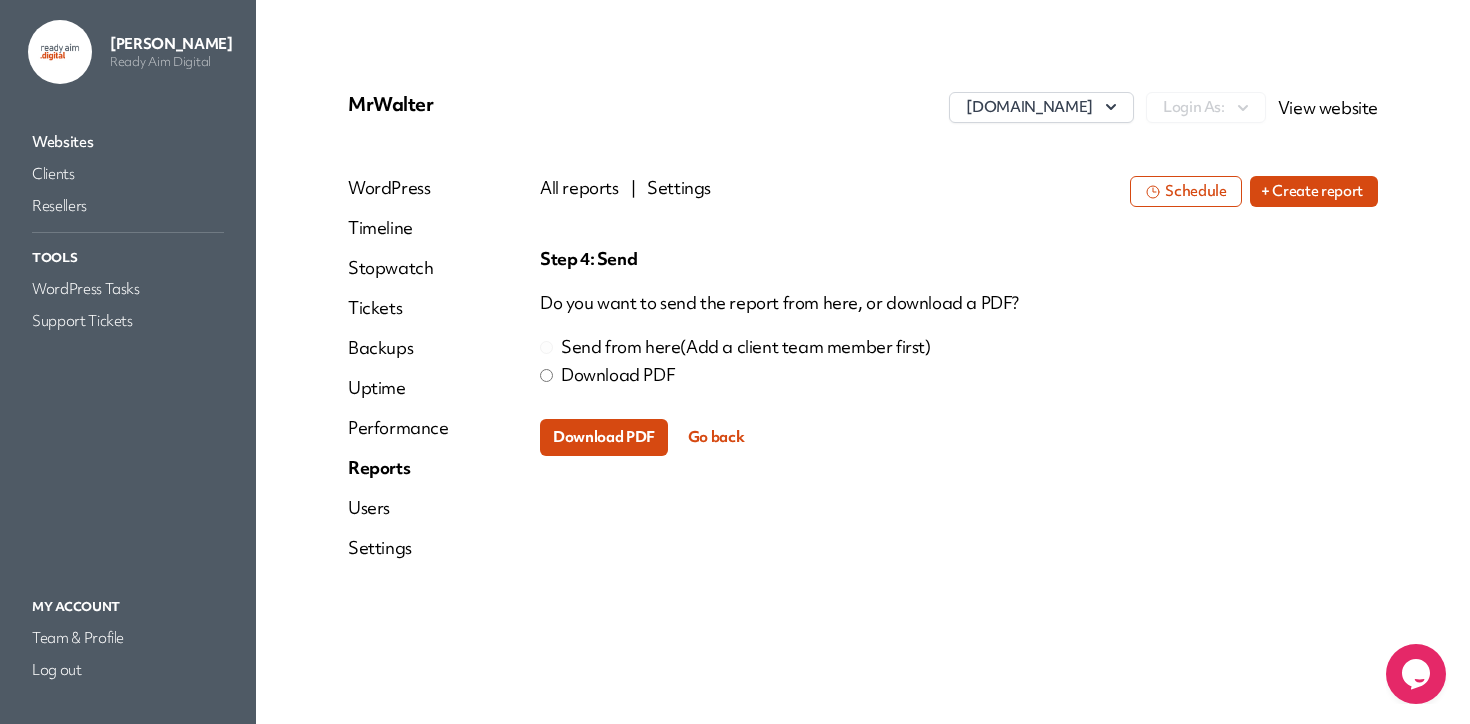 click on "Download PDF" at bounding box center (604, 437) 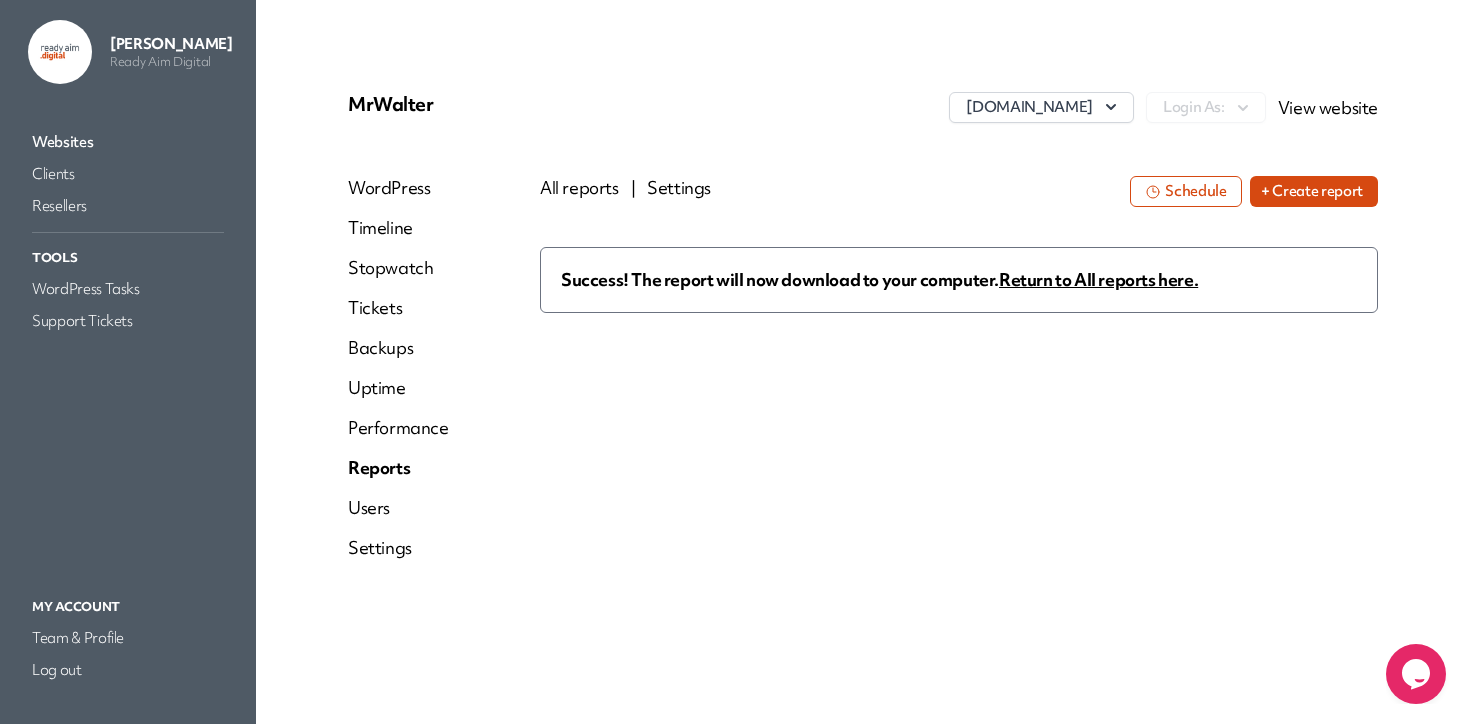 drag, startPoint x: 926, startPoint y: 169, endPoint x: 887, endPoint y: 206, distance: 53.75872 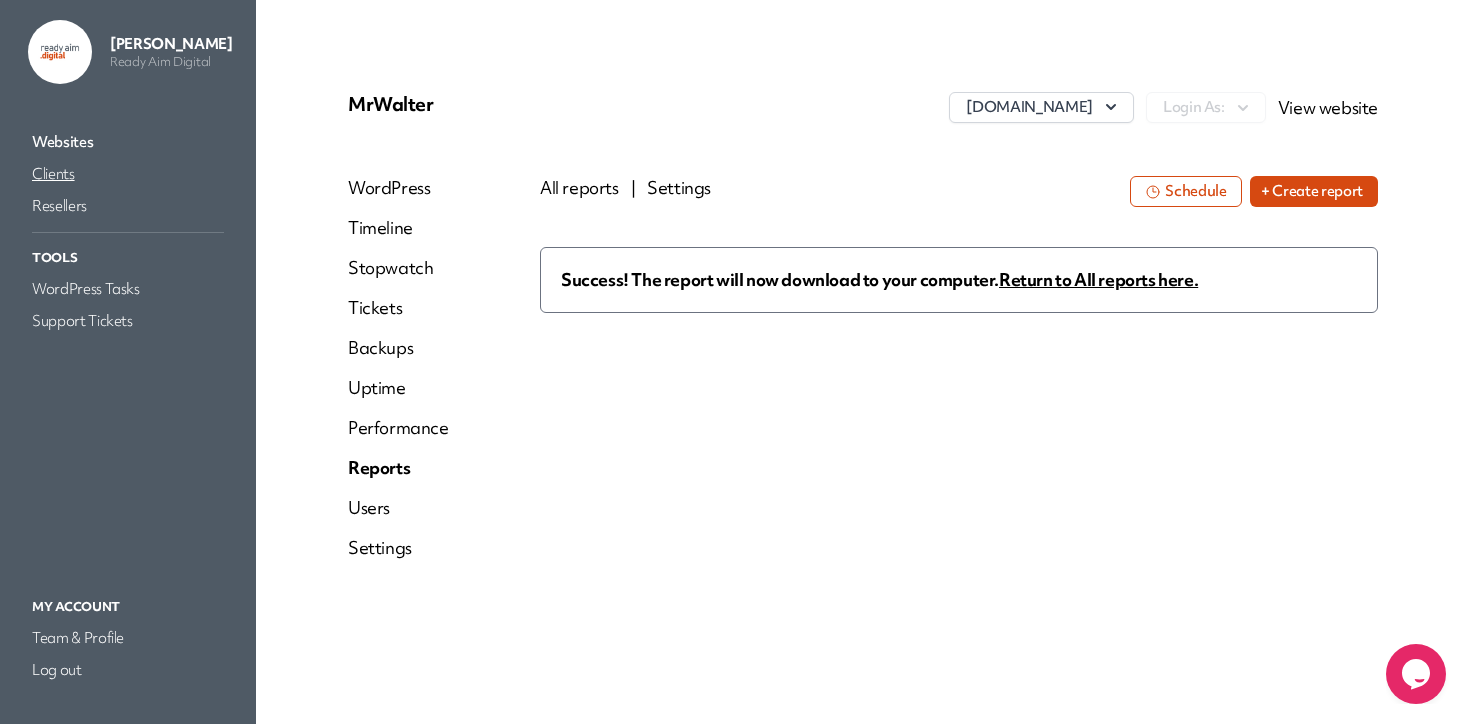 click on "Clients" at bounding box center (128, 174) 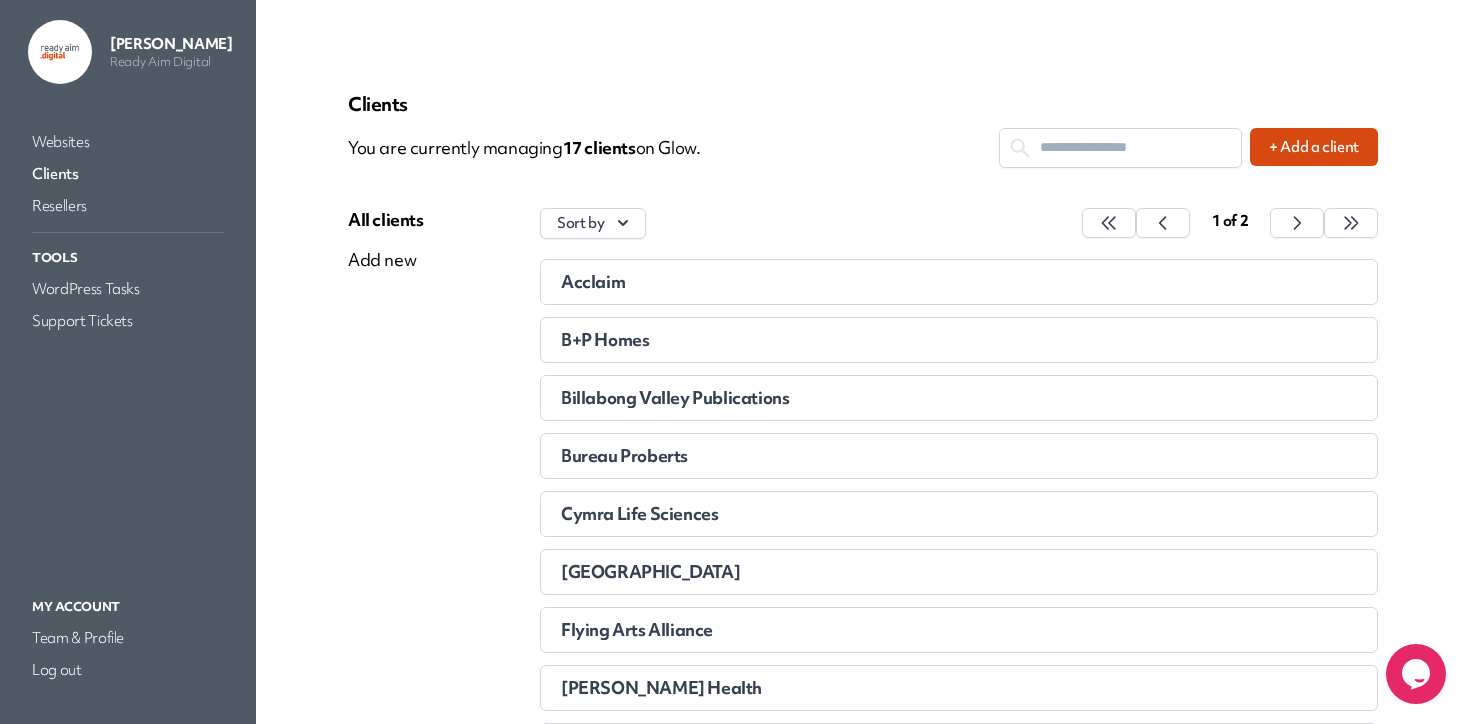 click on "B+P Homes" at bounding box center [859, 340] 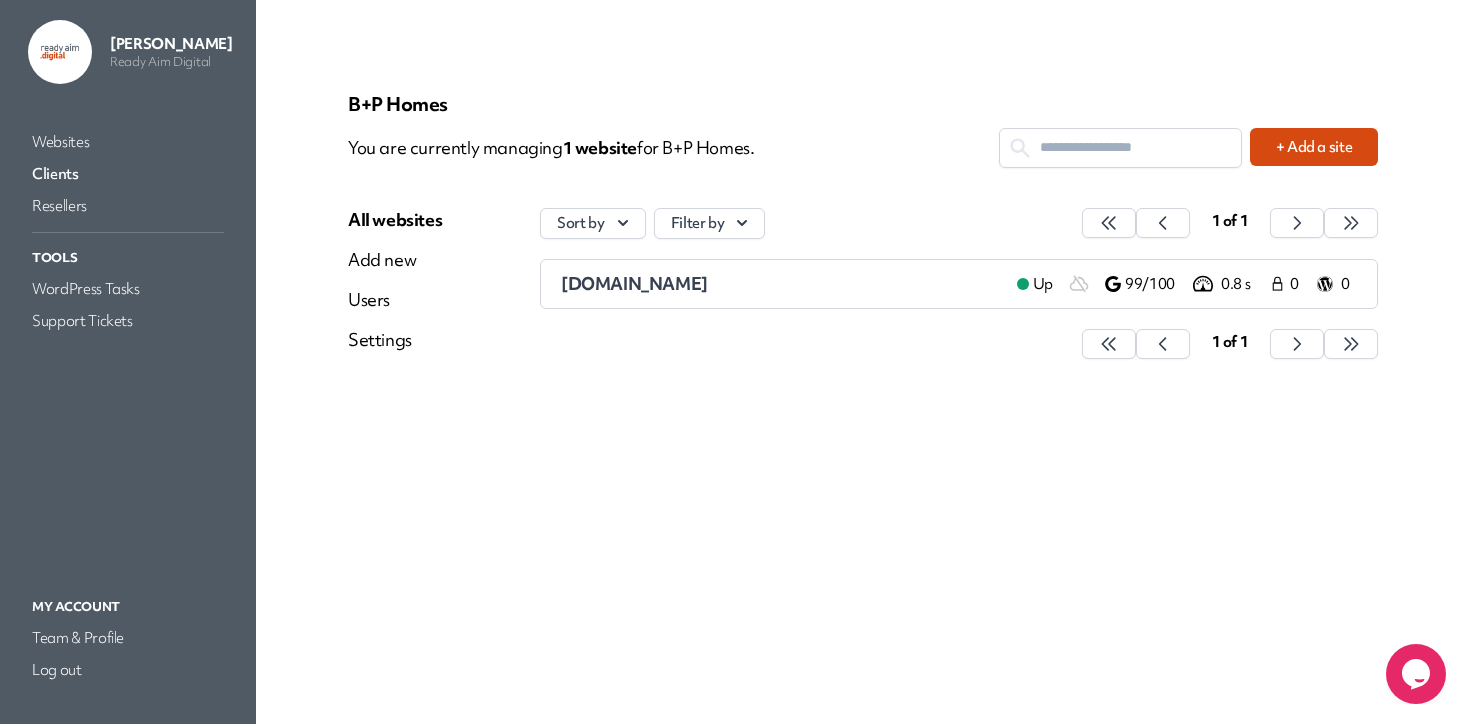 click on "bphomes.com.au
Up
99/100     0.8 s
0
0" at bounding box center [959, 284] 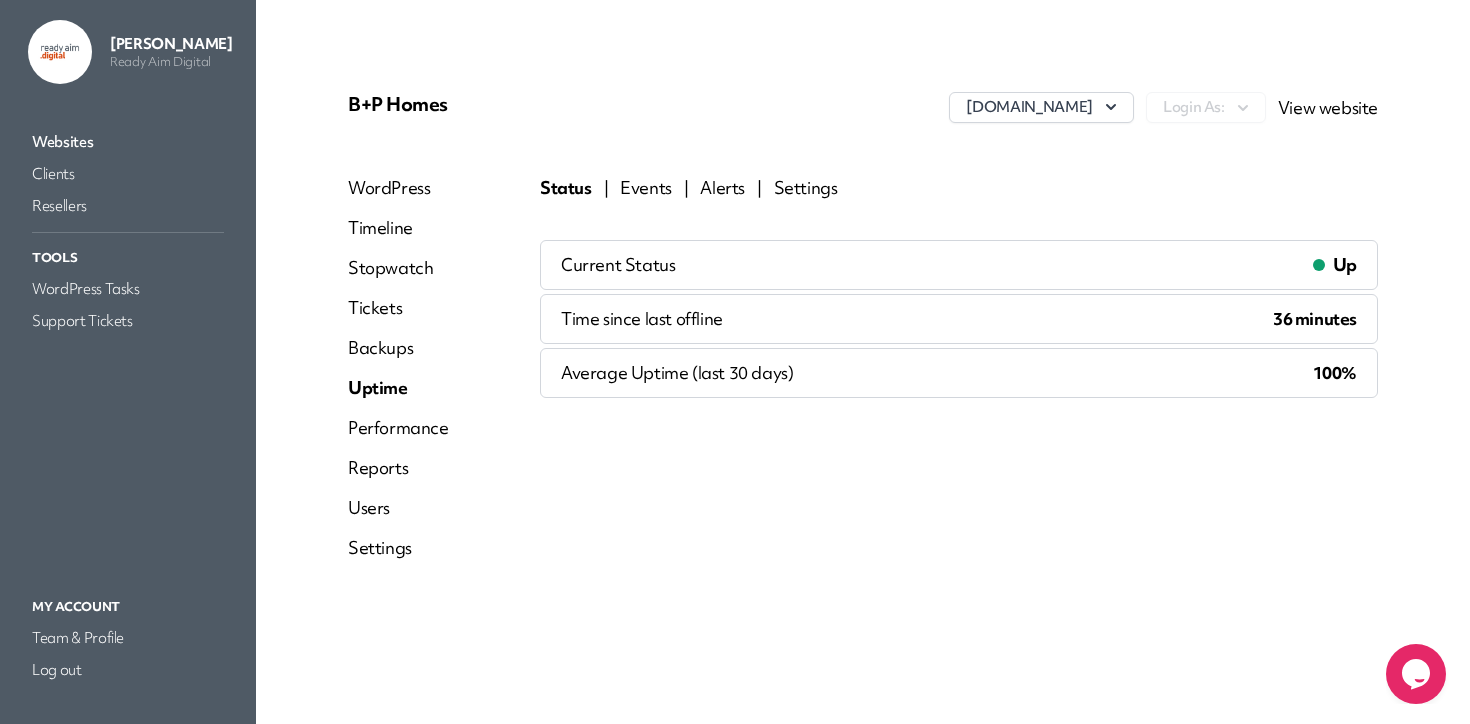 click on "Reports" at bounding box center (398, 468) 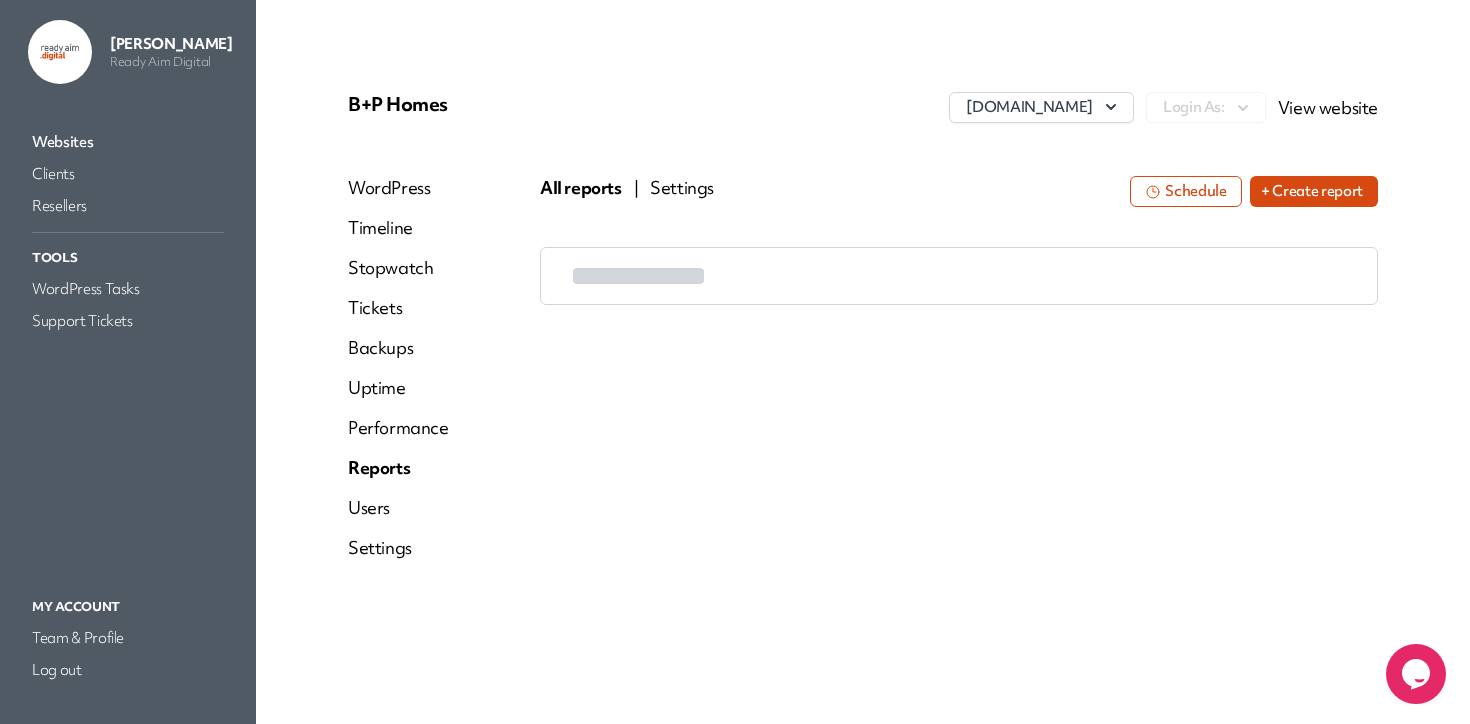 click on "+ Create report" at bounding box center [1314, 191] 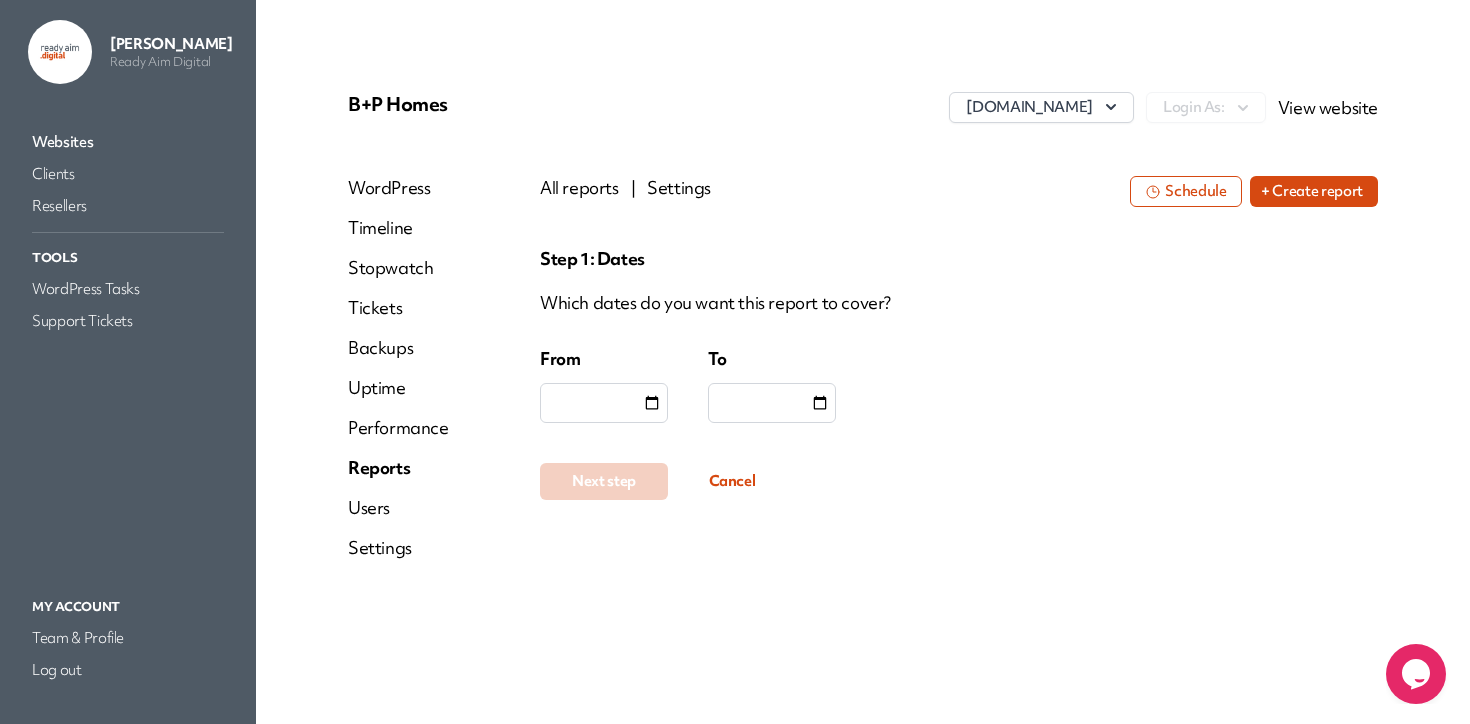 click at bounding box center [604, 403] 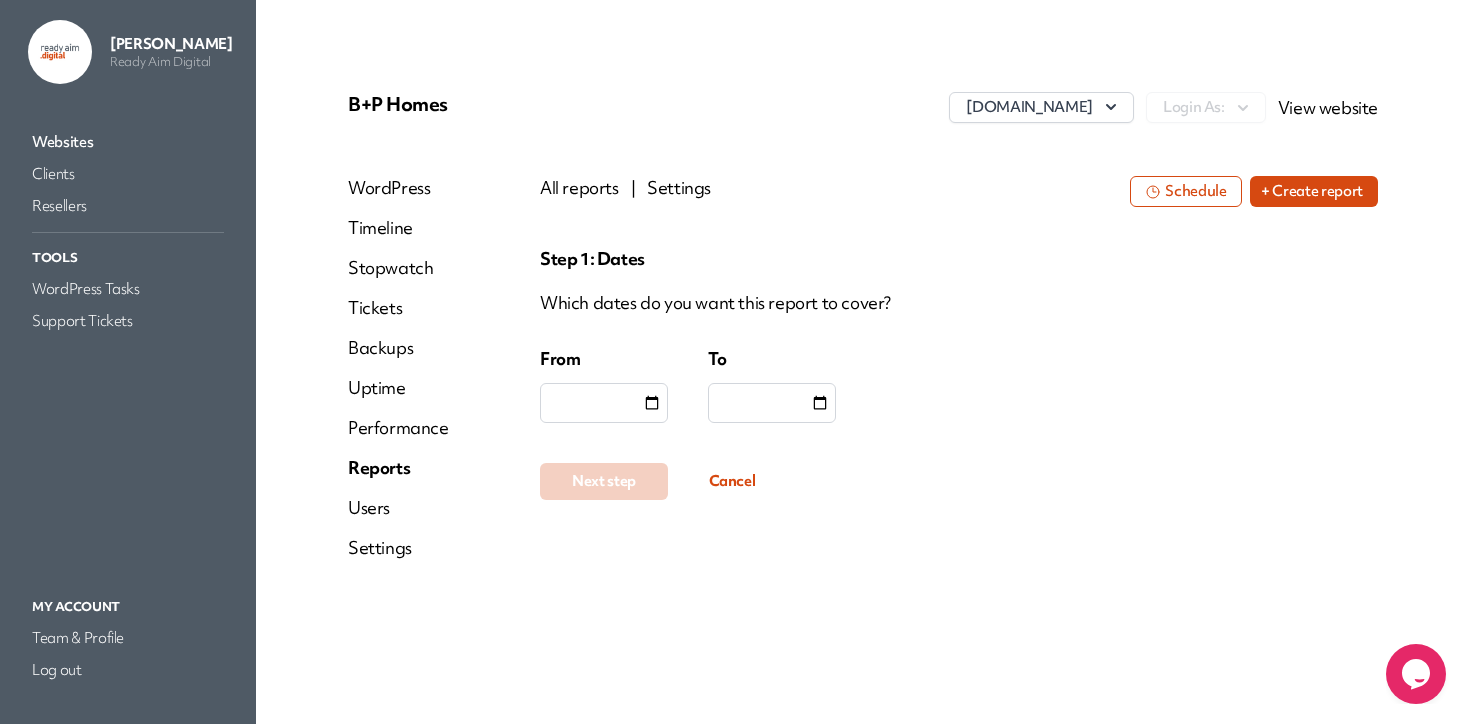 click on "Step 1: Dates   Which dates do you want this report to cover?   From       To
Next step
Cancel" at bounding box center (959, 447) 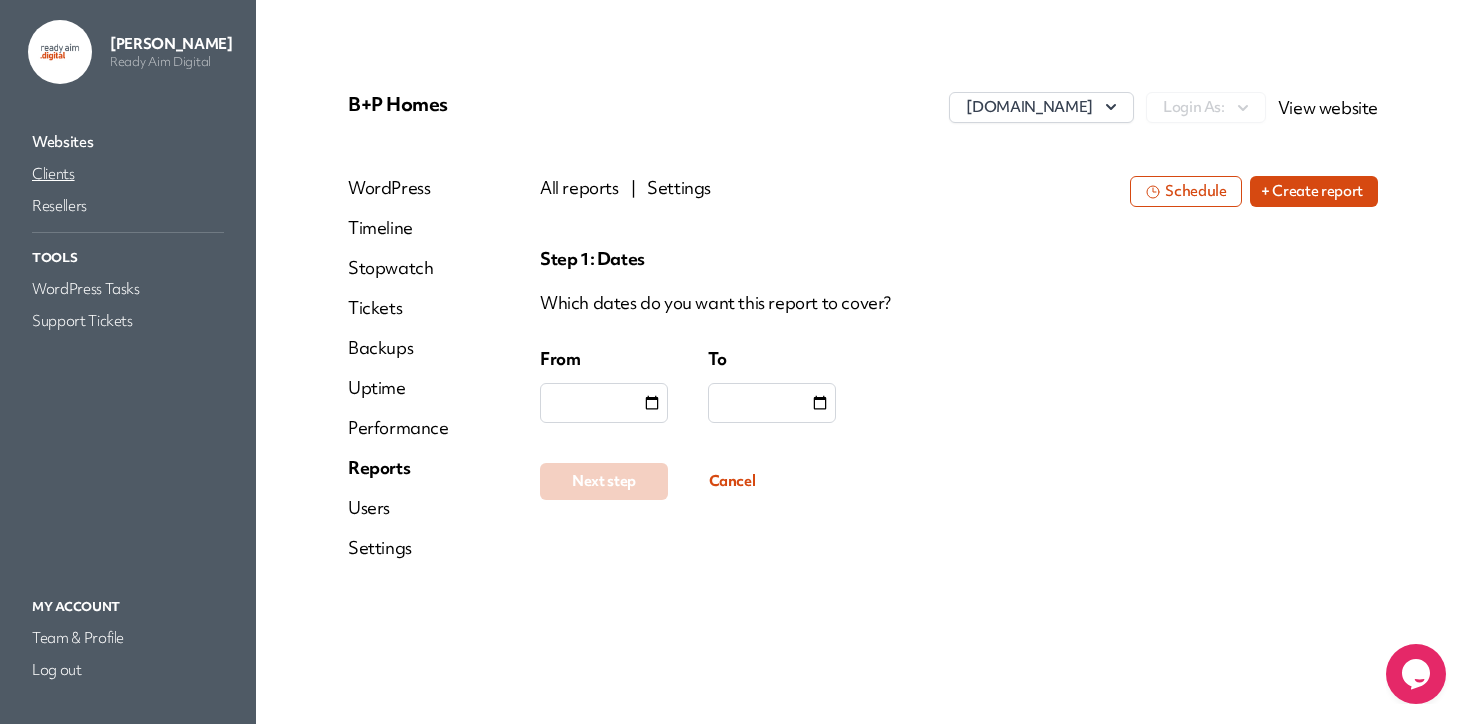 click on "Clients" at bounding box center (128, 174) 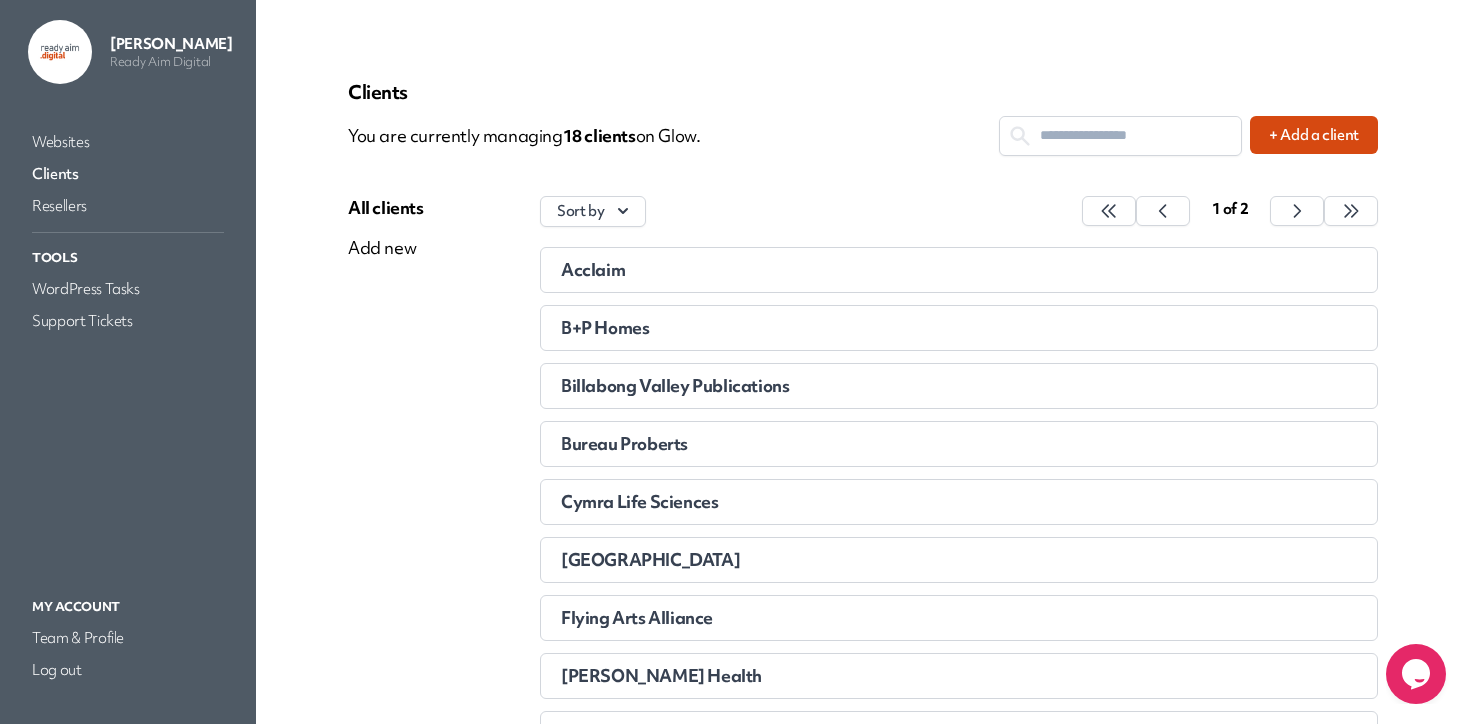 scroll, scrollTop: 15, scrollLeft: 0, axis: vertical 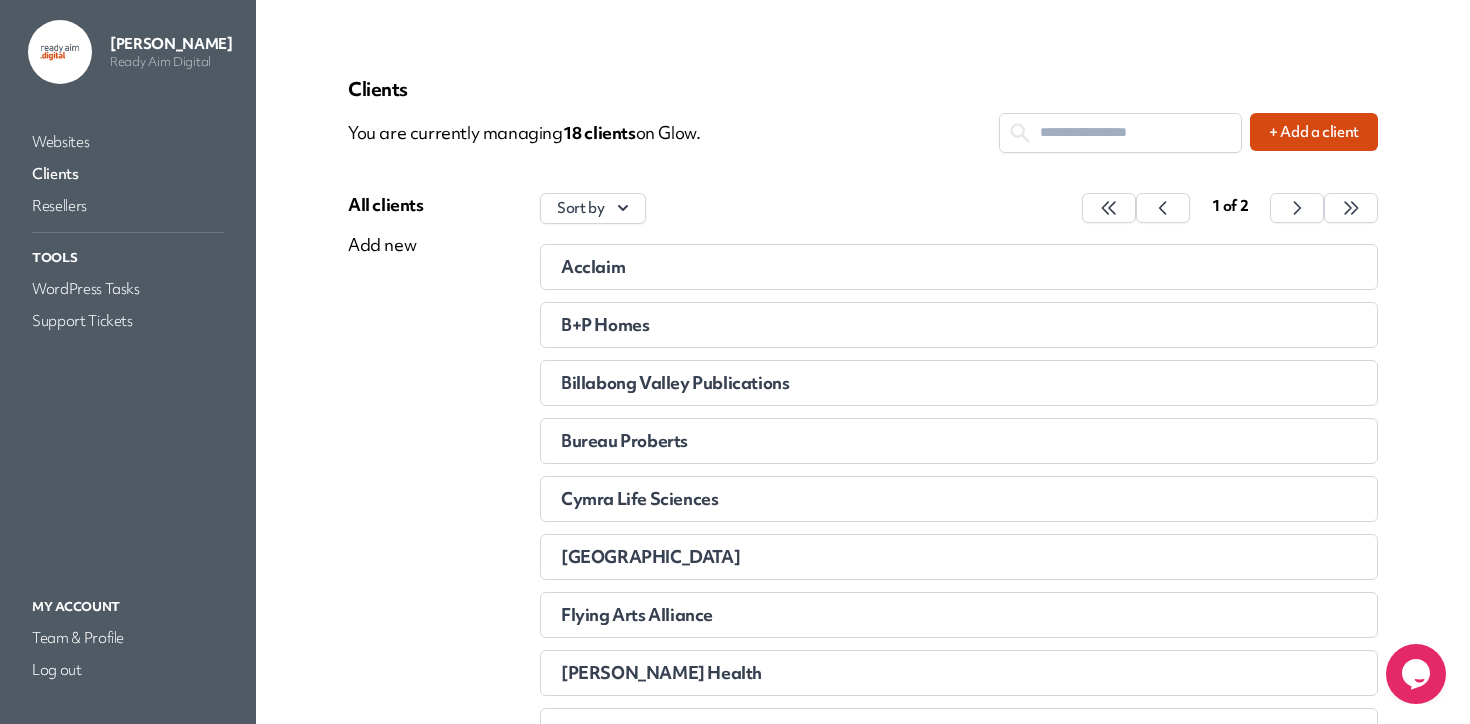 click on "B+P Homes" at bounding box center (859, 325) 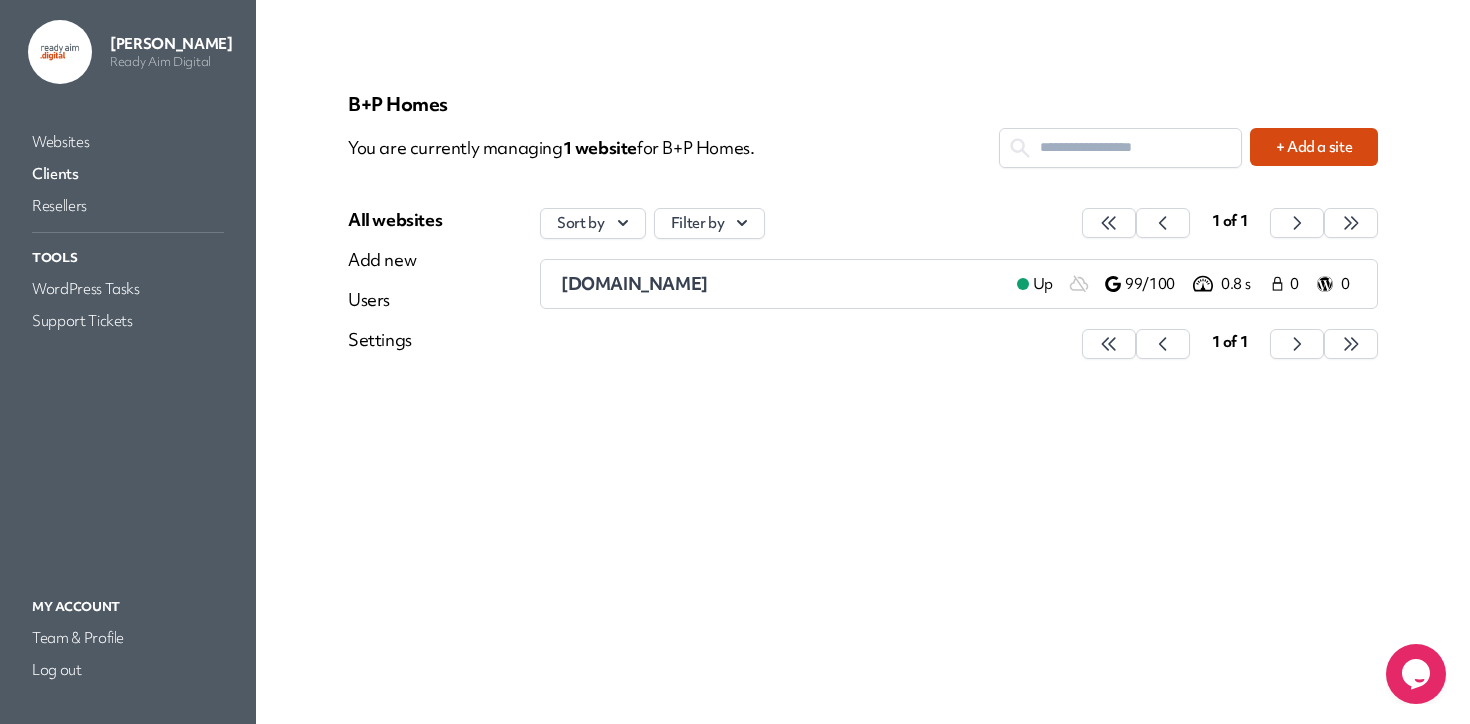 click on "bphomes.com.au" at bounding box center [781, 284] 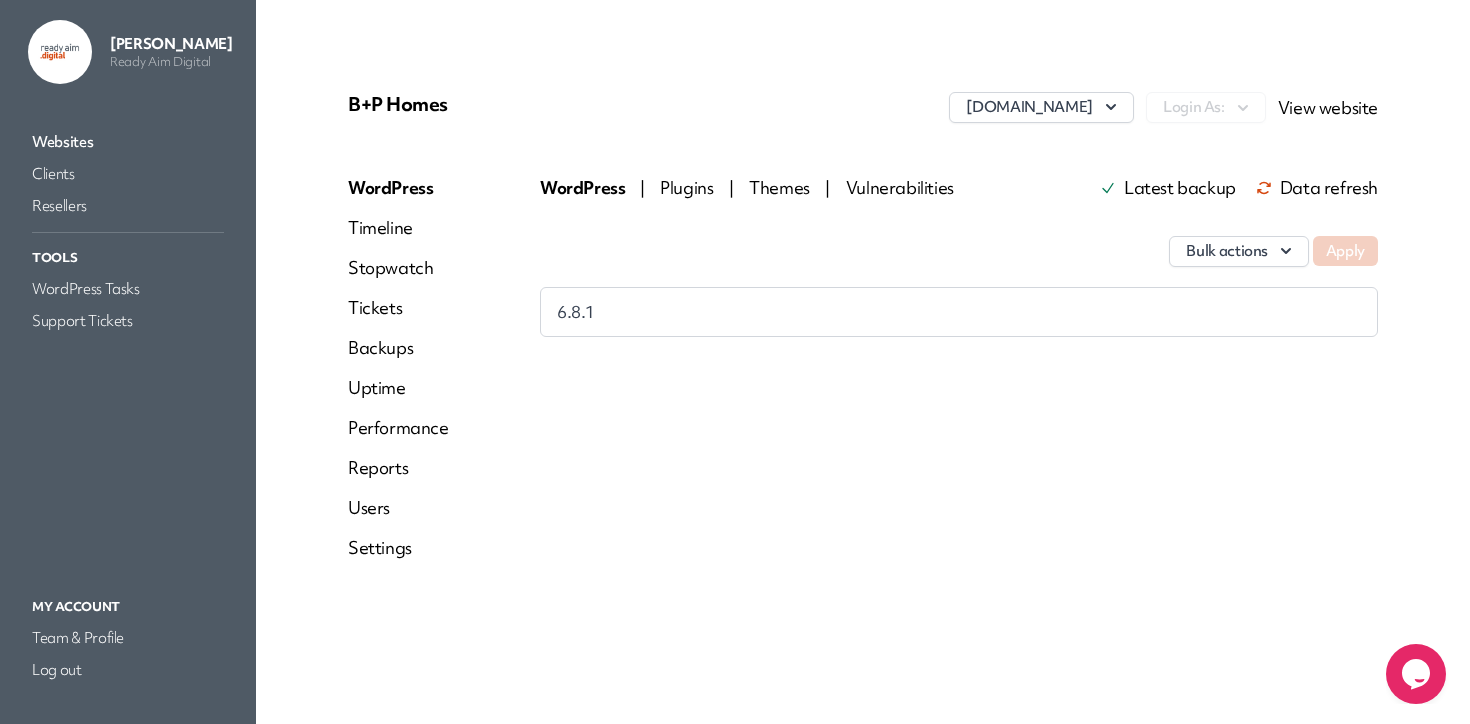 click on "Reports" at bounding box center [398, 468] 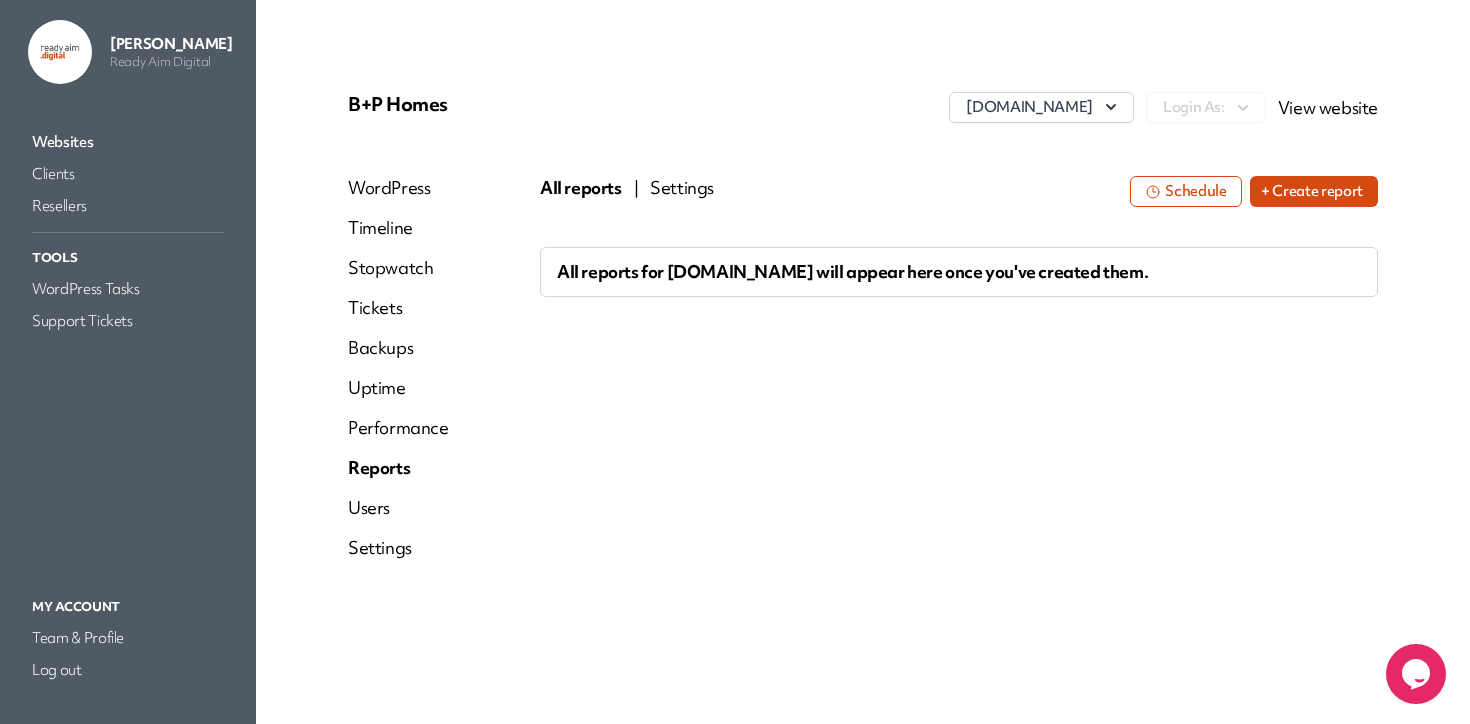 click on "+ Create report" at bounding box center (1314, 191) 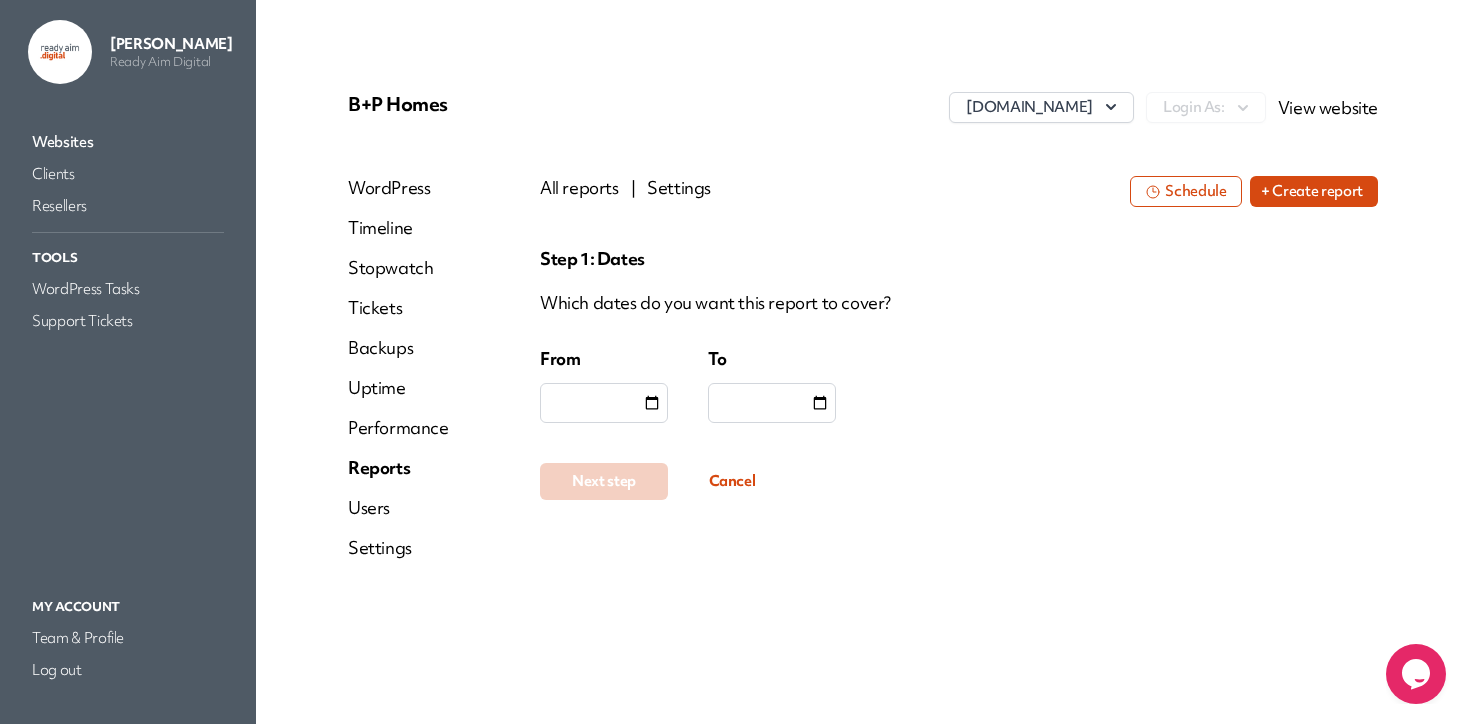 click at bounding box center (604, 403) 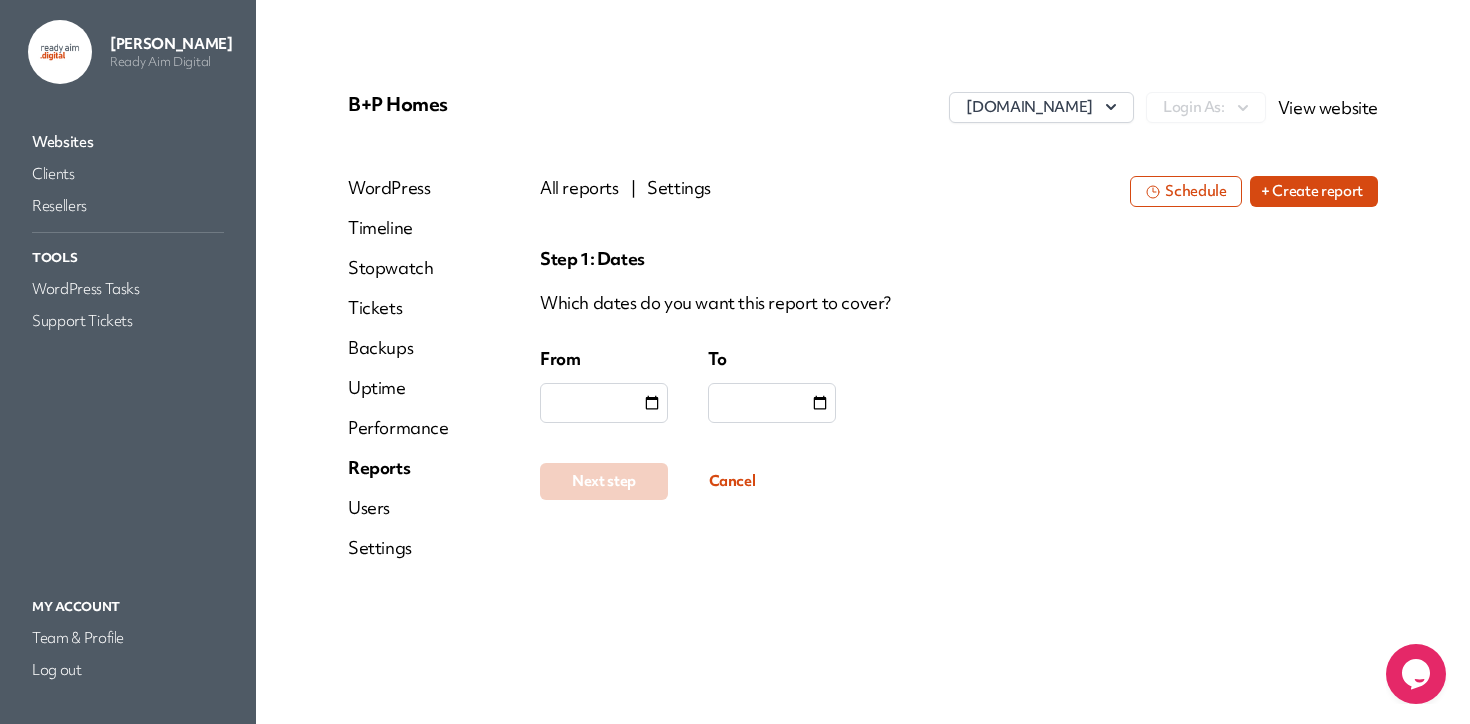 click on "Step 1: Dates   Which dates do you want this report to cover?   From       To
Next step
Cancel" at bounding box center [959, 447] 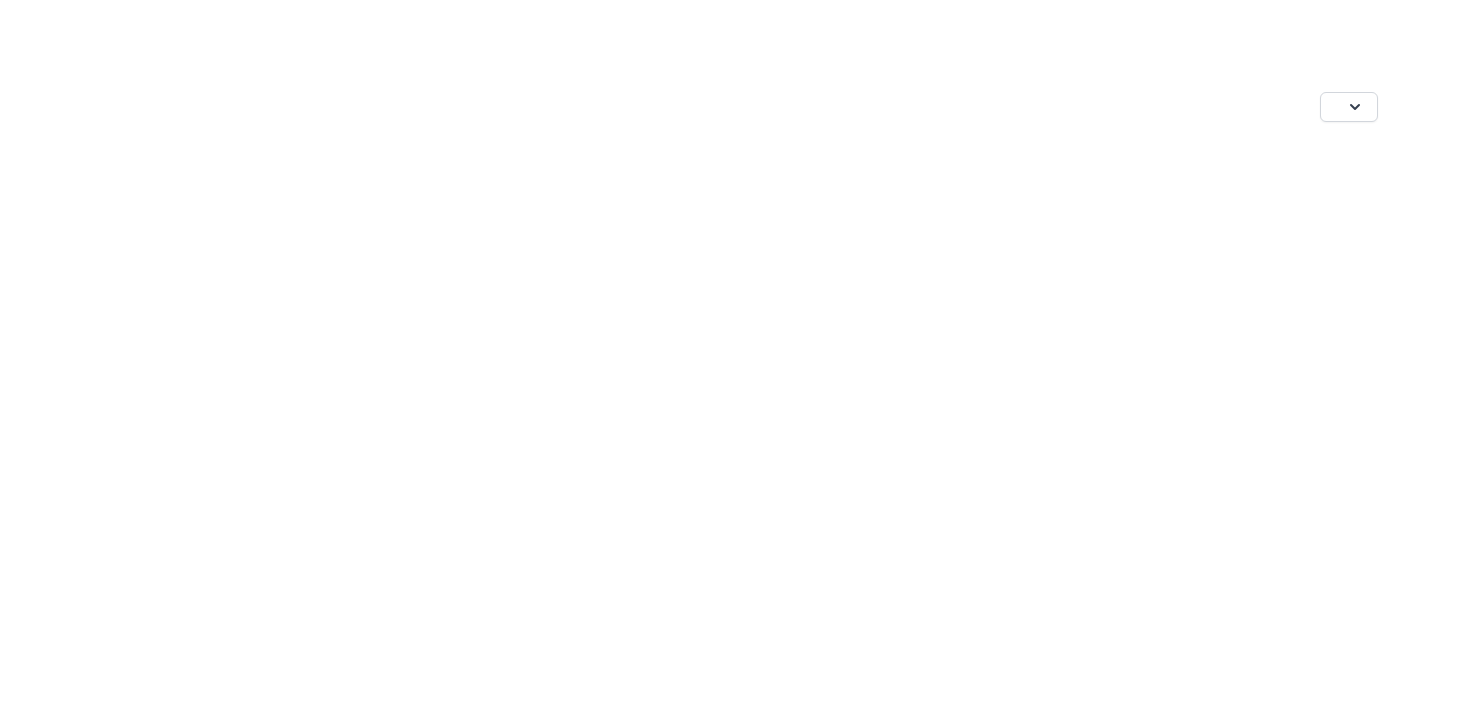 scroll, scrollTop: 0, scrollLeft: 0, axis: both 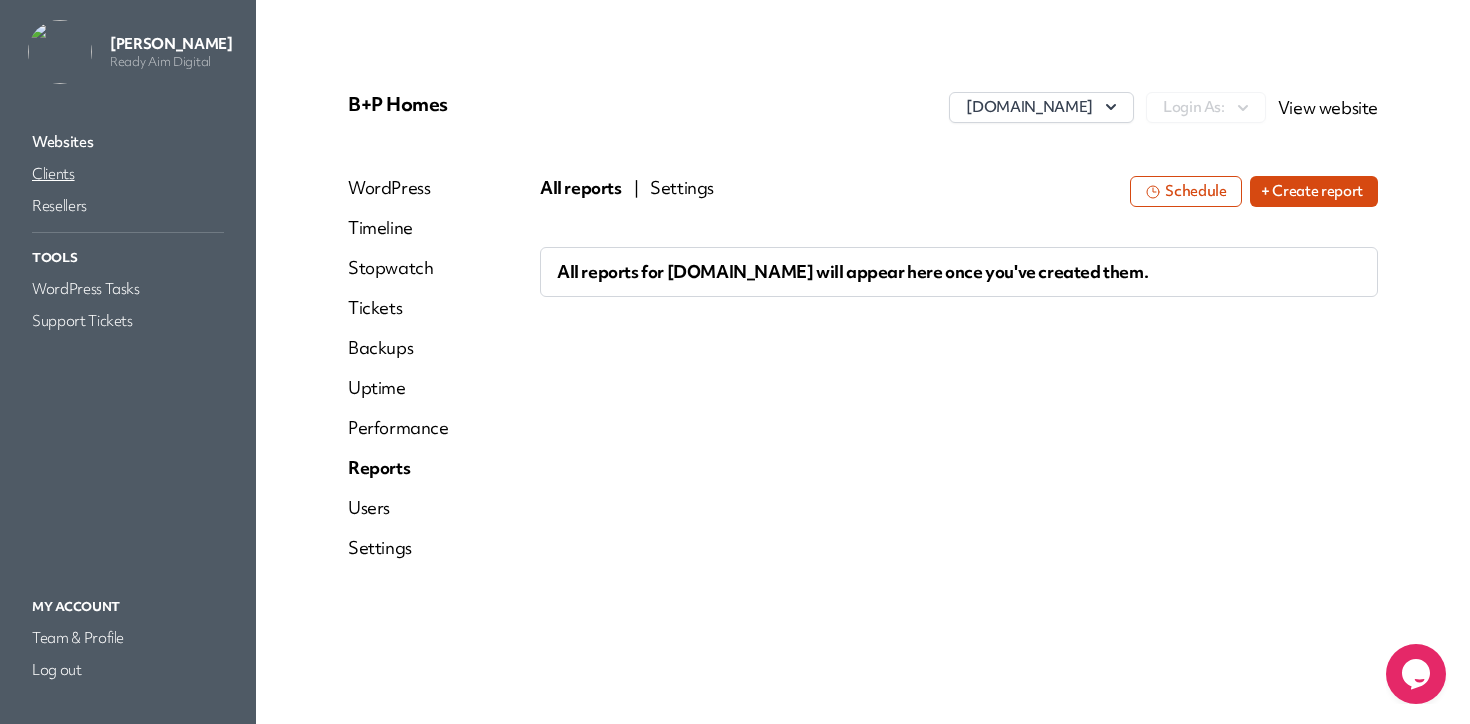 click on "Clients" at bounding box center [128, 174] 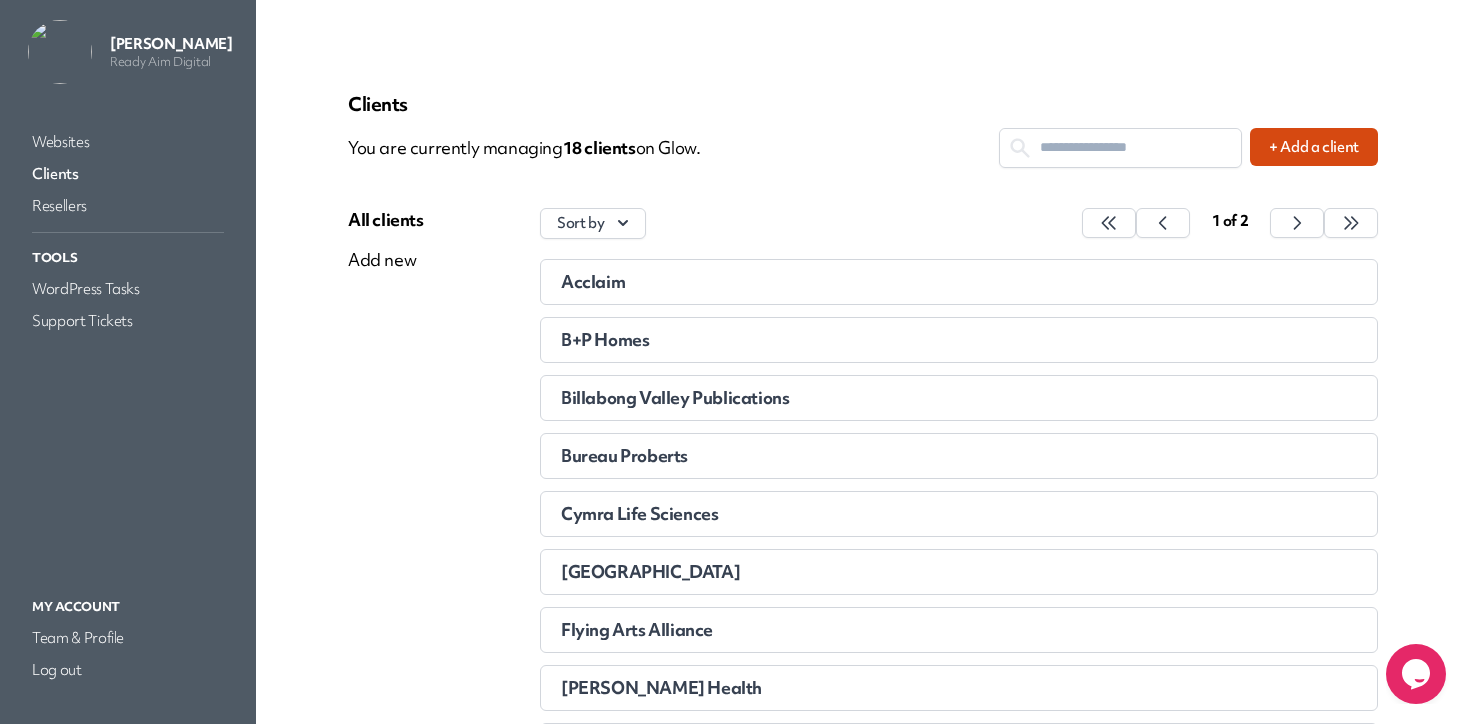 click on "B+P Homes" at bounding box center [859, 340] 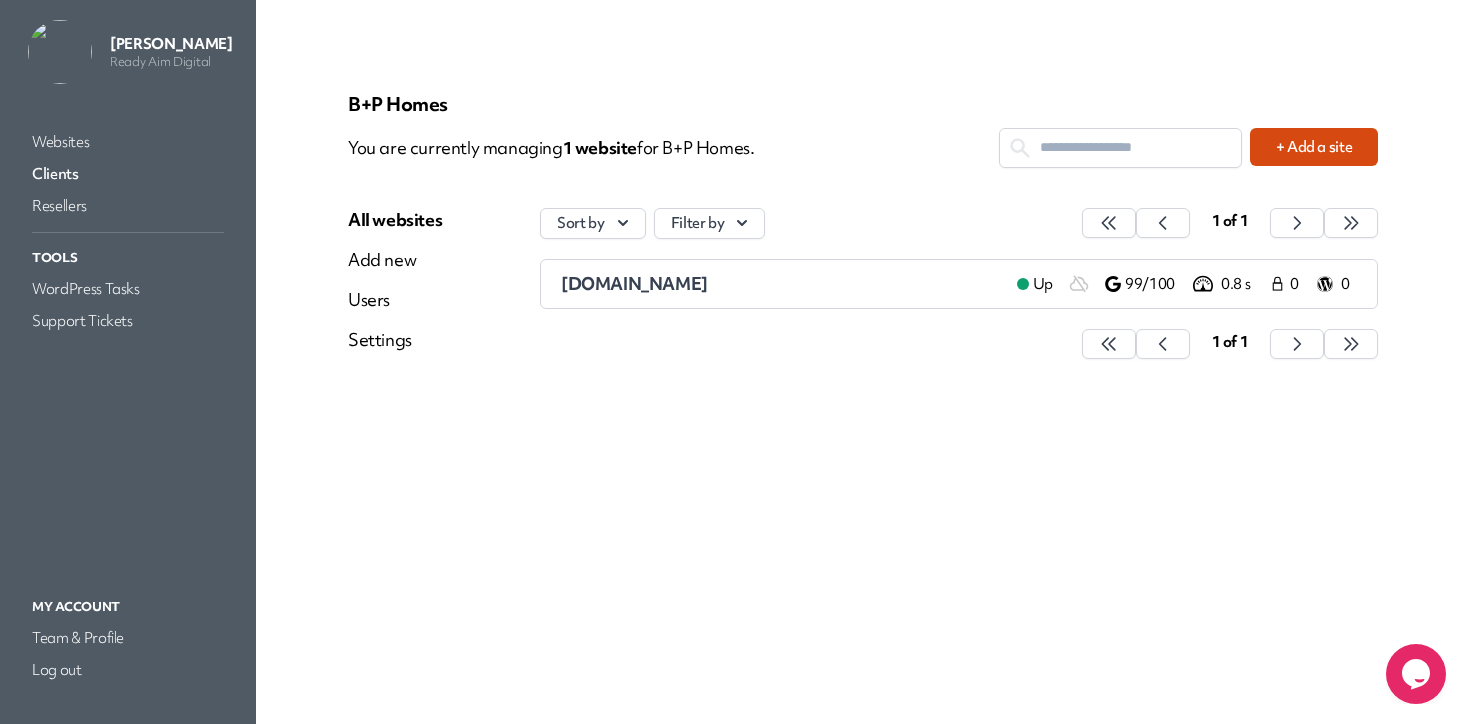 click on "bphomes.com.au" at bounding box center [781, 284] 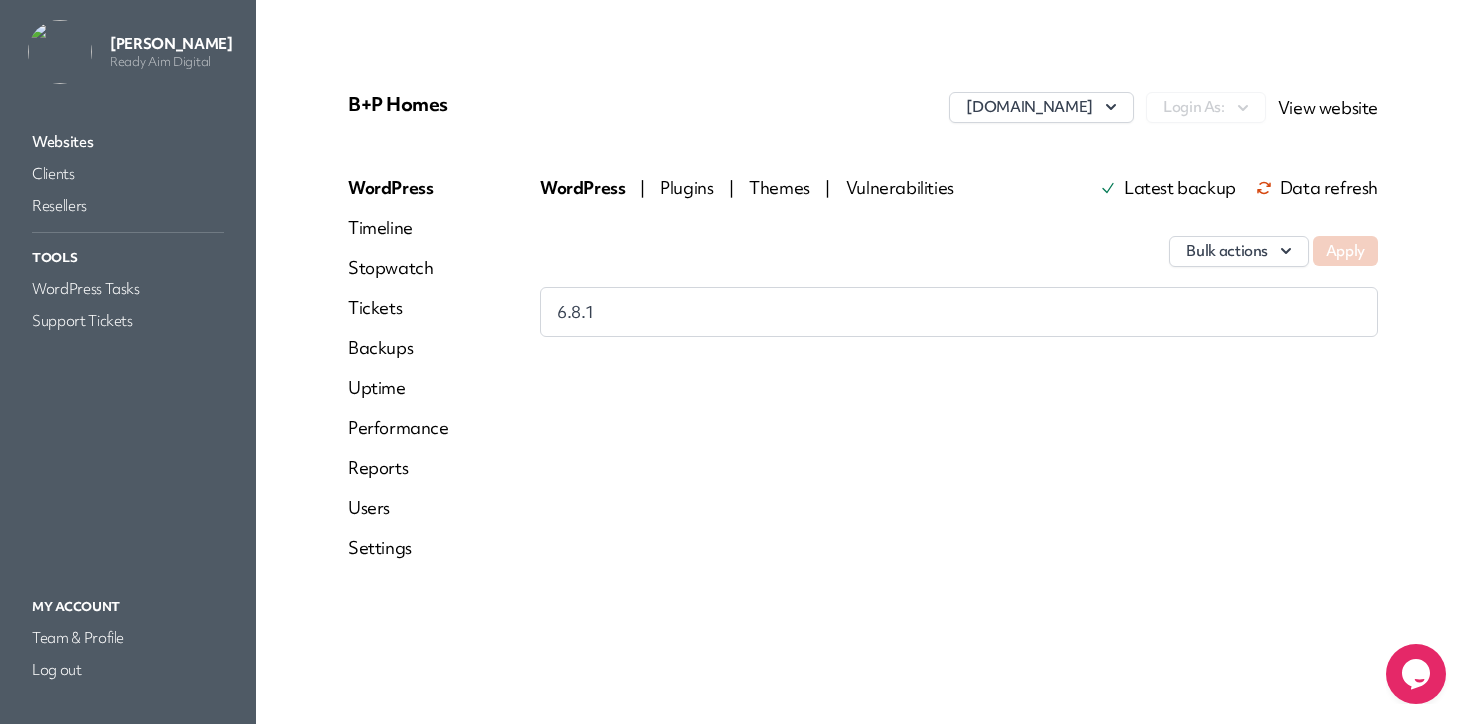 click on "Reports" at bounding box center (398, 468) 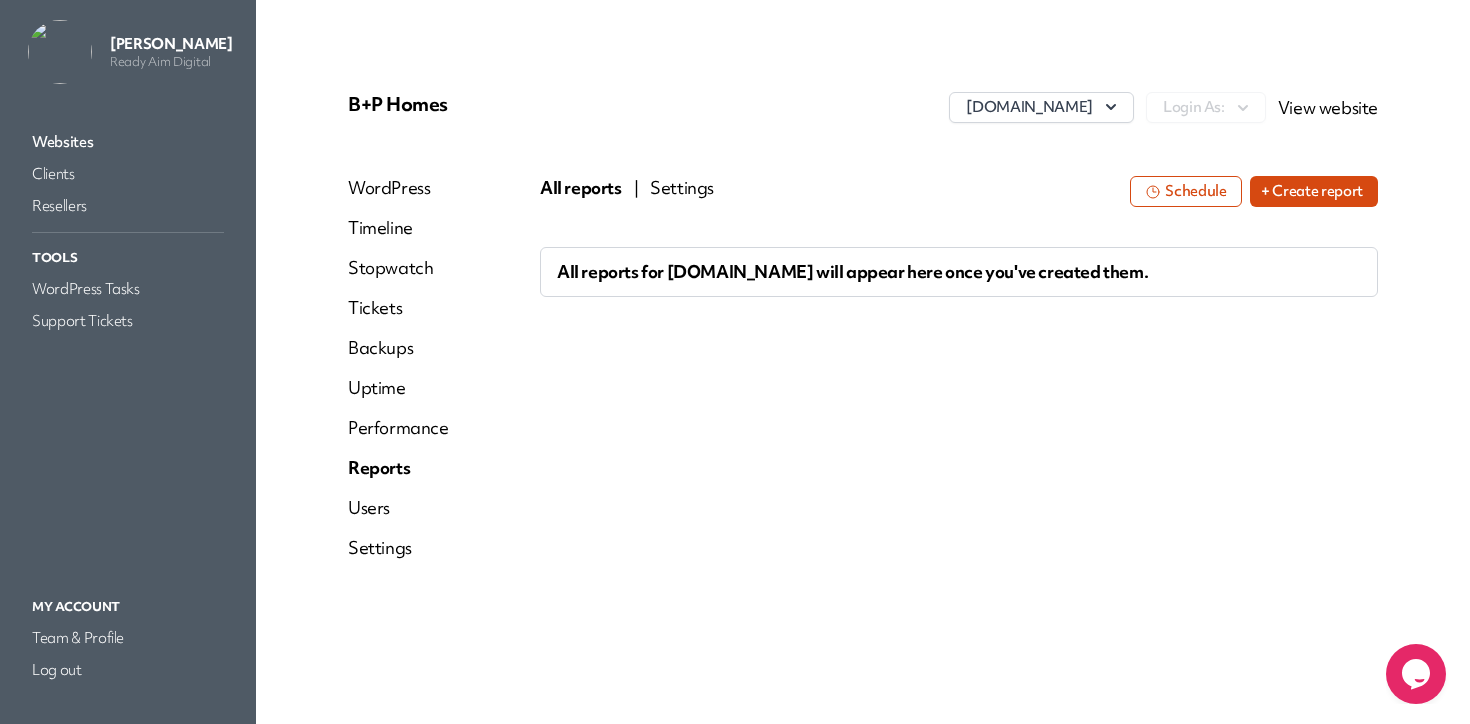 click on "+ Create report" at bounding box center (1314, 191) 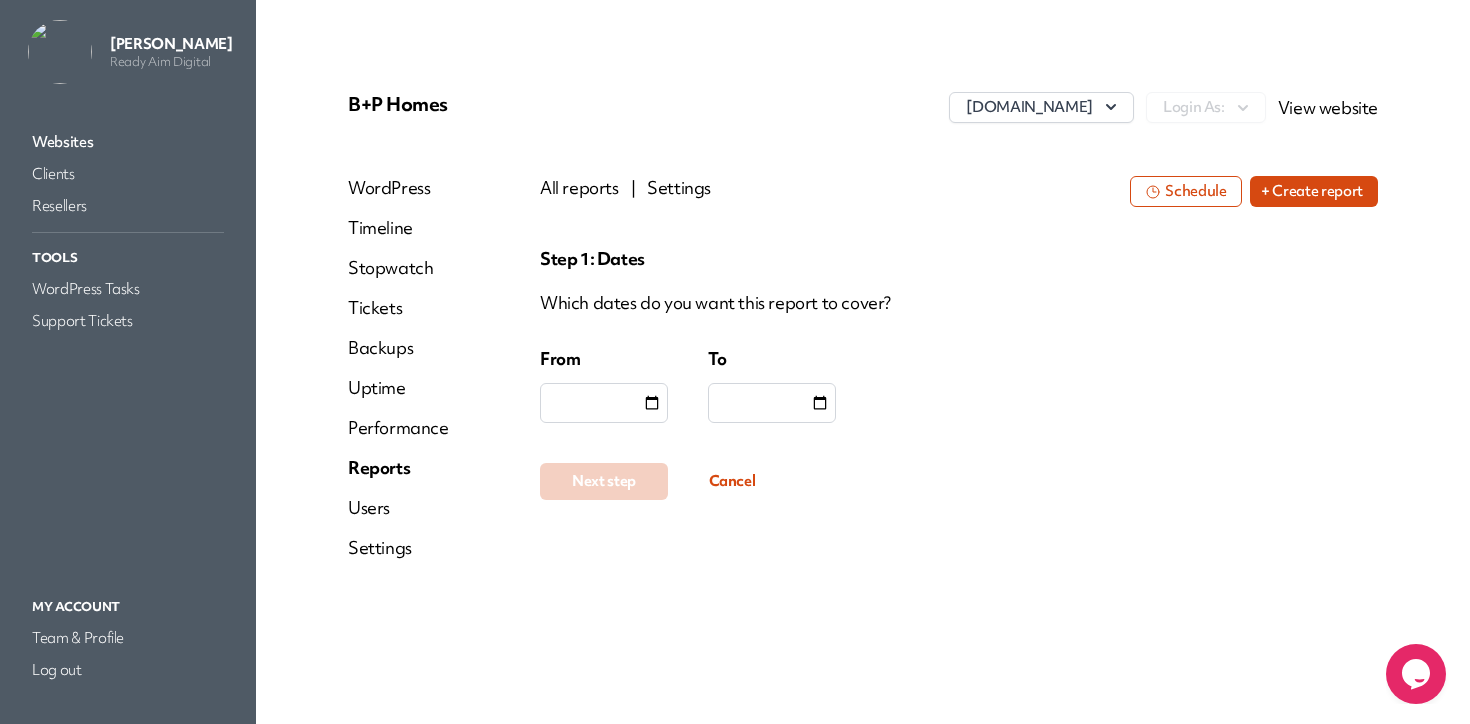 click at bounding box center (604, 403) 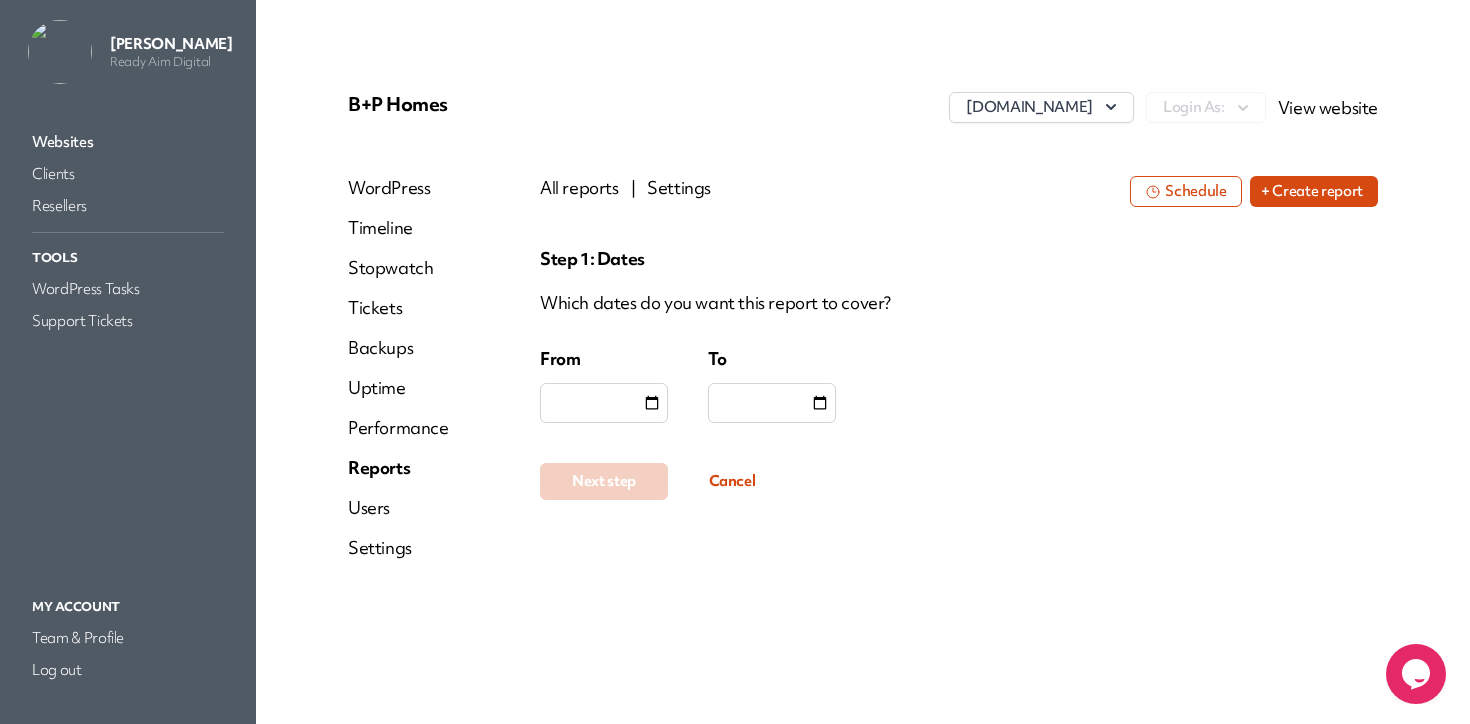 click on "Step 1: Dates   Which dates do you want this report to cover?   From       To
Next step
Cancel" at bounding box center (959, 447) 